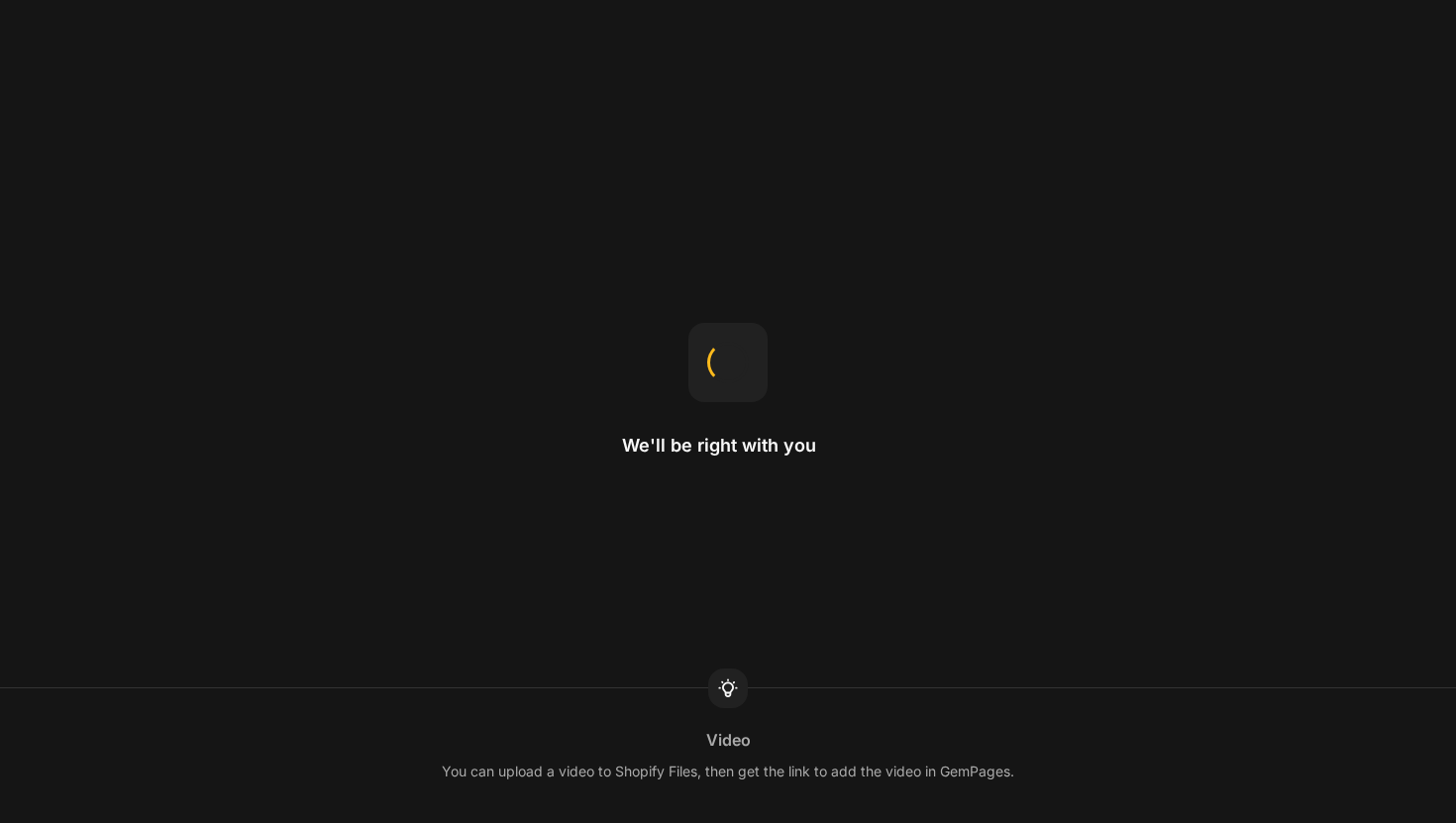 scroll, scrollTop: 0, scrollLeft: 0, axis: both 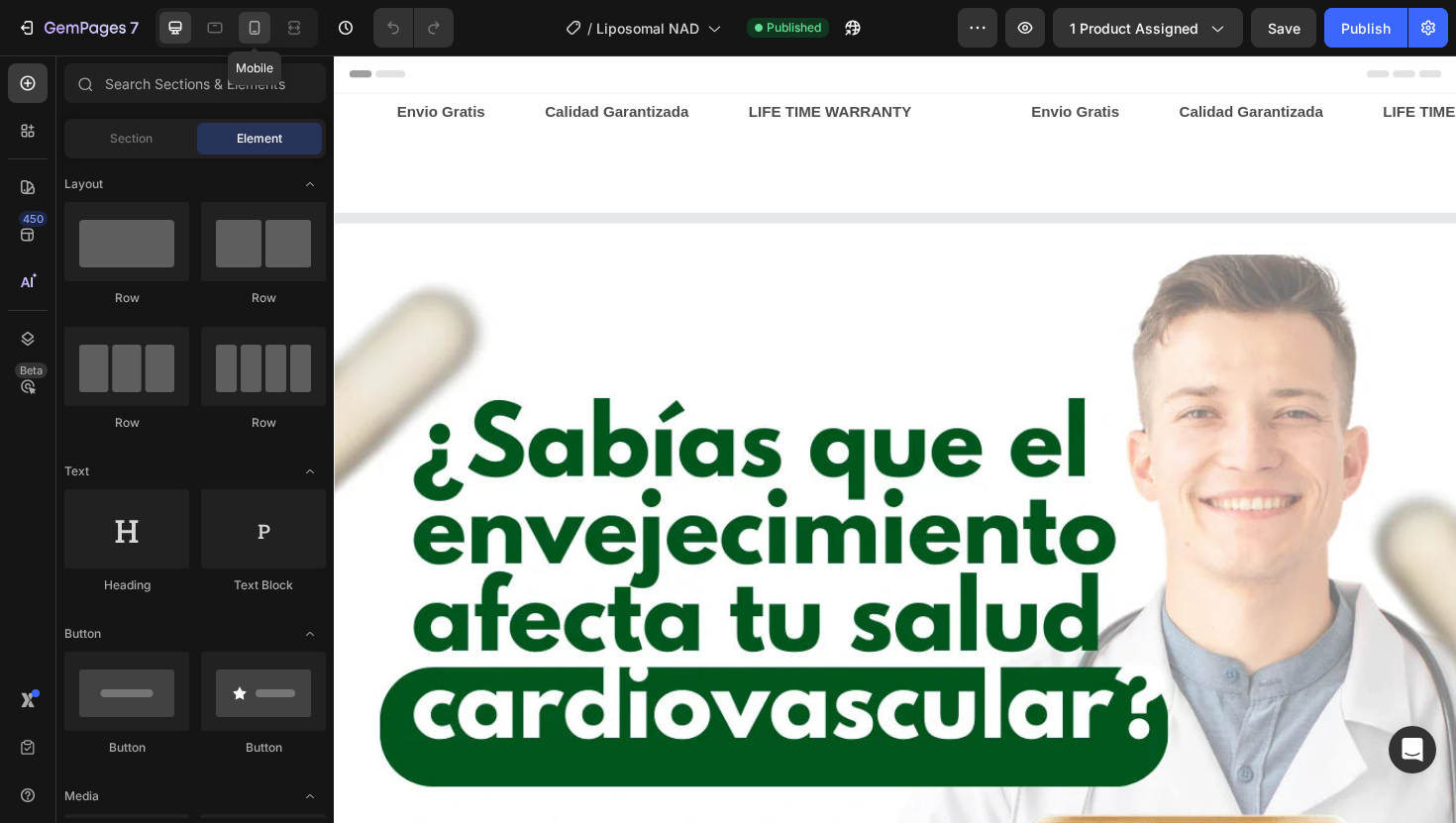 click 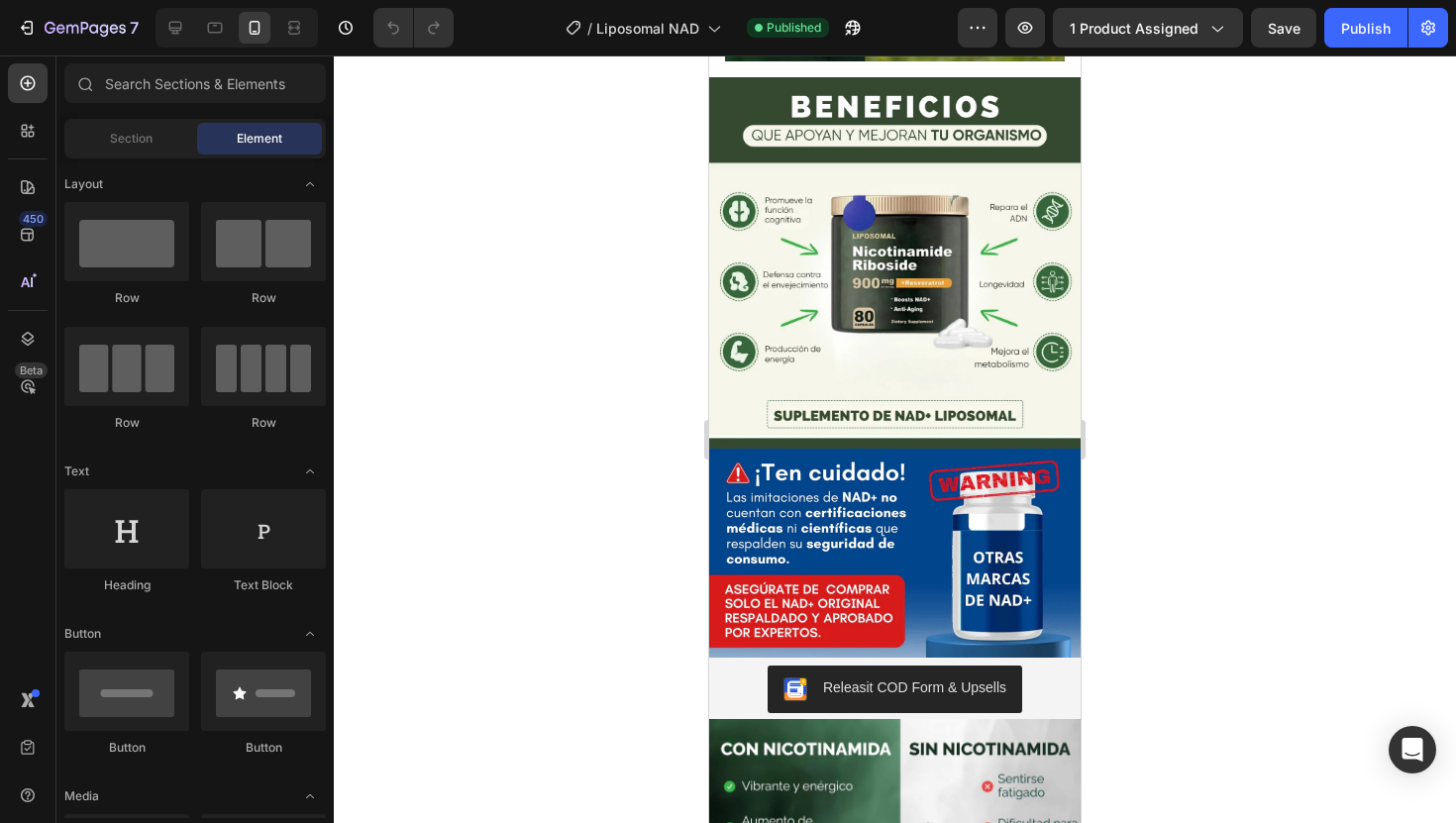scroll, scrollTop: 1184, scrollLeft: 0, axis: vertical 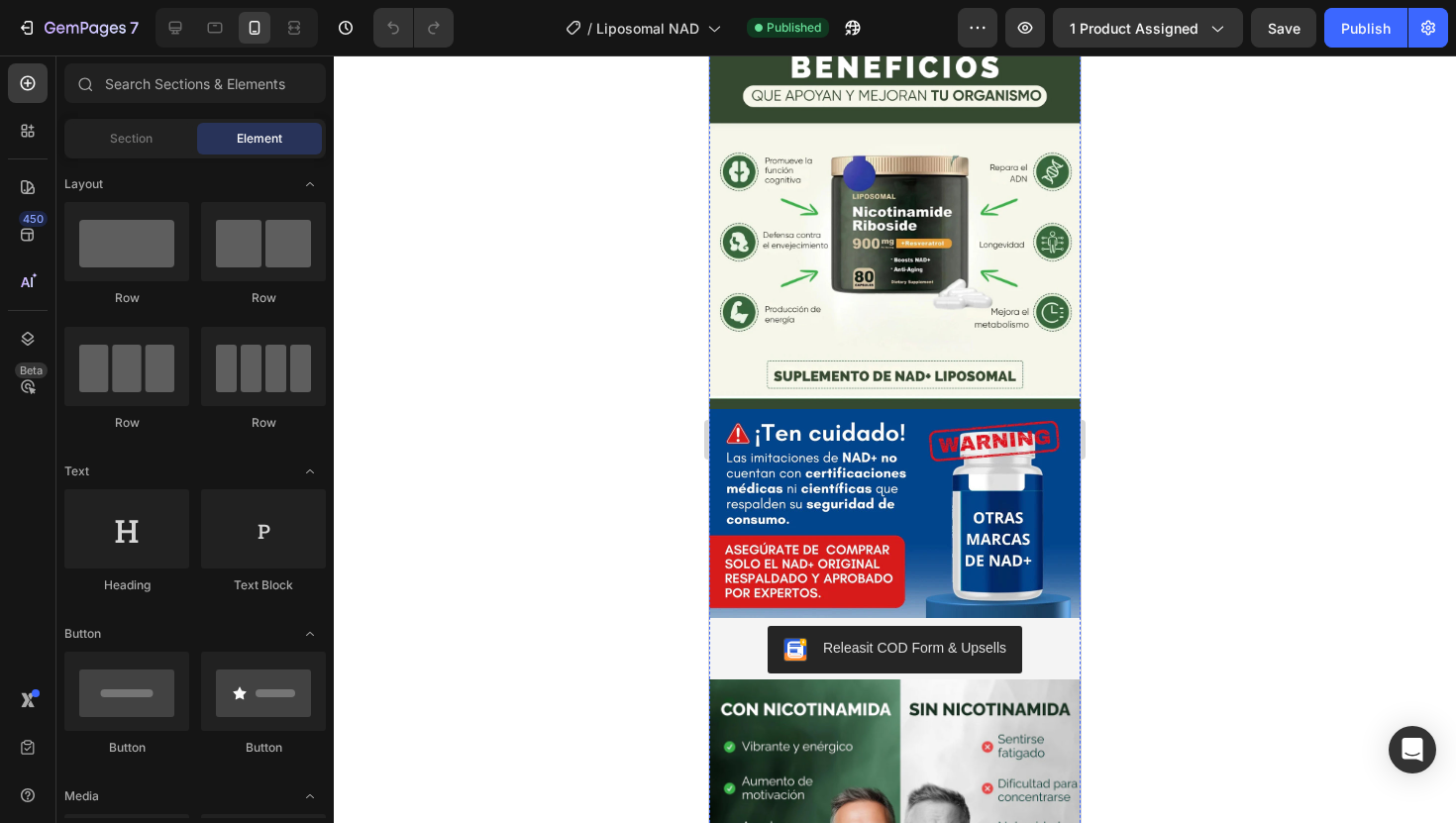click on "Image Image Image Image Image" at bounding box center (1082, -505) 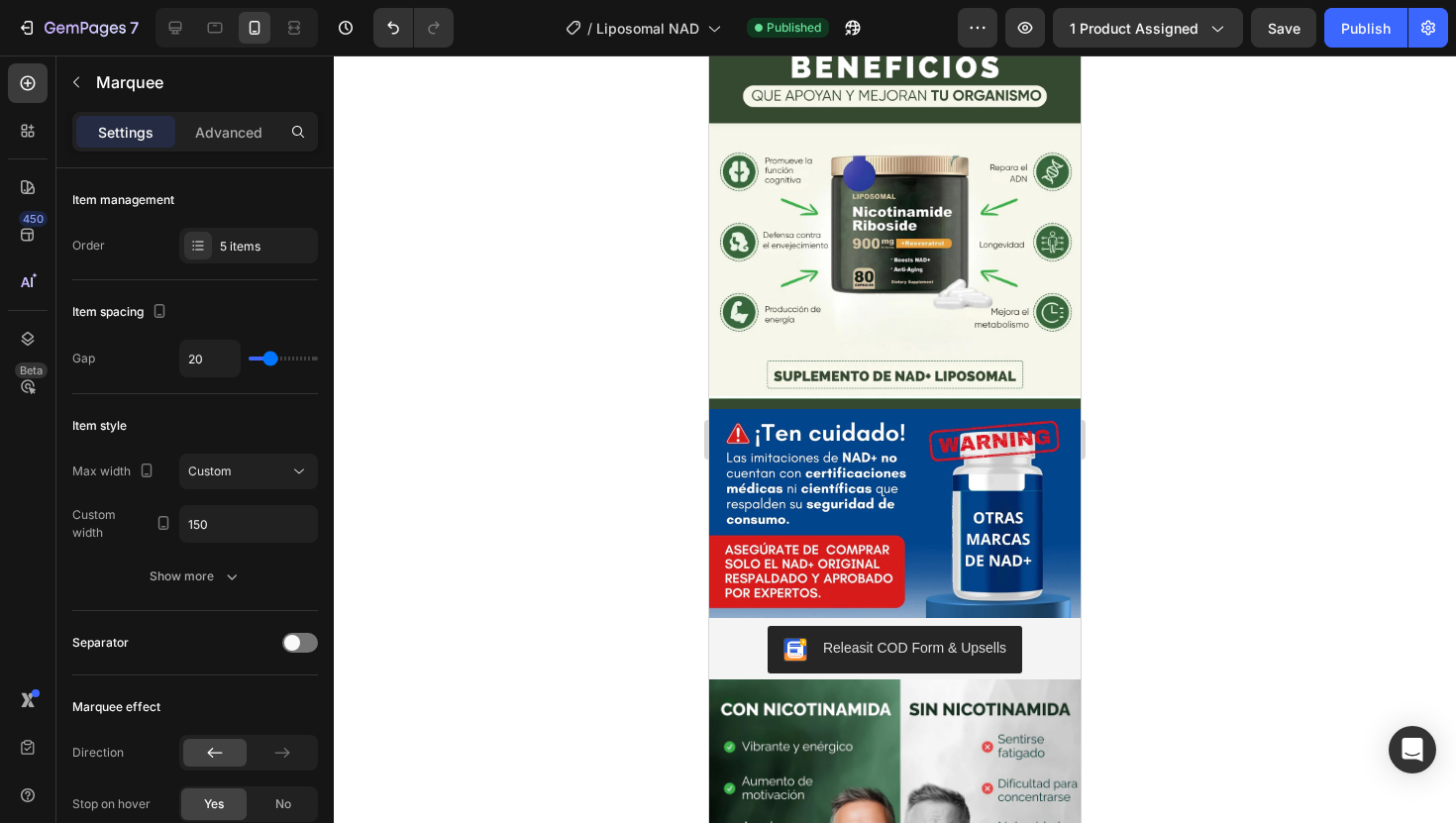 click 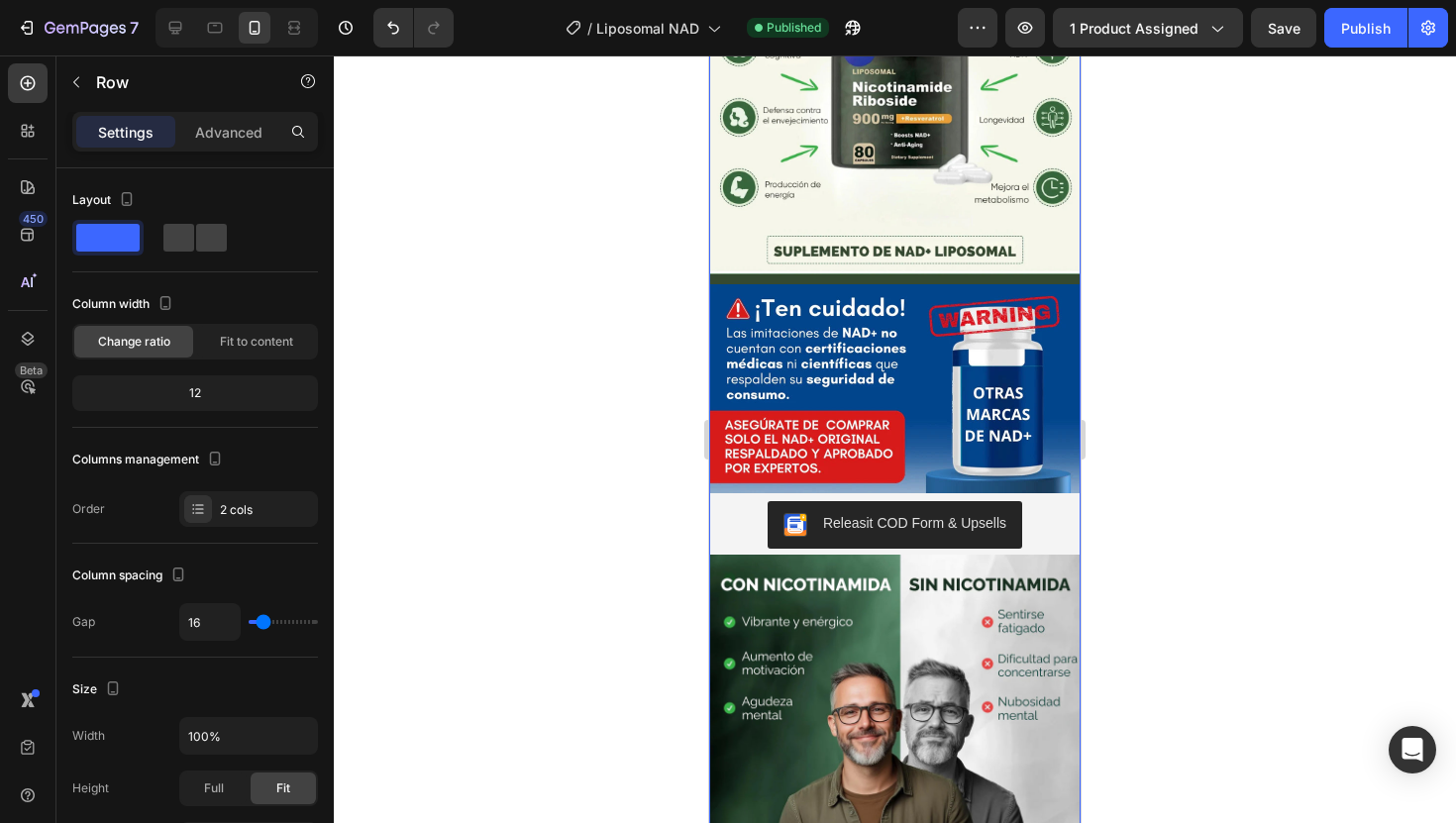 click on "Drop element here" at bounding box center (894, -567) 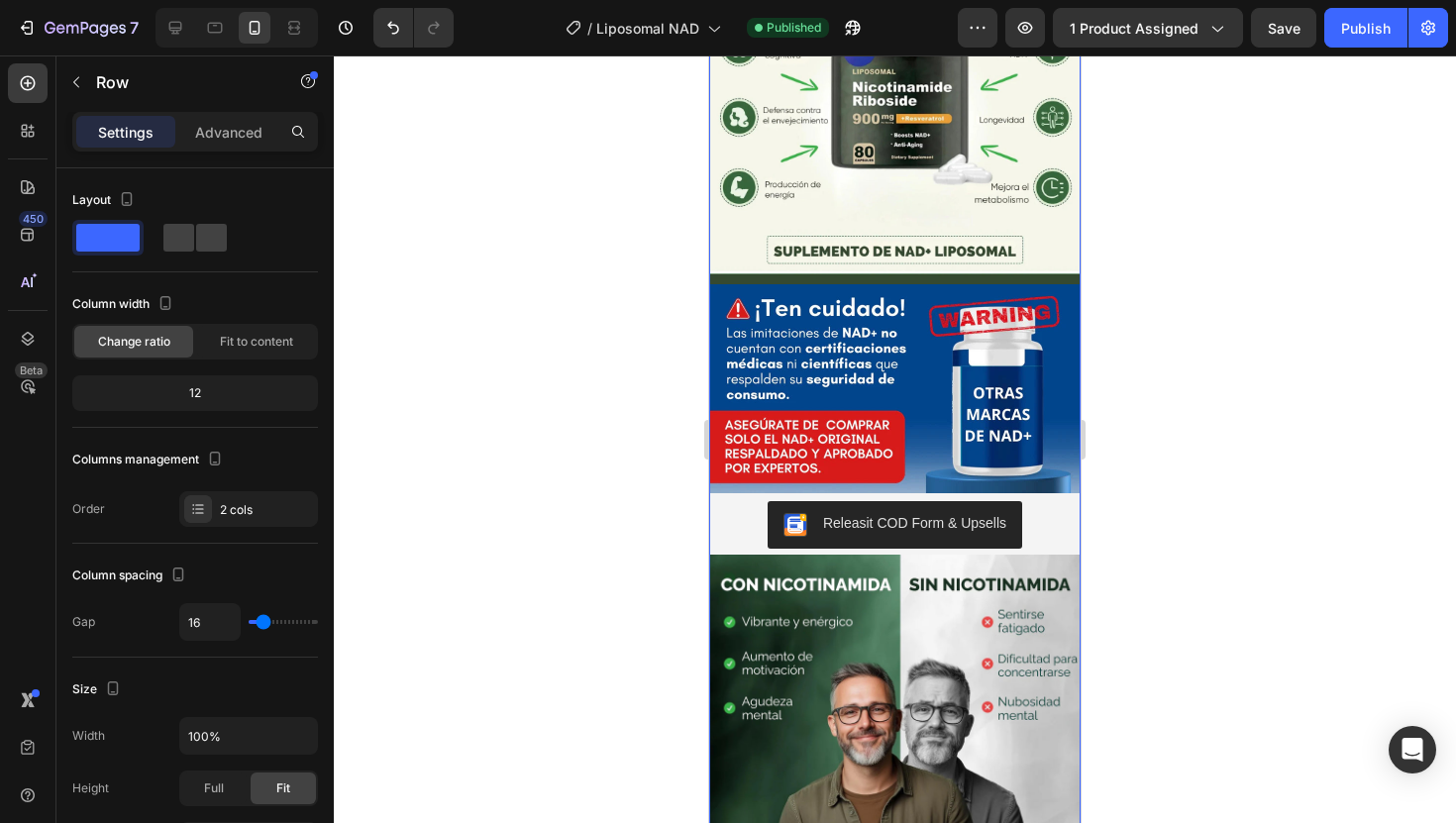 click 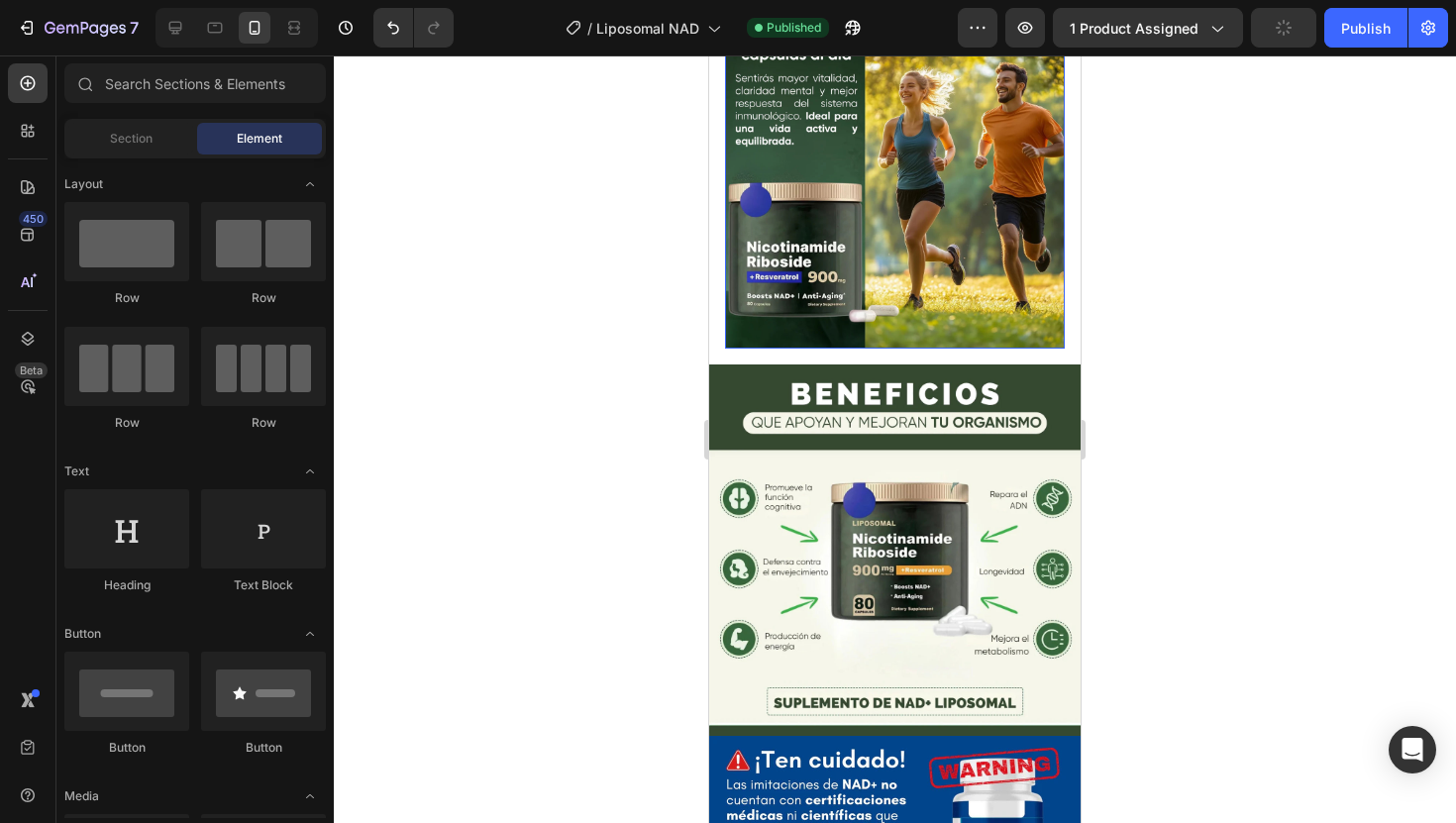 scroll, scrollTop: 729, scrollLeft: 0, axis: vertical 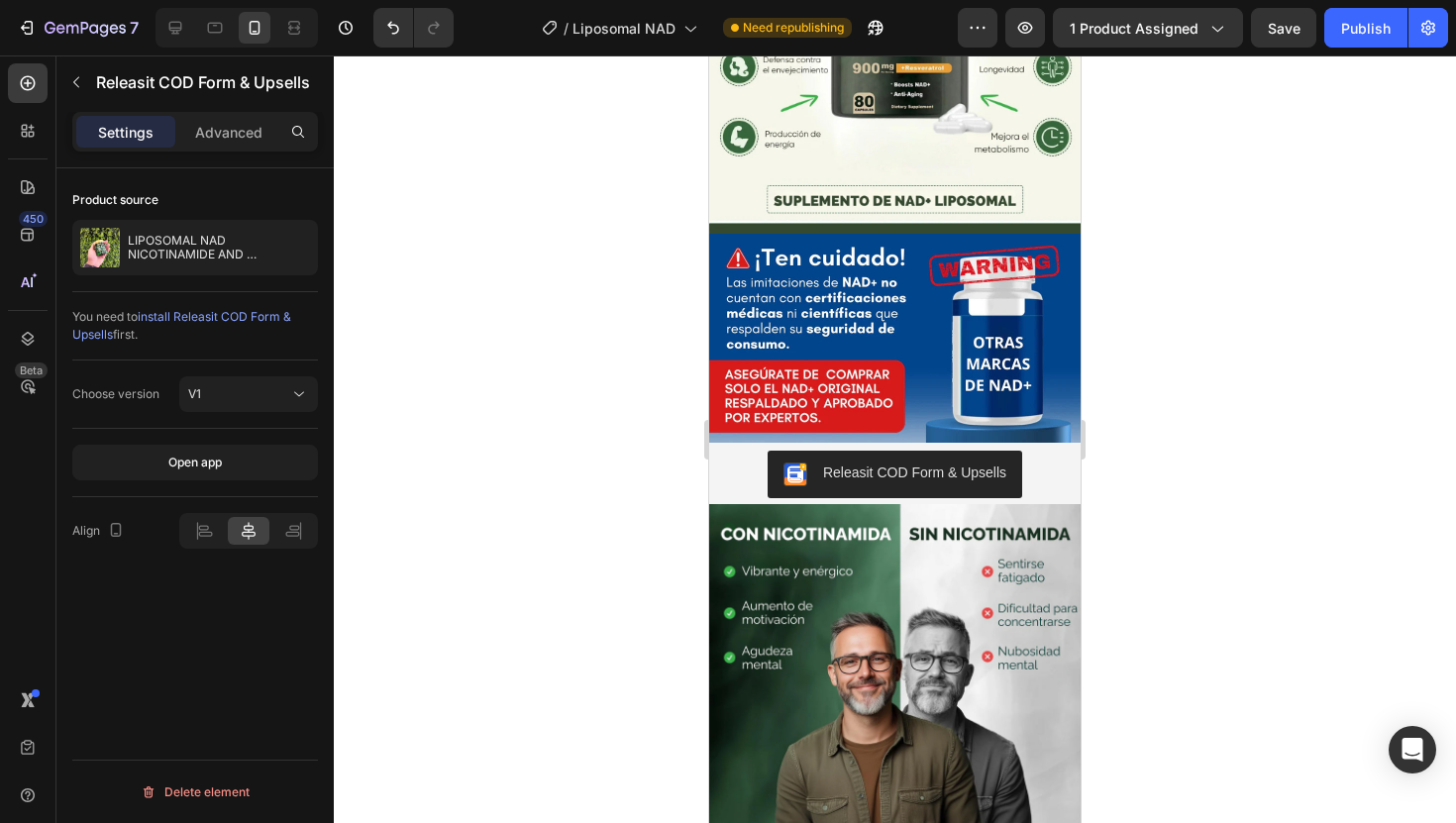 click on "Releasit COD Form & Upsells" at bounding box center (894, -525) 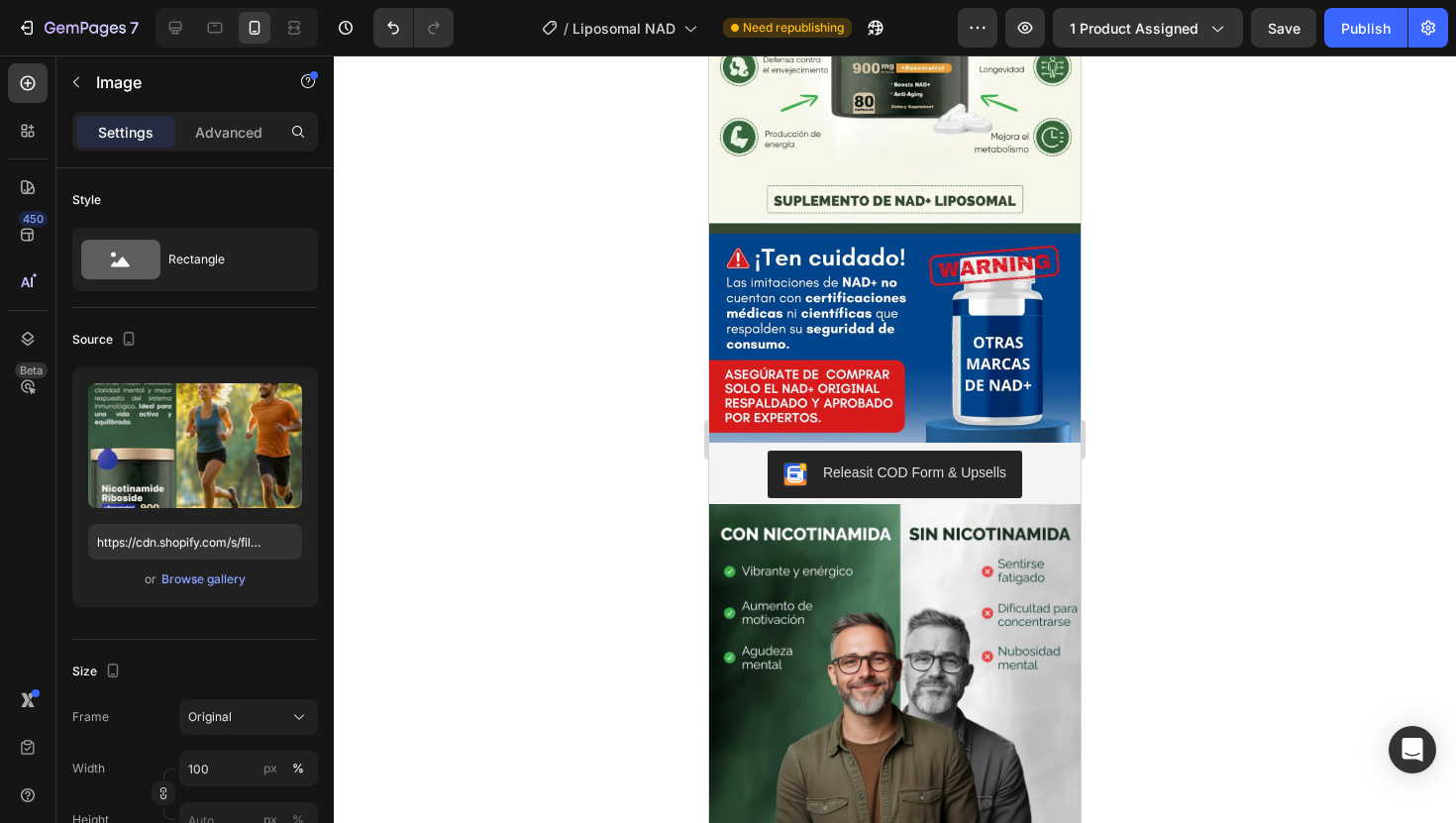 click at bounding box center (894, -324) 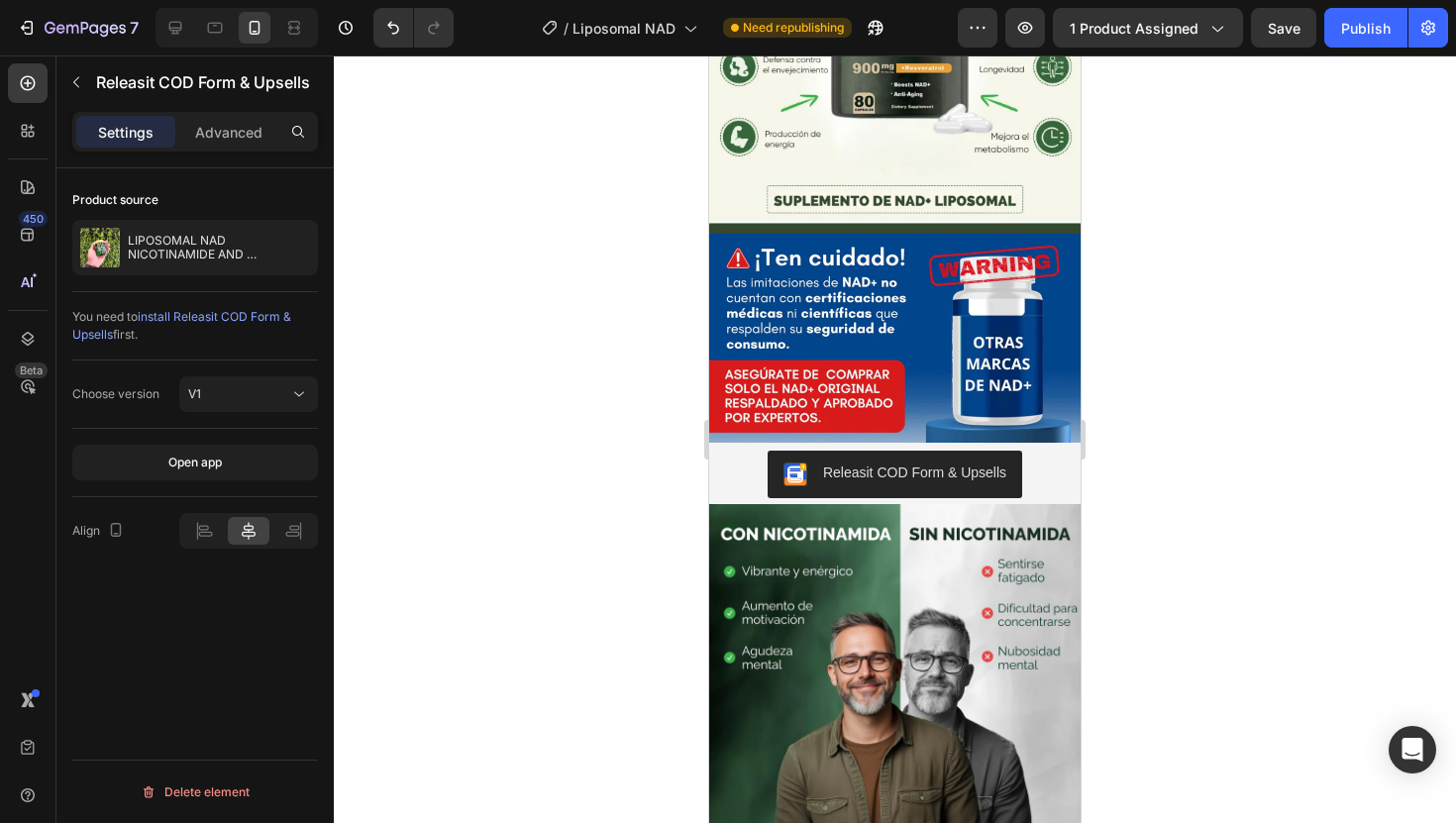 click on "Releasit COD Form & Upsells" at bounding box center (894, -525) 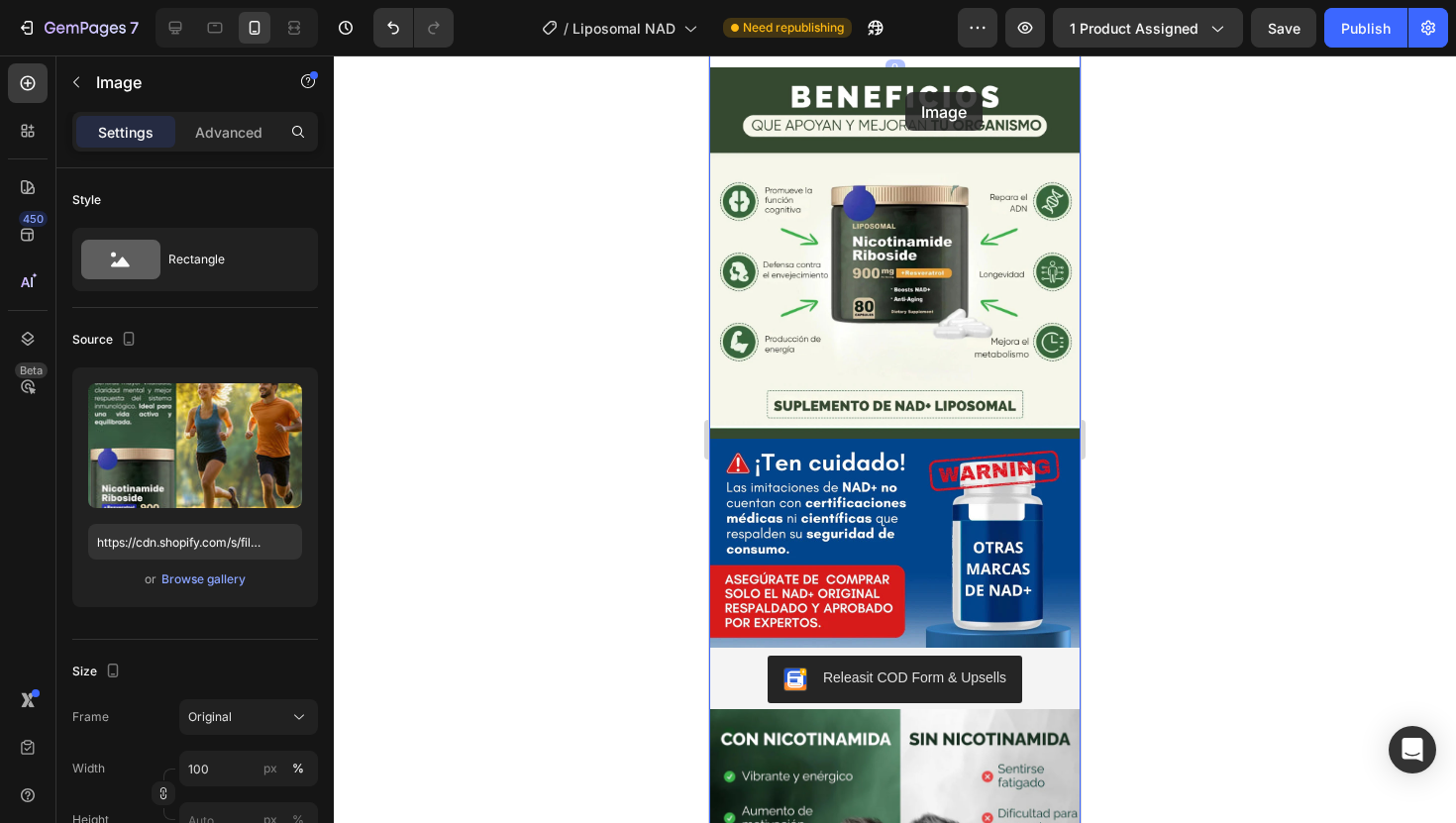 scroll, scrollTop: 929, scrollLeft: 0, axis: vertical 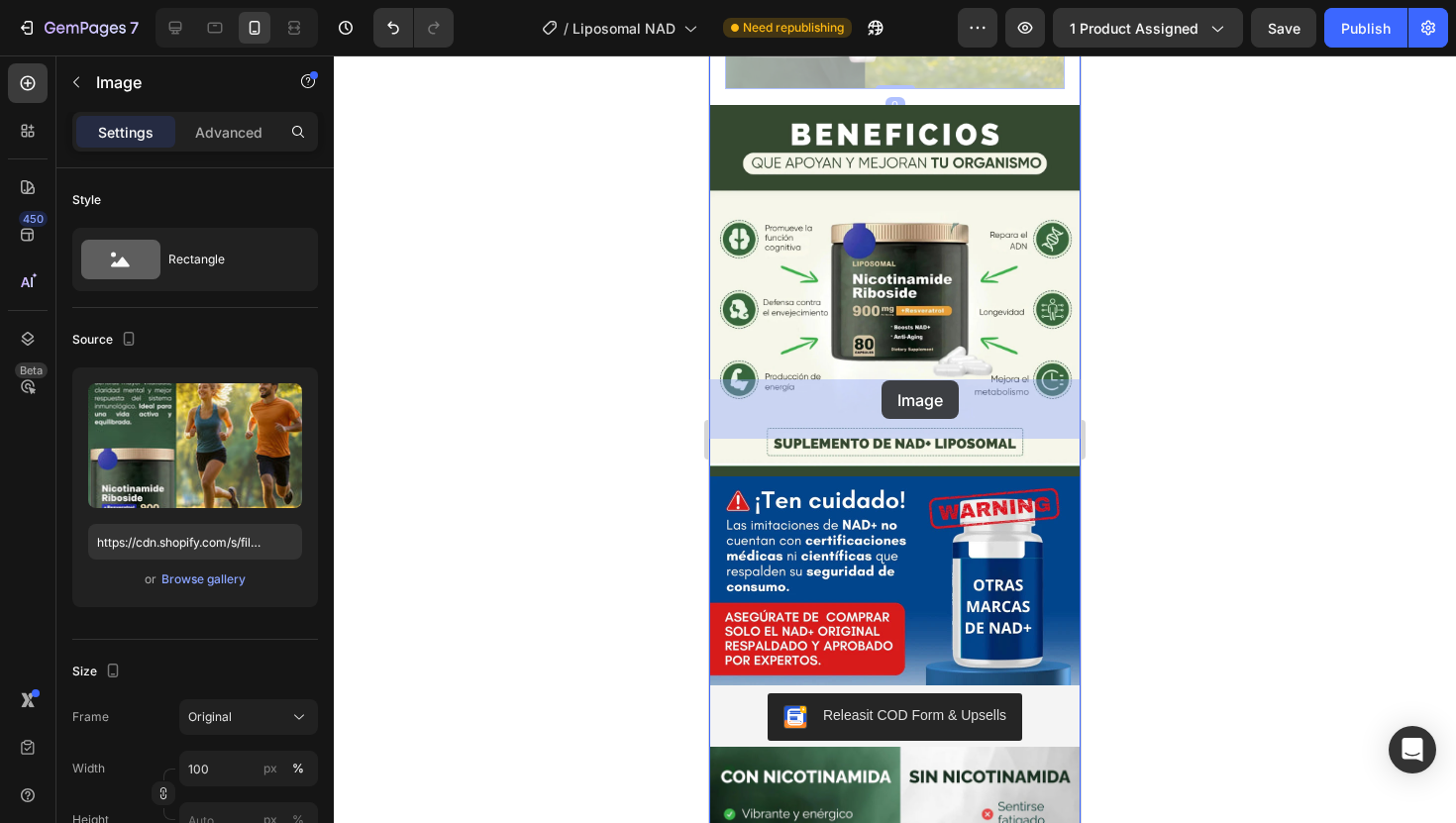 drag, startPoint x: 911, startPoint y: 229, endPoint x: 882, endPoint y: 389, distance: 162.60689 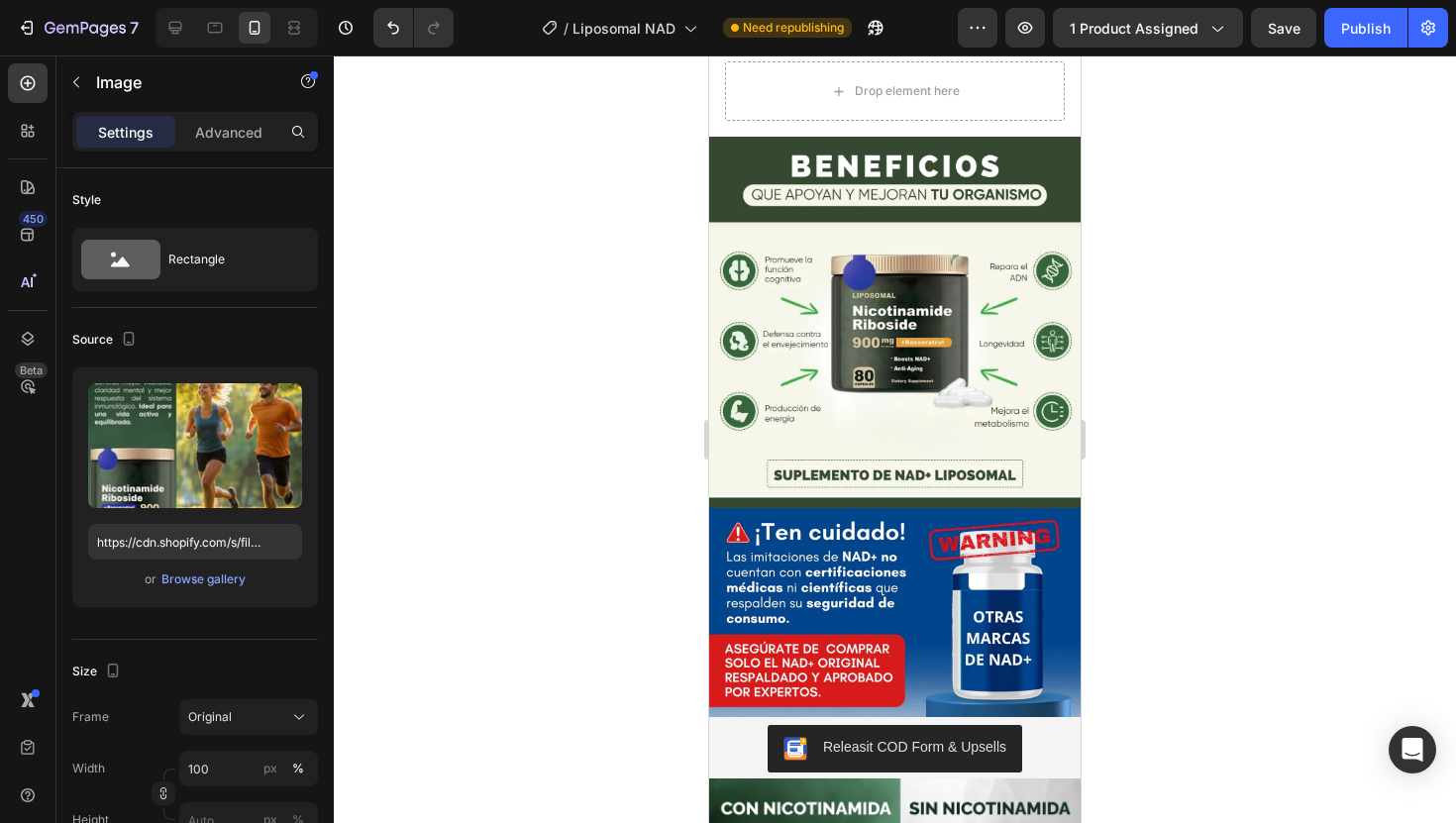 click 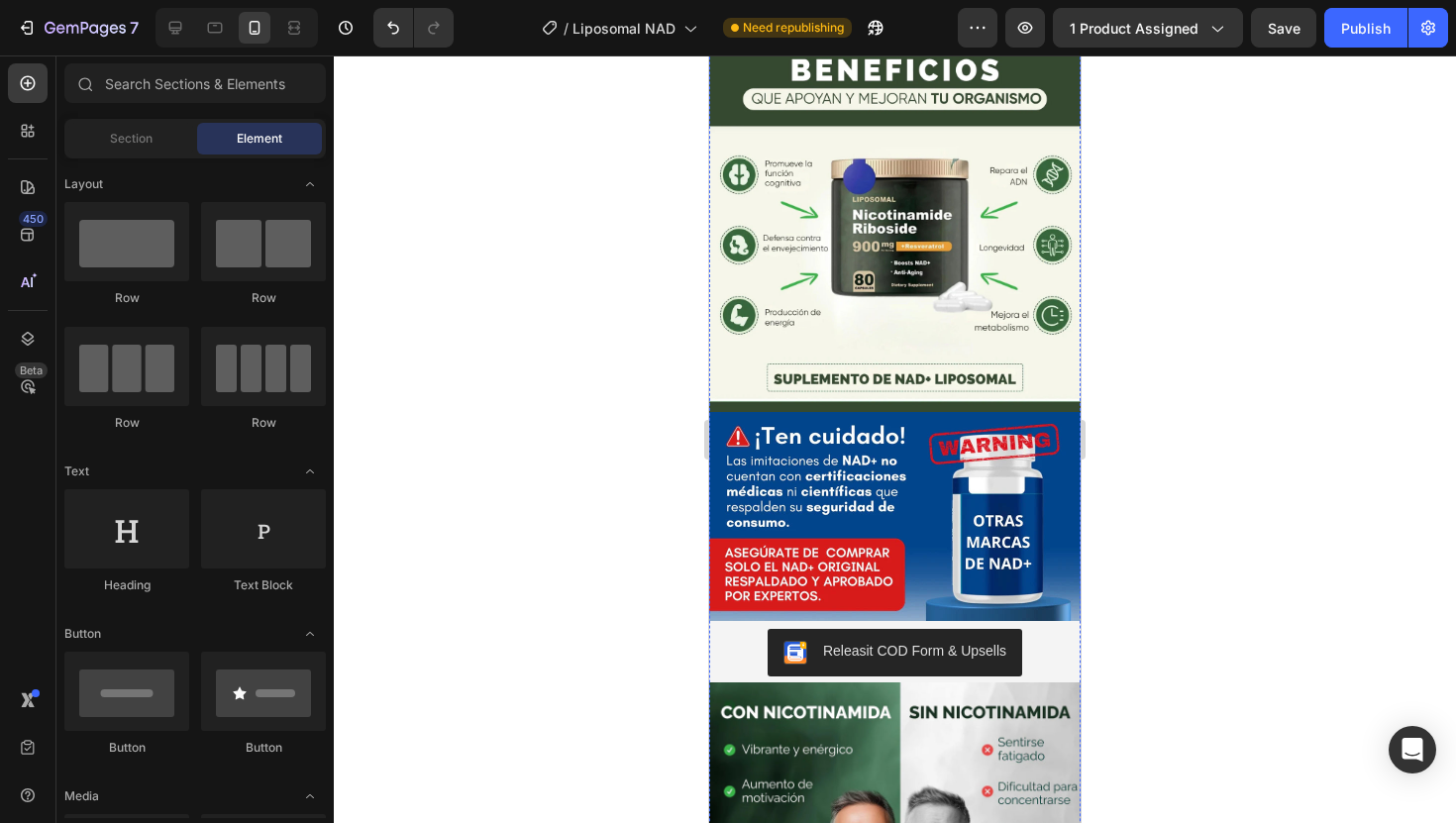 scroll, scrollTop: 1195, scrollLeft: 0, axis: vertical 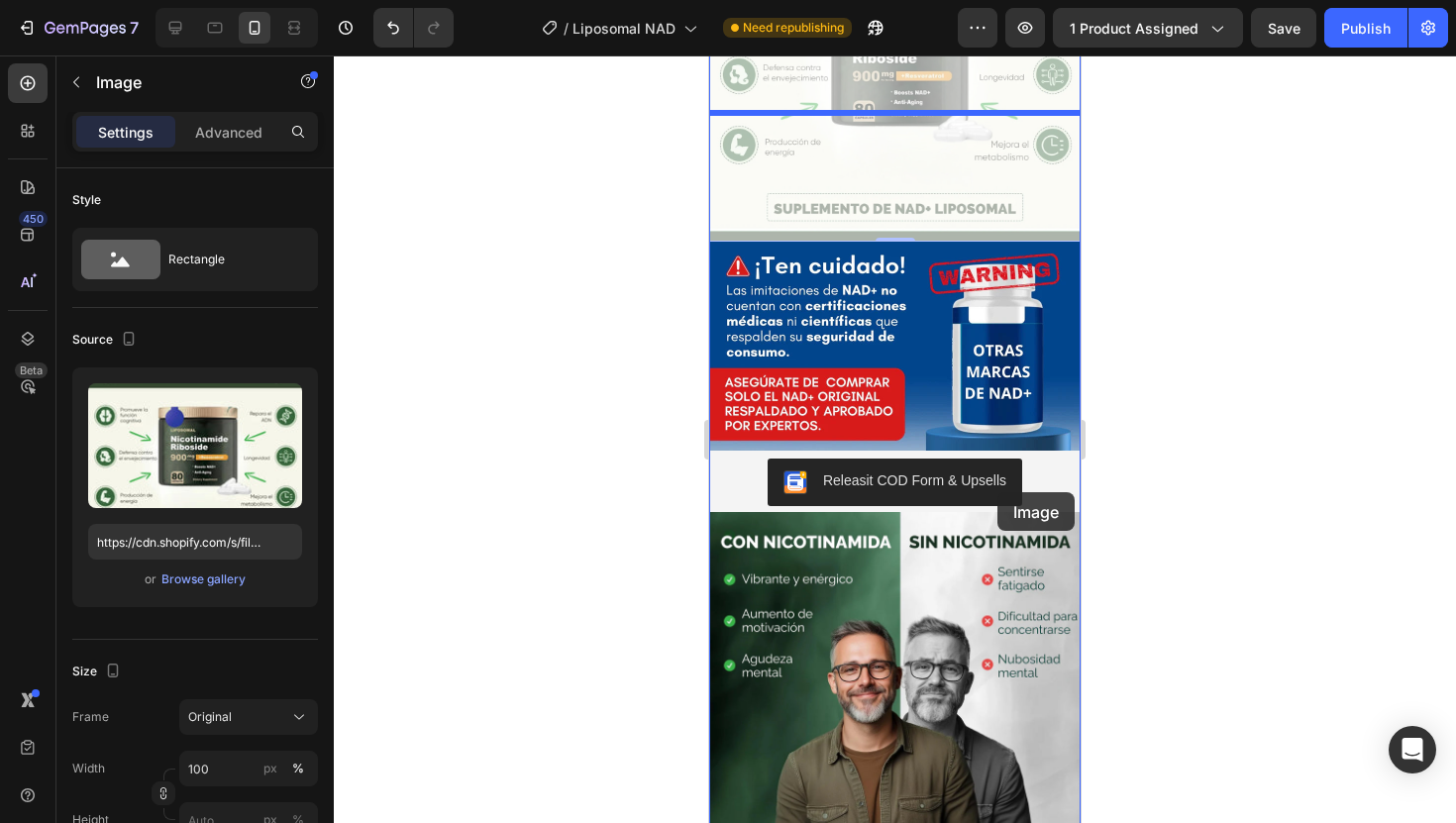 drag, startPoint x: 1012, startPoint y: 611, endPoint x: 997, endPoint y: 491, distance: 120.93387 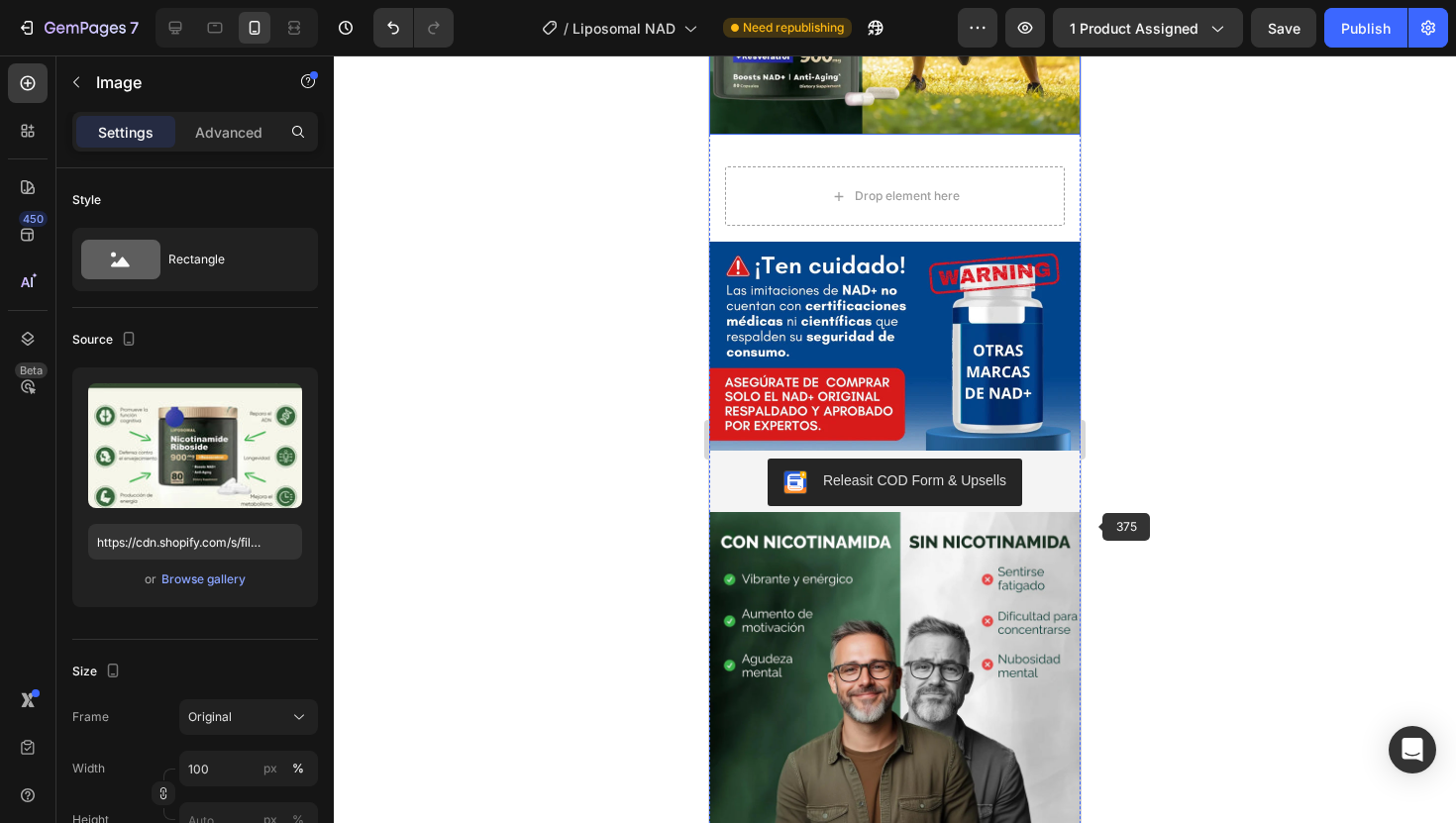 click 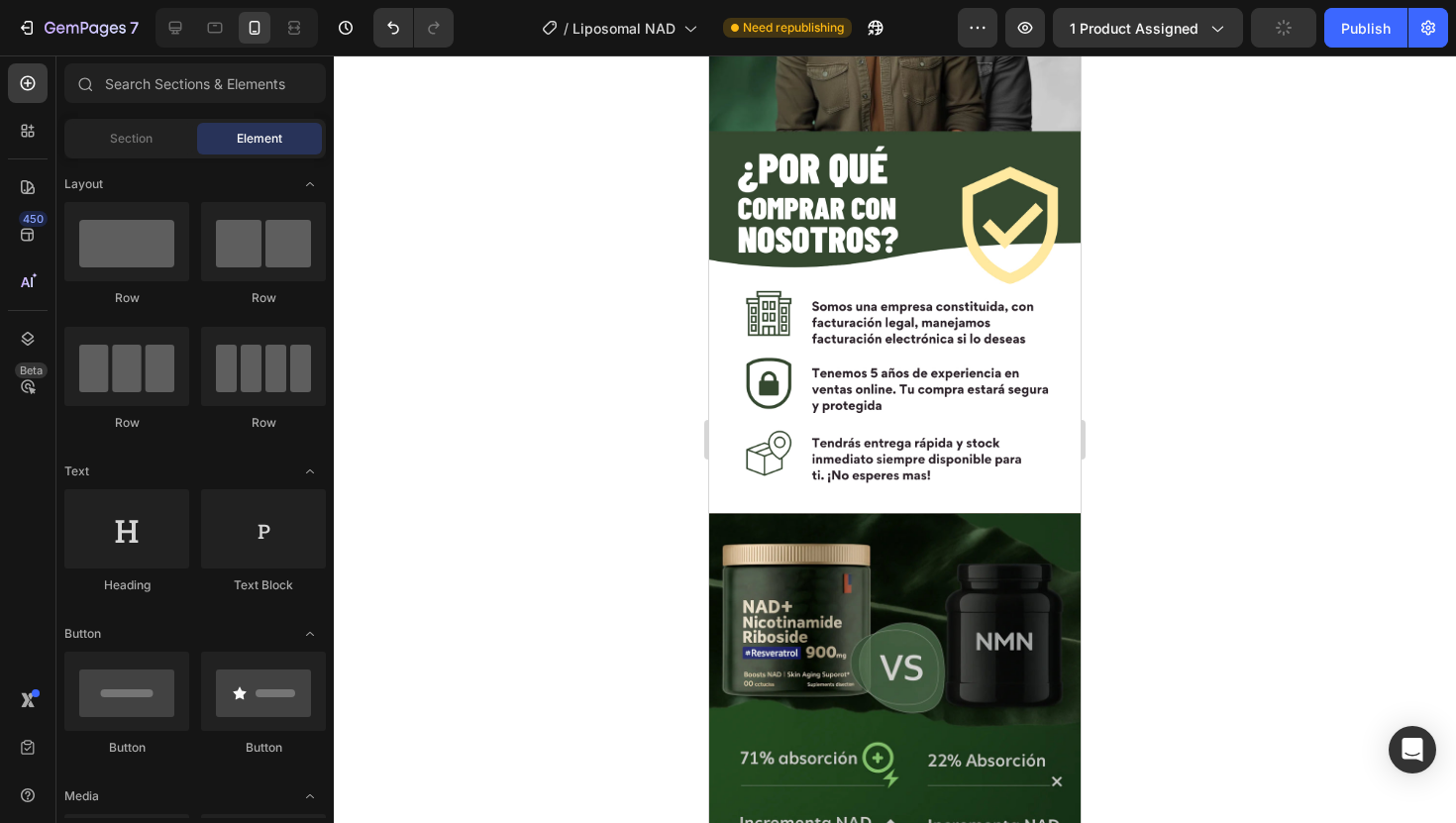 scroll, scrollTop: 1908, scrollLeft: 0, axis: vertical 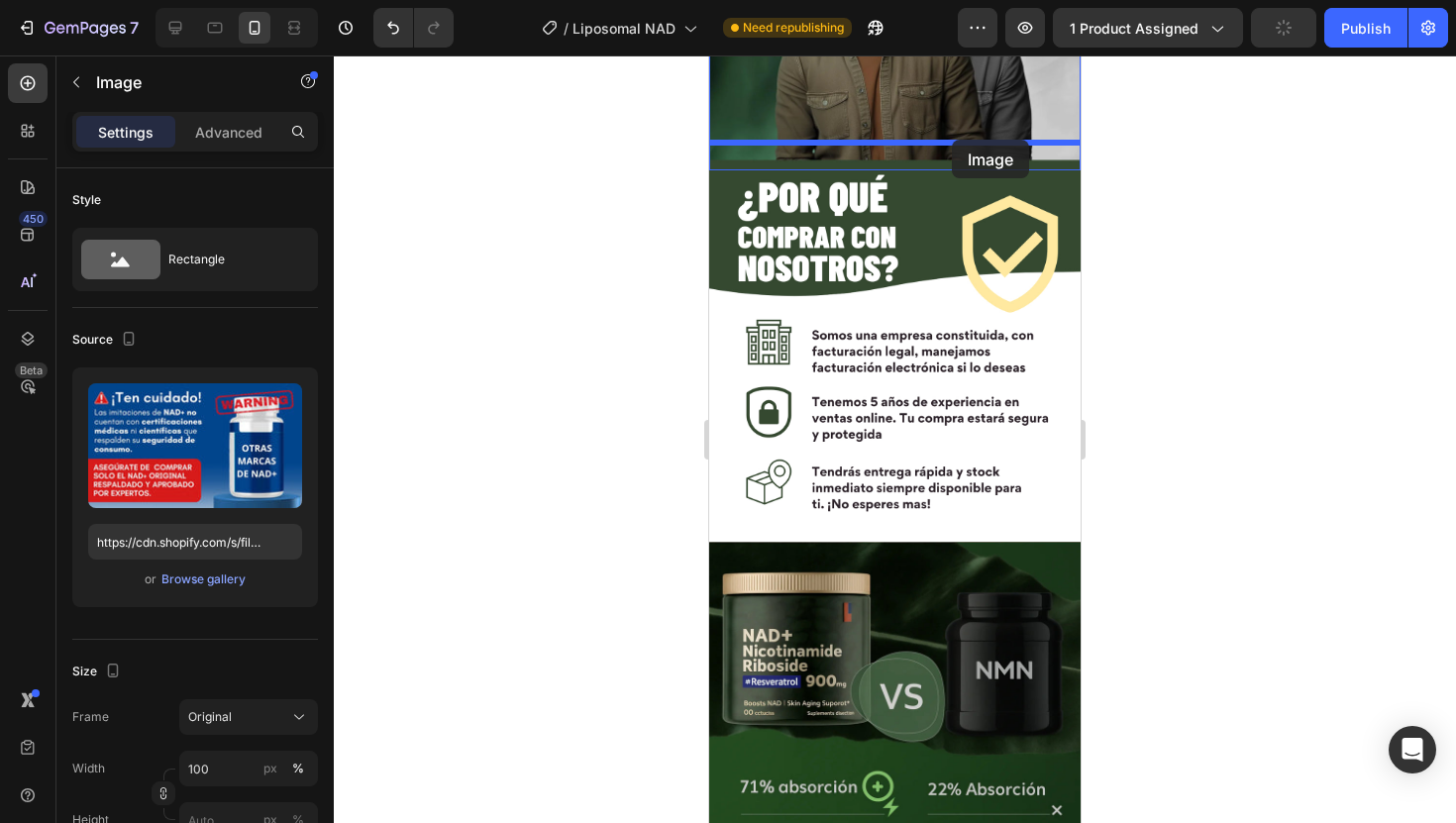 drag, startPoint x: 997, startPoint y: 347, endPoint x: 952, endPoint y: 140, distance: 211.83484 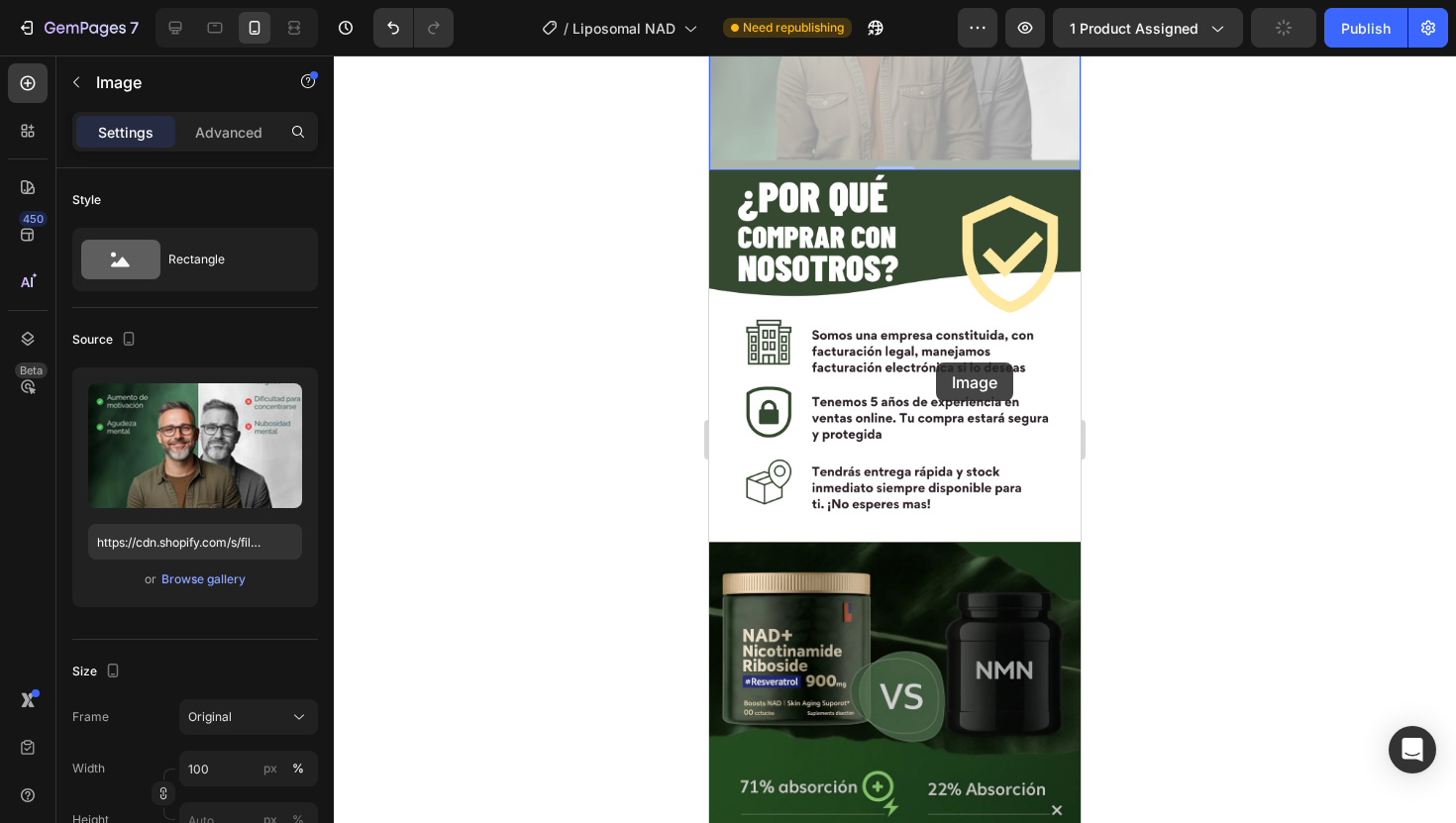 drag, startPoint x: 981, startPoint y: 543, endPoint x: 932, endPoint y: 353, distance: 196.21672 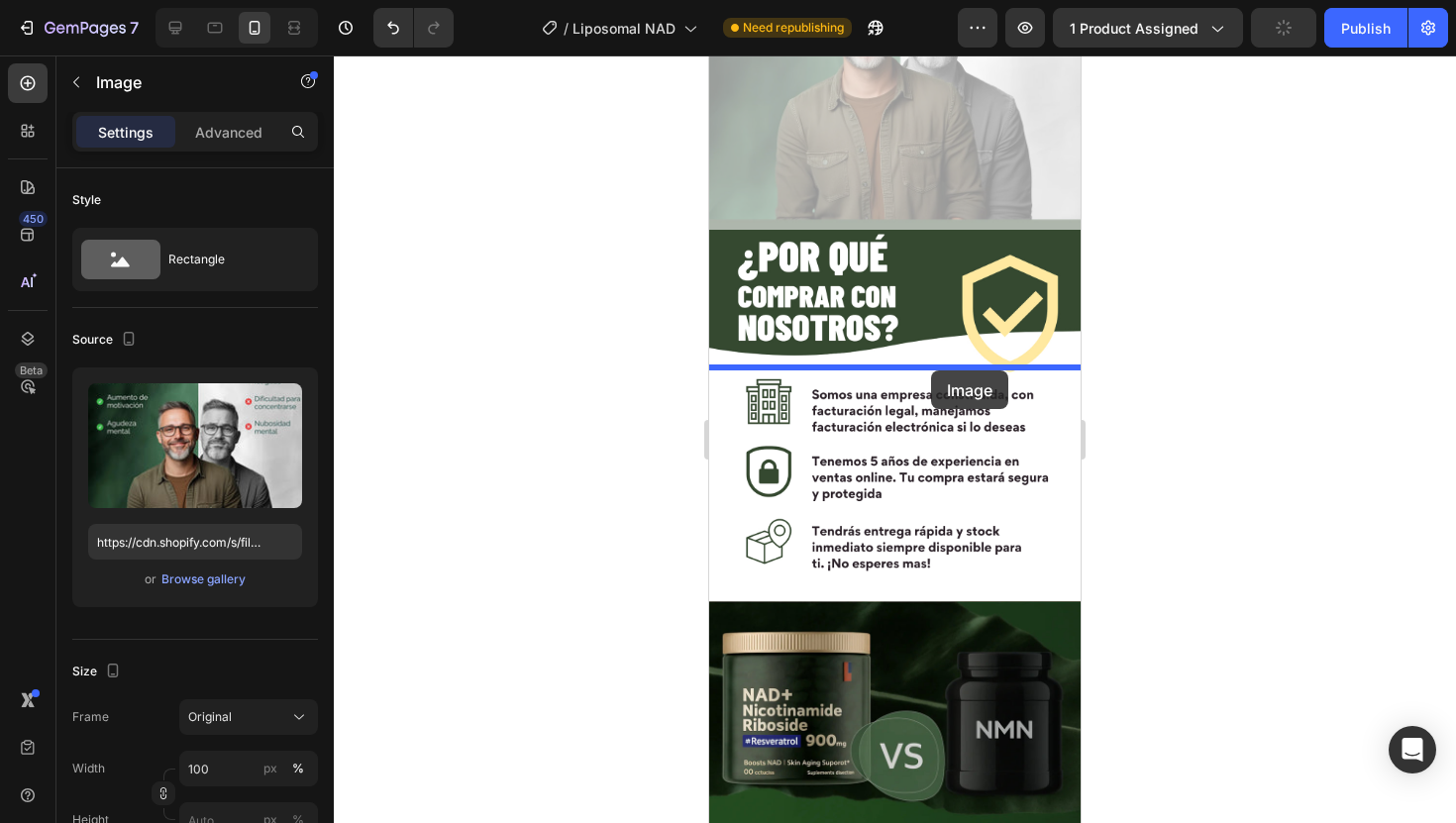 drag, startPoint x: 992, startPoint y: 607, endPoint x: 931, endPoint y: 370, distance: 244.72433 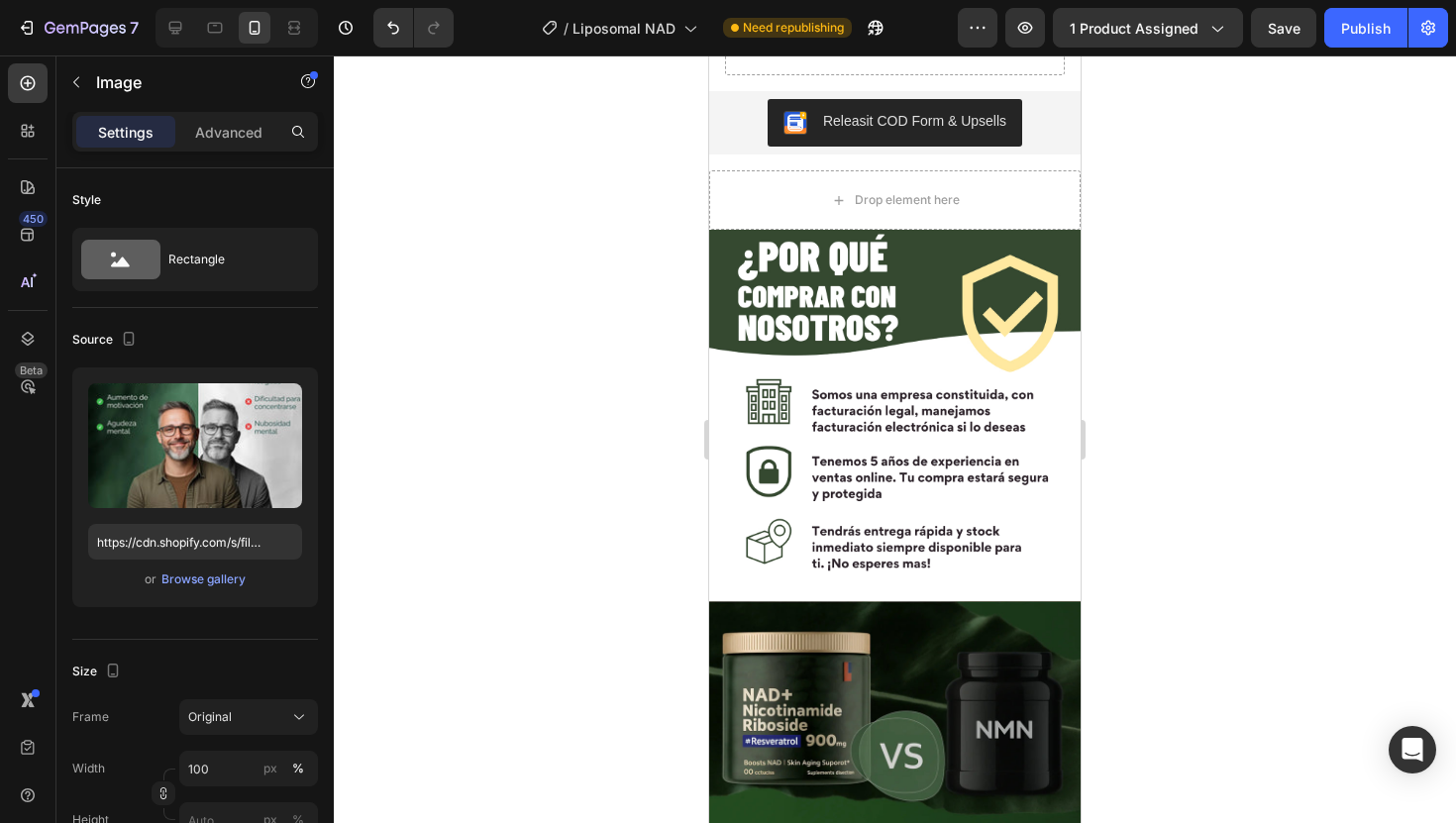 click 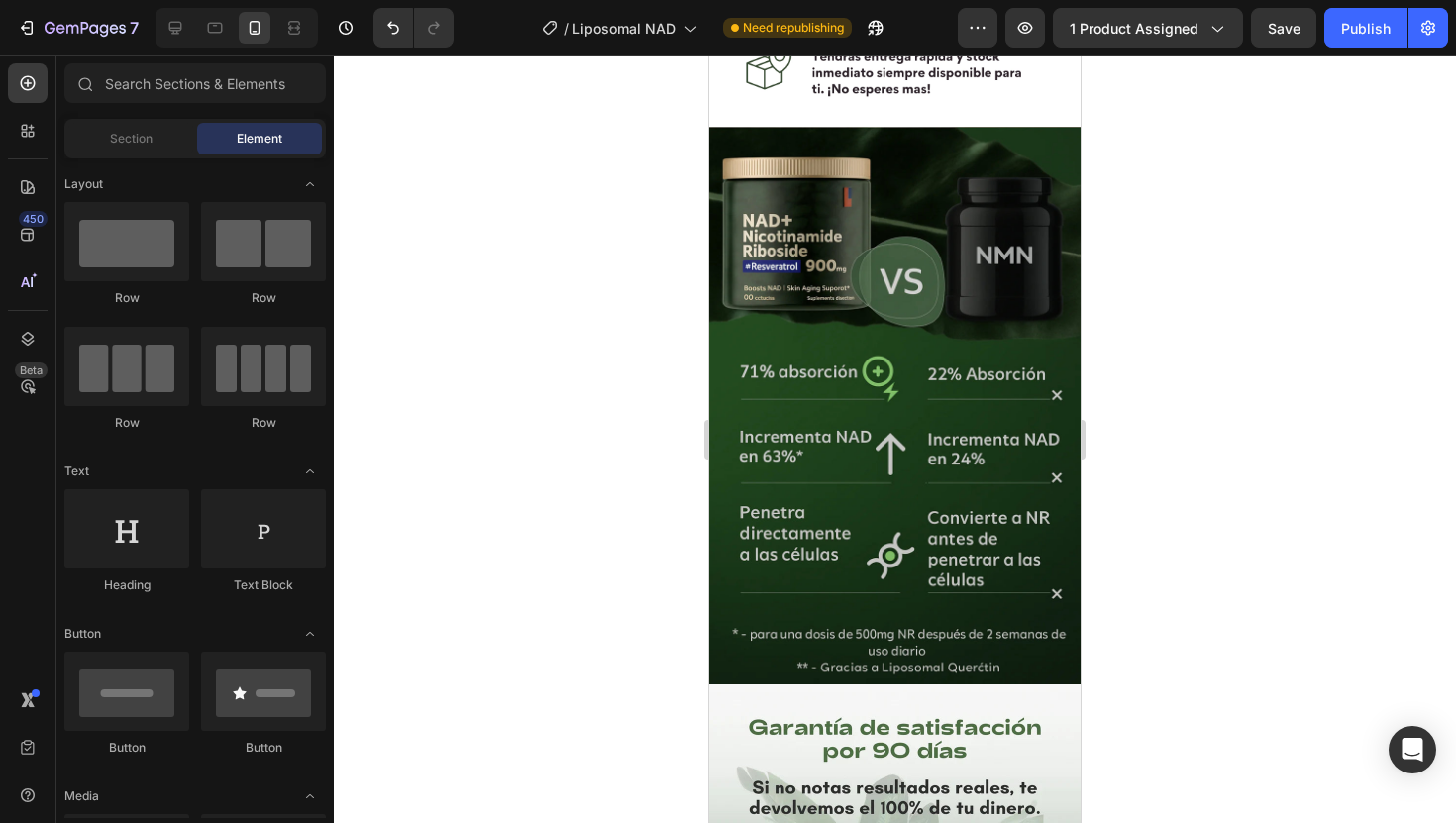 scroll, scrollTop: 2412, scrollLeft: 0, axis: vertical 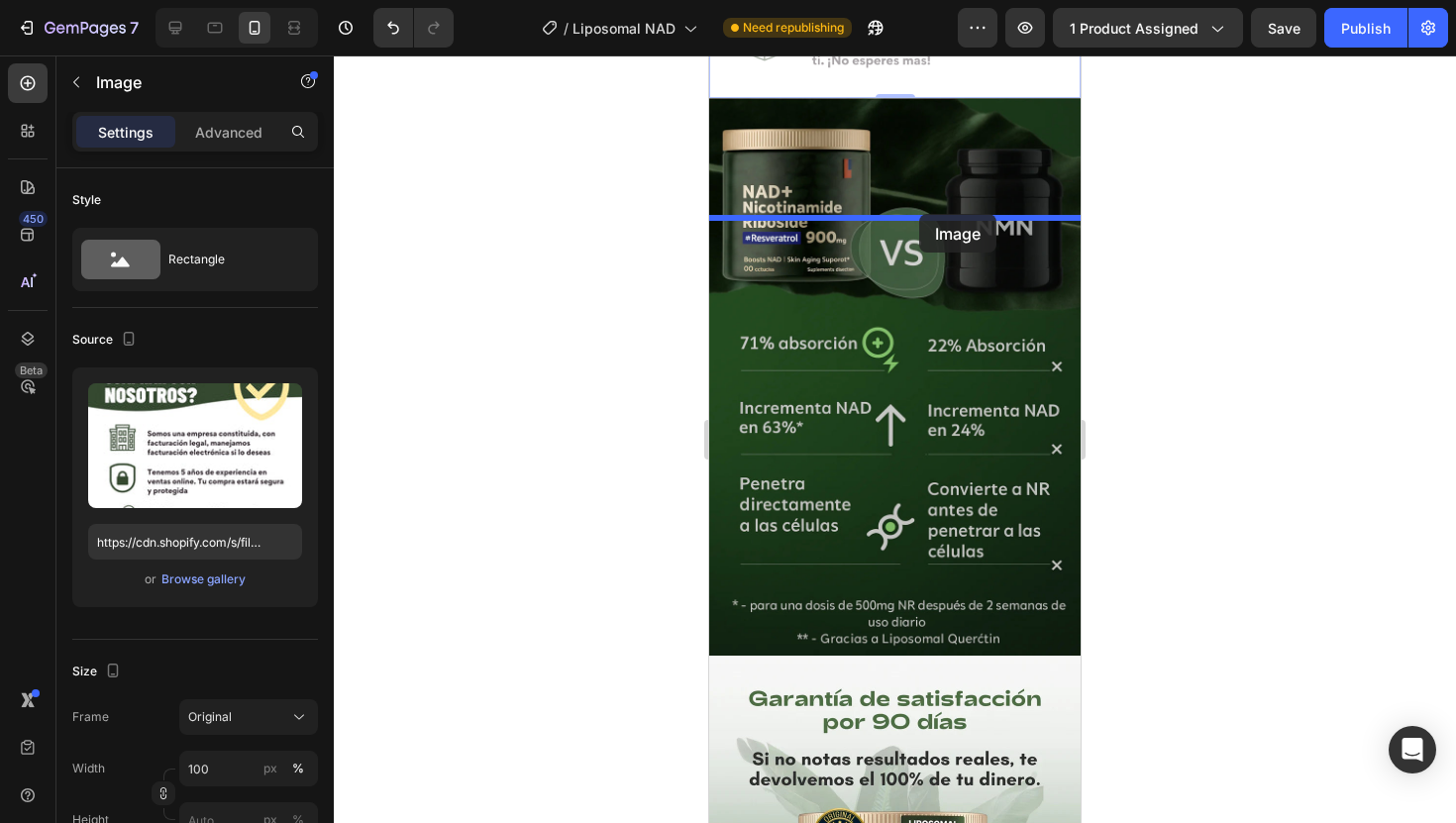 drag, startPoint x: 989, startPoint y: 491, endPoint x: 919, endPoint y: 214, distance: 285.70789 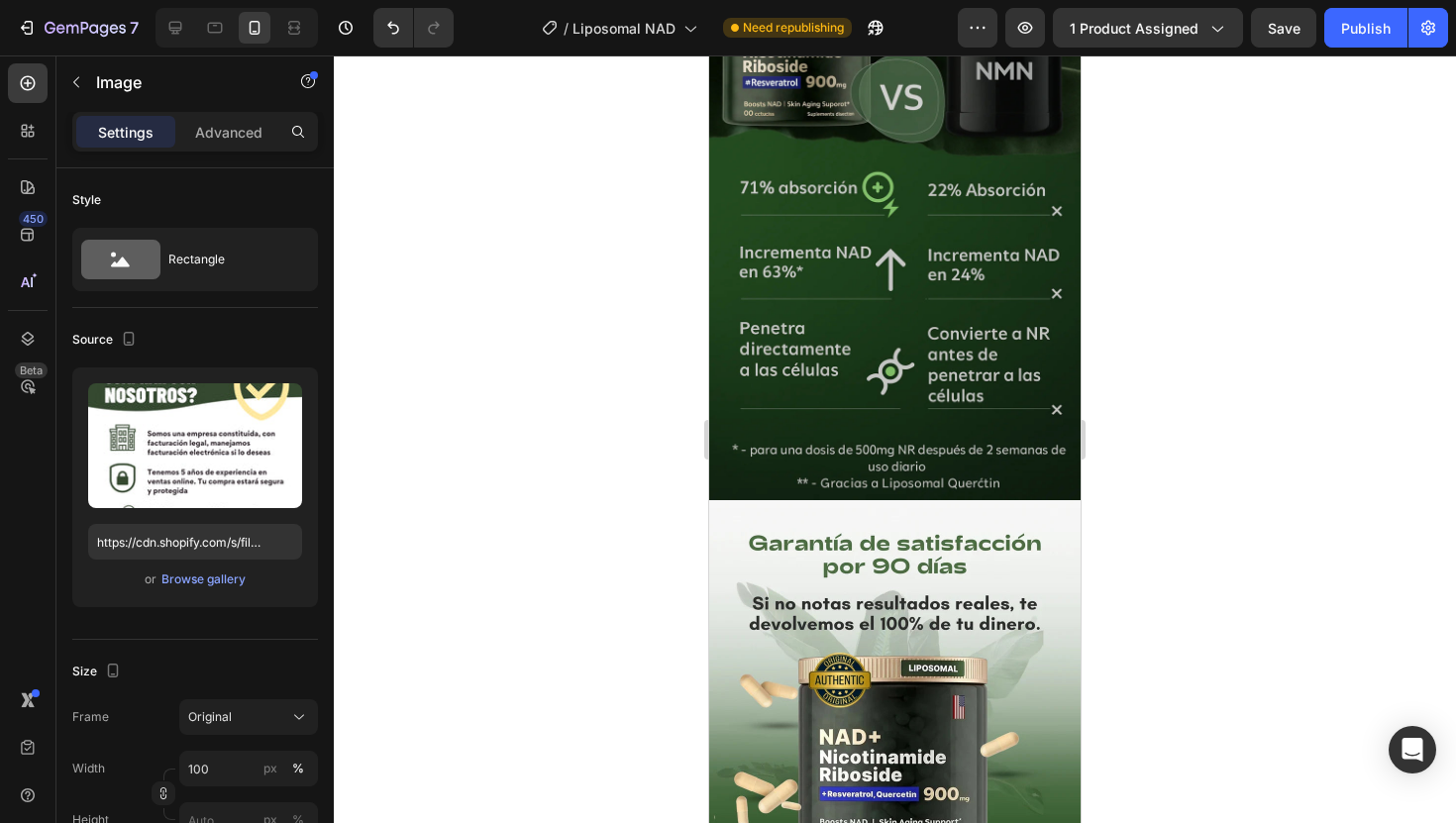 scroll, scrollTop: 2662, scrollLeft: 0, axis: vertical 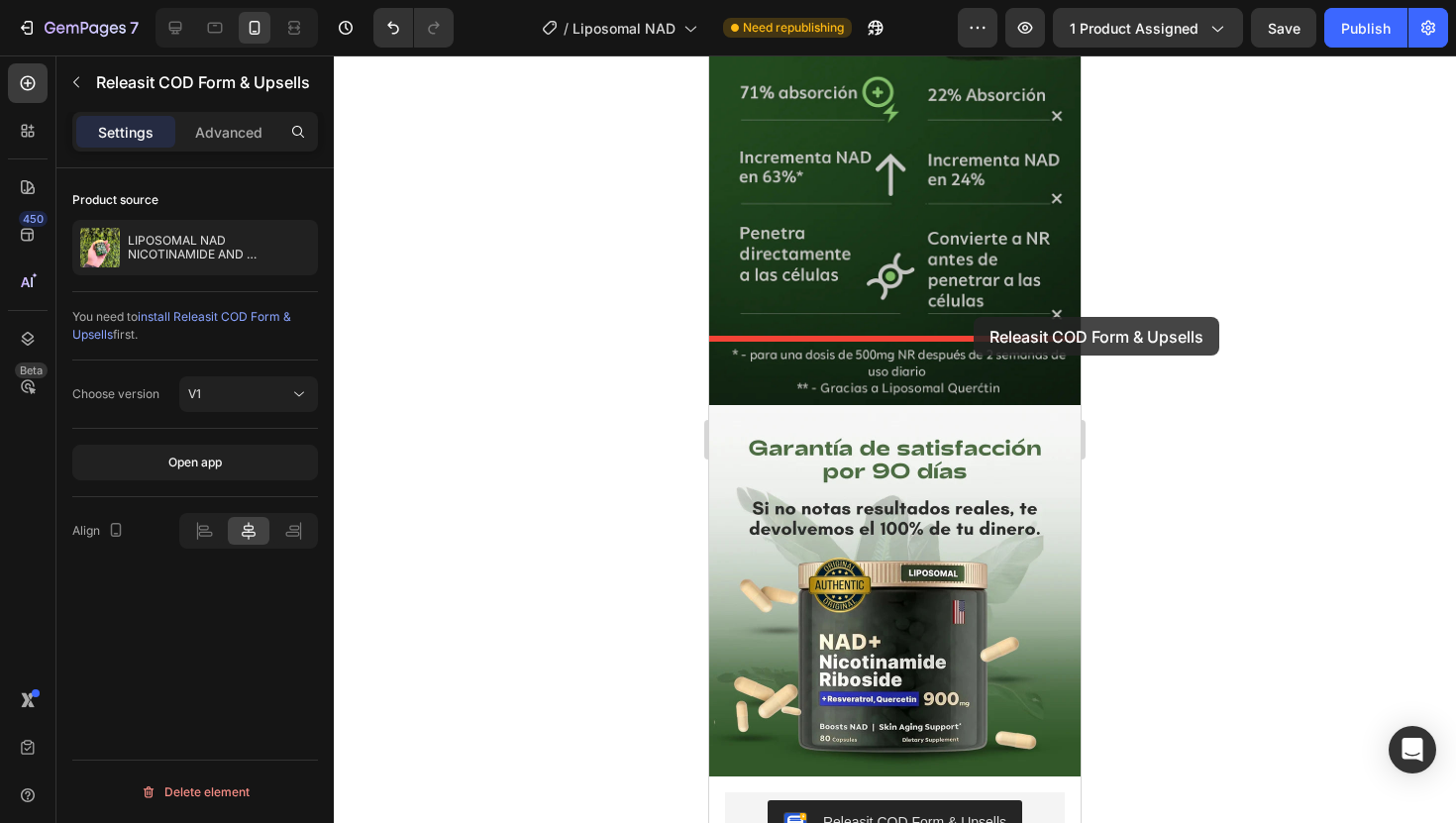 drag, startPoint x: 1022, startPoint y: 451, endPoint x: 973, endPoint y: 318, distance: 141.7392 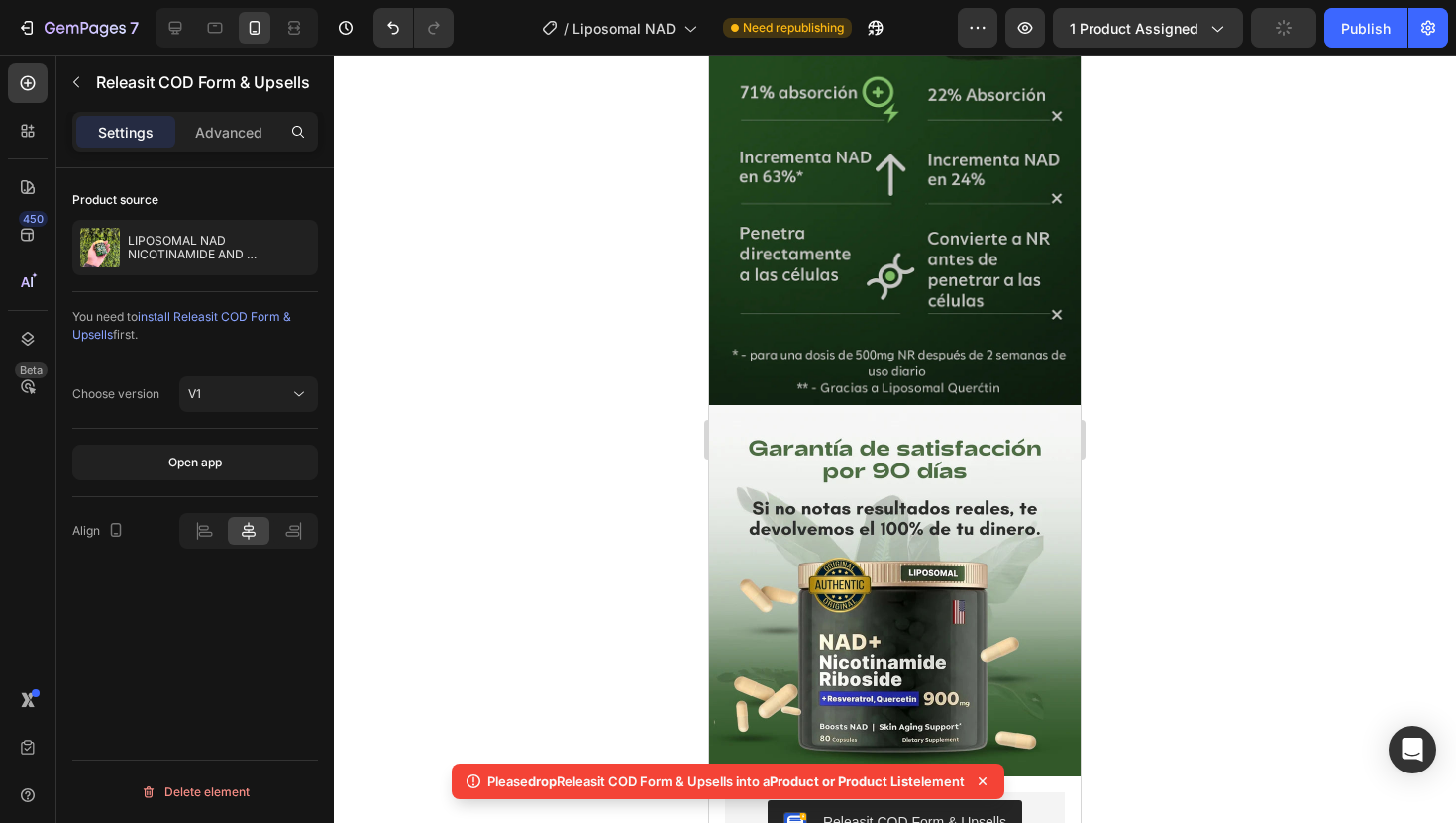 click 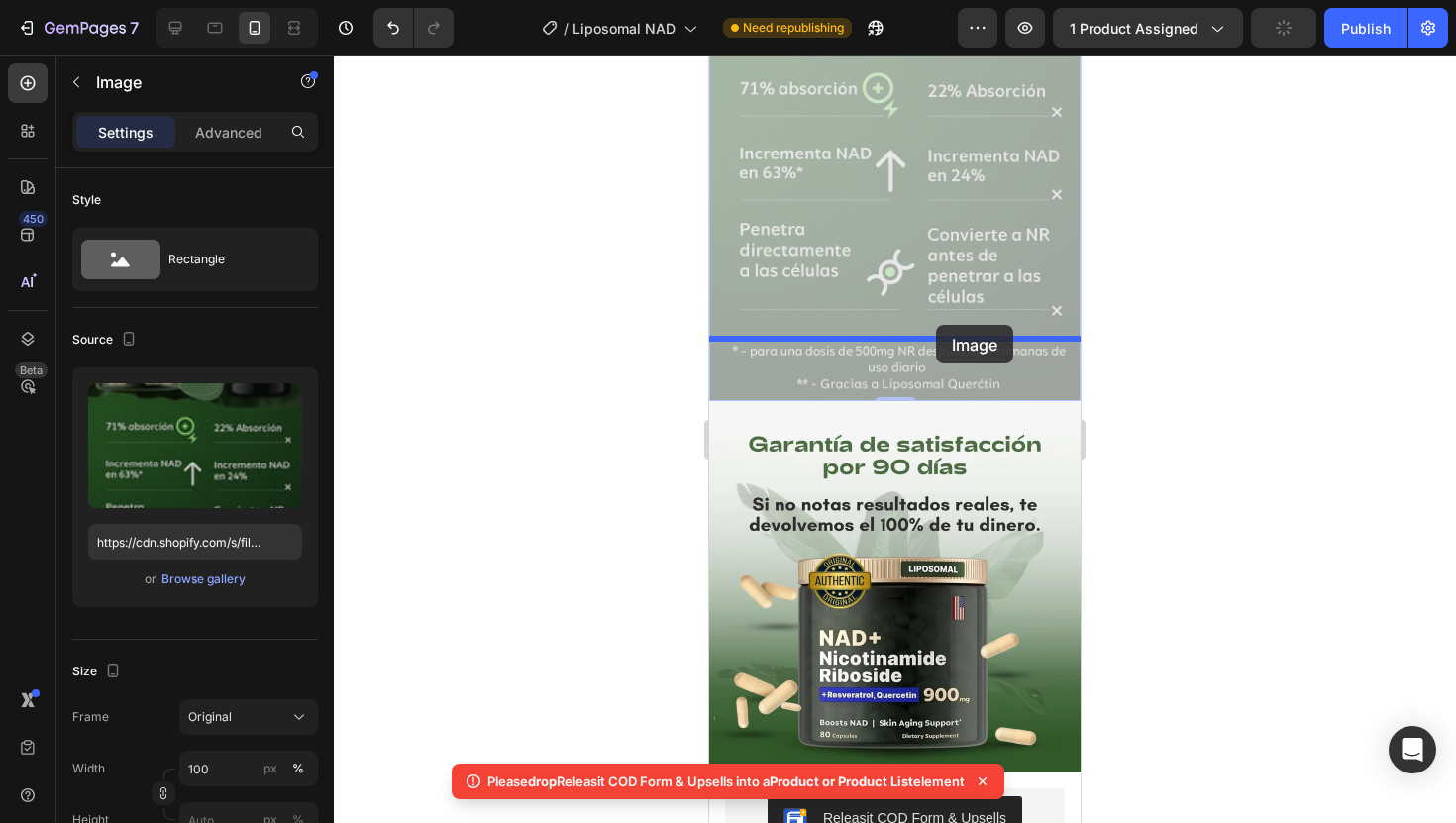 drag, startPoint x: 1005, startPoint y: 609, endPoint x: 936, endPoint y: 325, distance: 292.26187 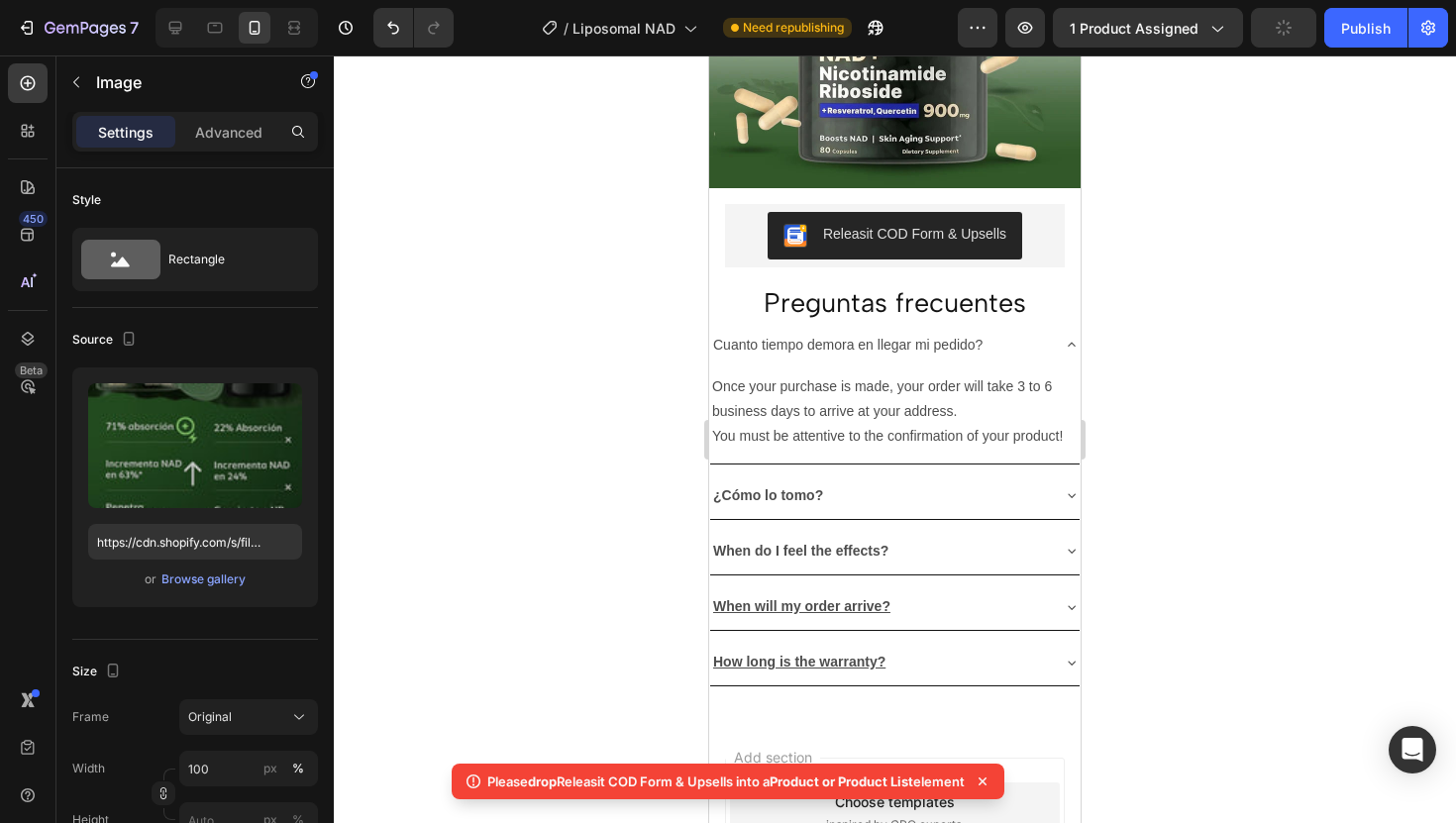 scroll, scrollTop: 3255, scrollLeft: 0, axis: vertical 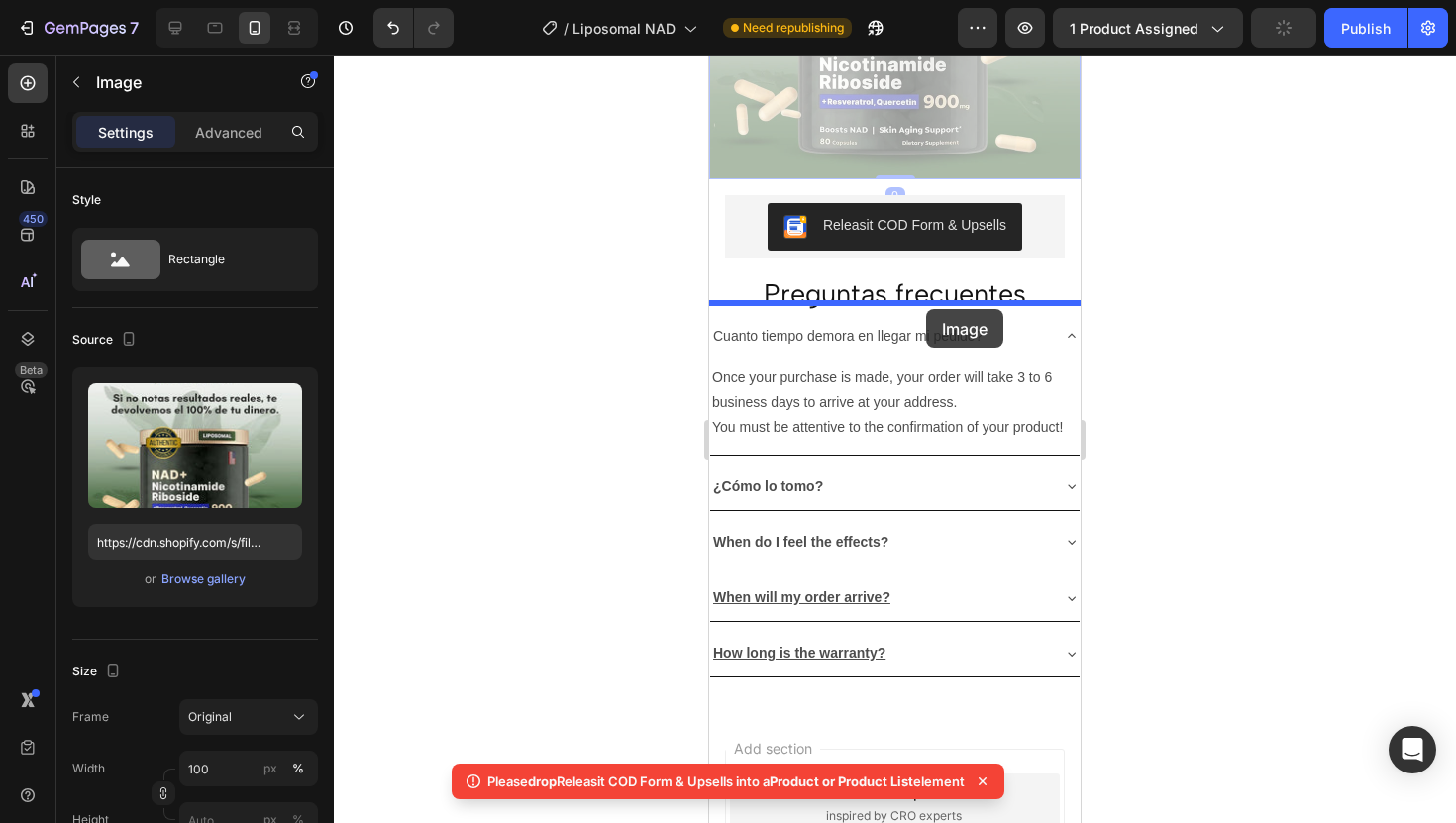 drag, startPoint x: 991, startPoint y: 598, endPoint x: 923, endPoint y: 302, distance: 303.71039 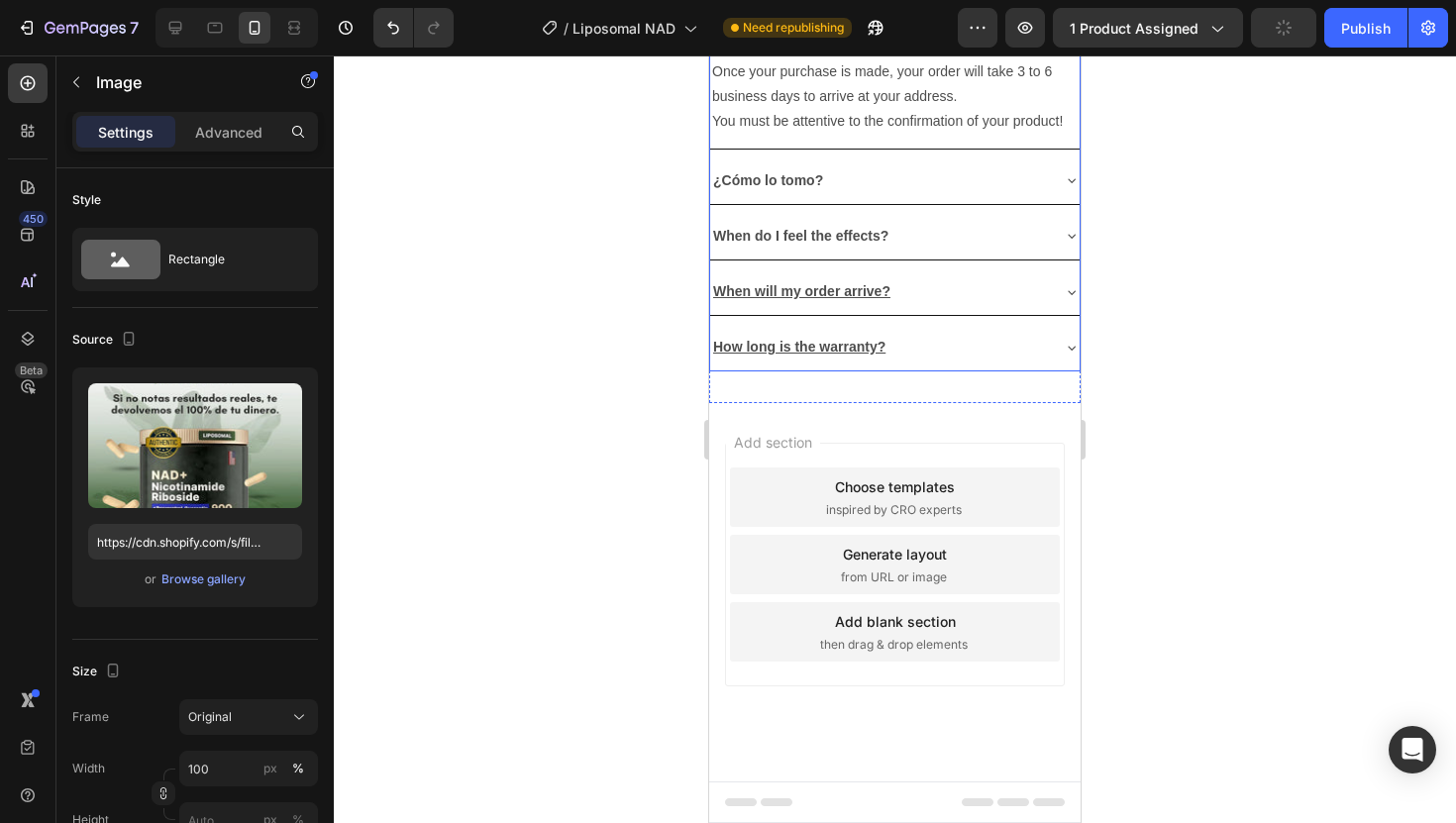 scroll, scrollTop: 3759, scrollLeft: 0, axis: vertical 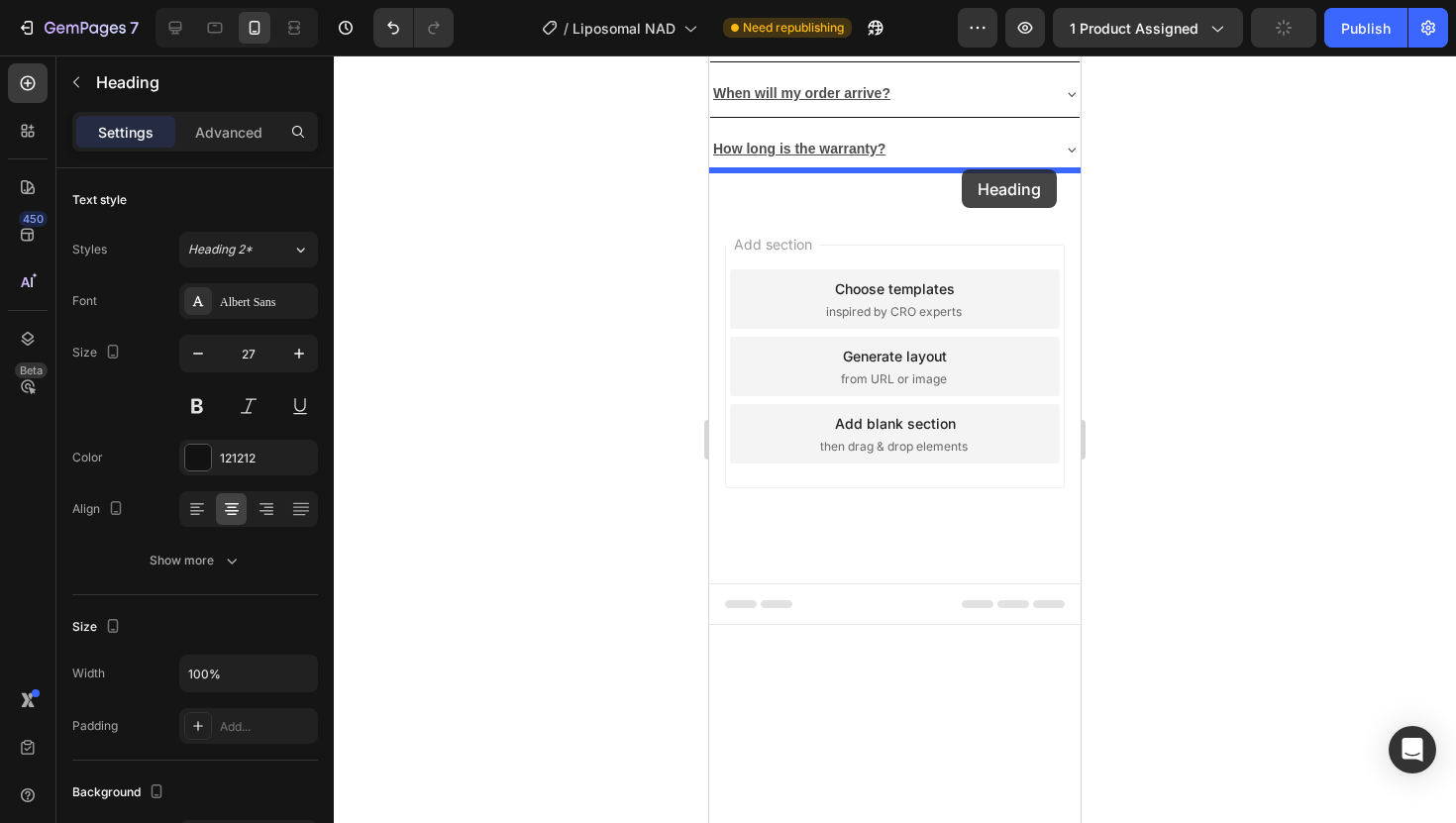 drag, startPoint x: 1048, startPoint y: 492, endPoint x: 962, endPoint y: 169, distance: 334.2529 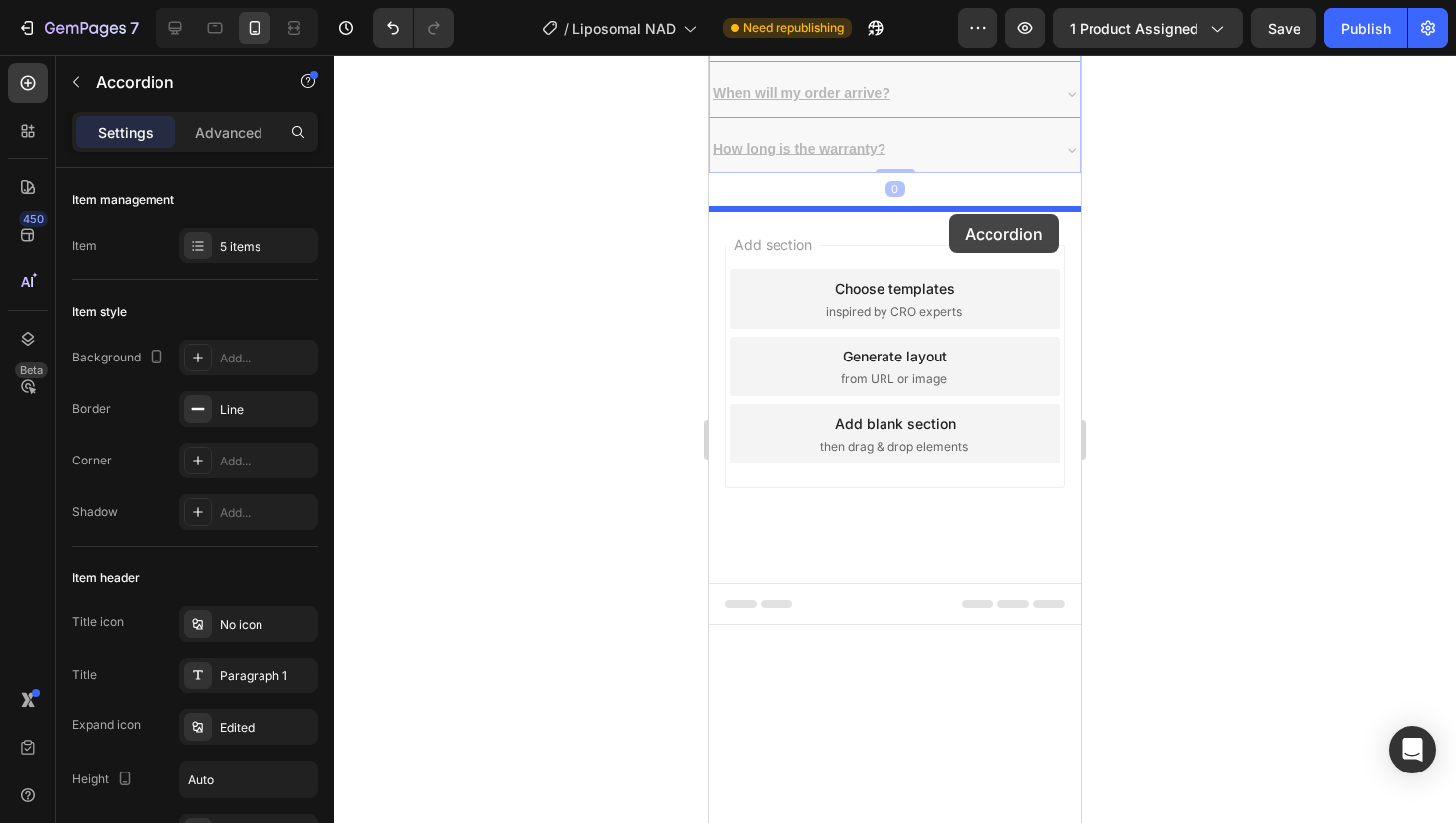 drag, startPoint x: 1053, startPoint y: 544, endPoint x: 949, endPoint y: 214, distance: 346 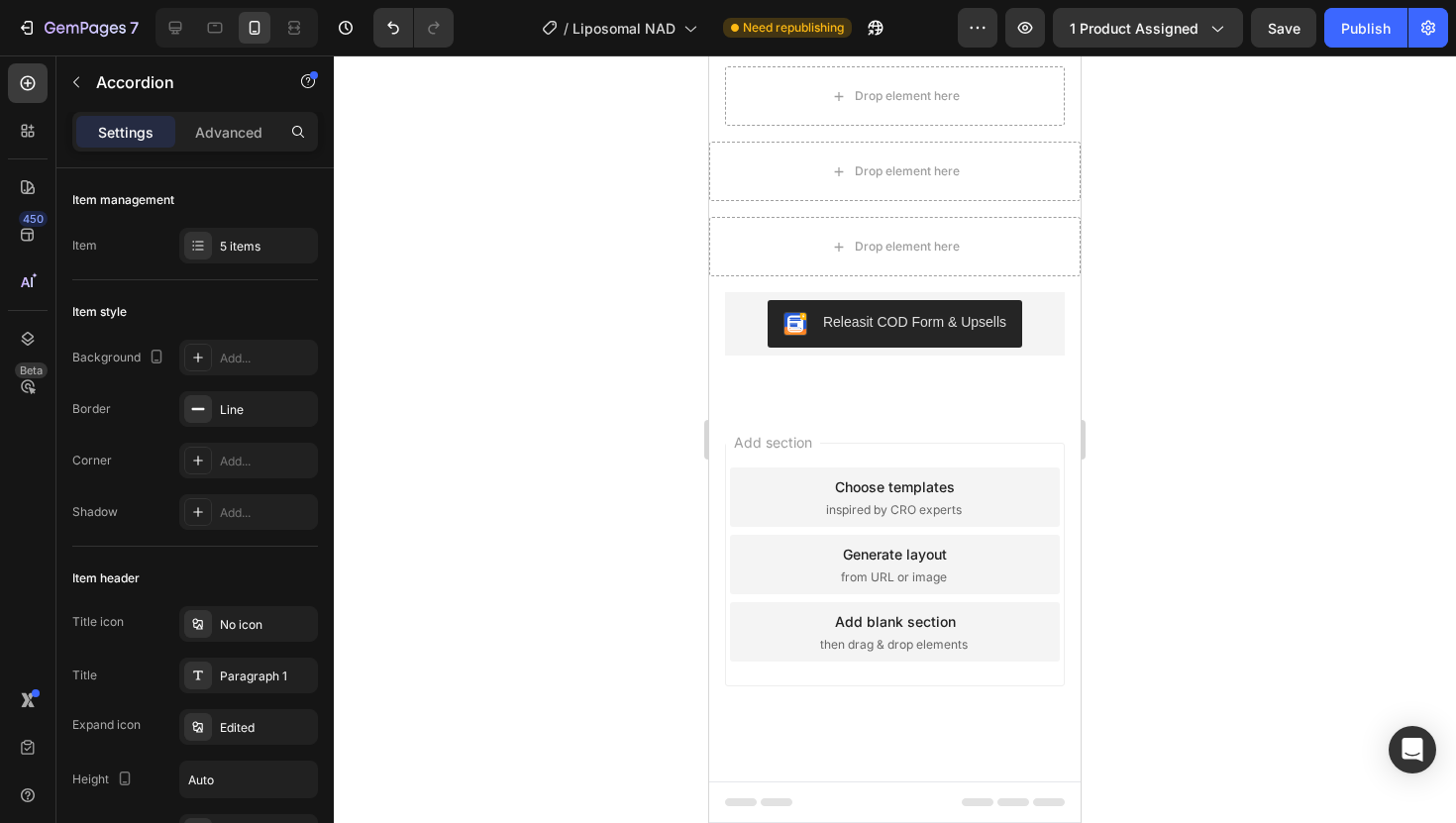 scroll, scrollTop: 3937, scrollLeft: 0, axis: vertical 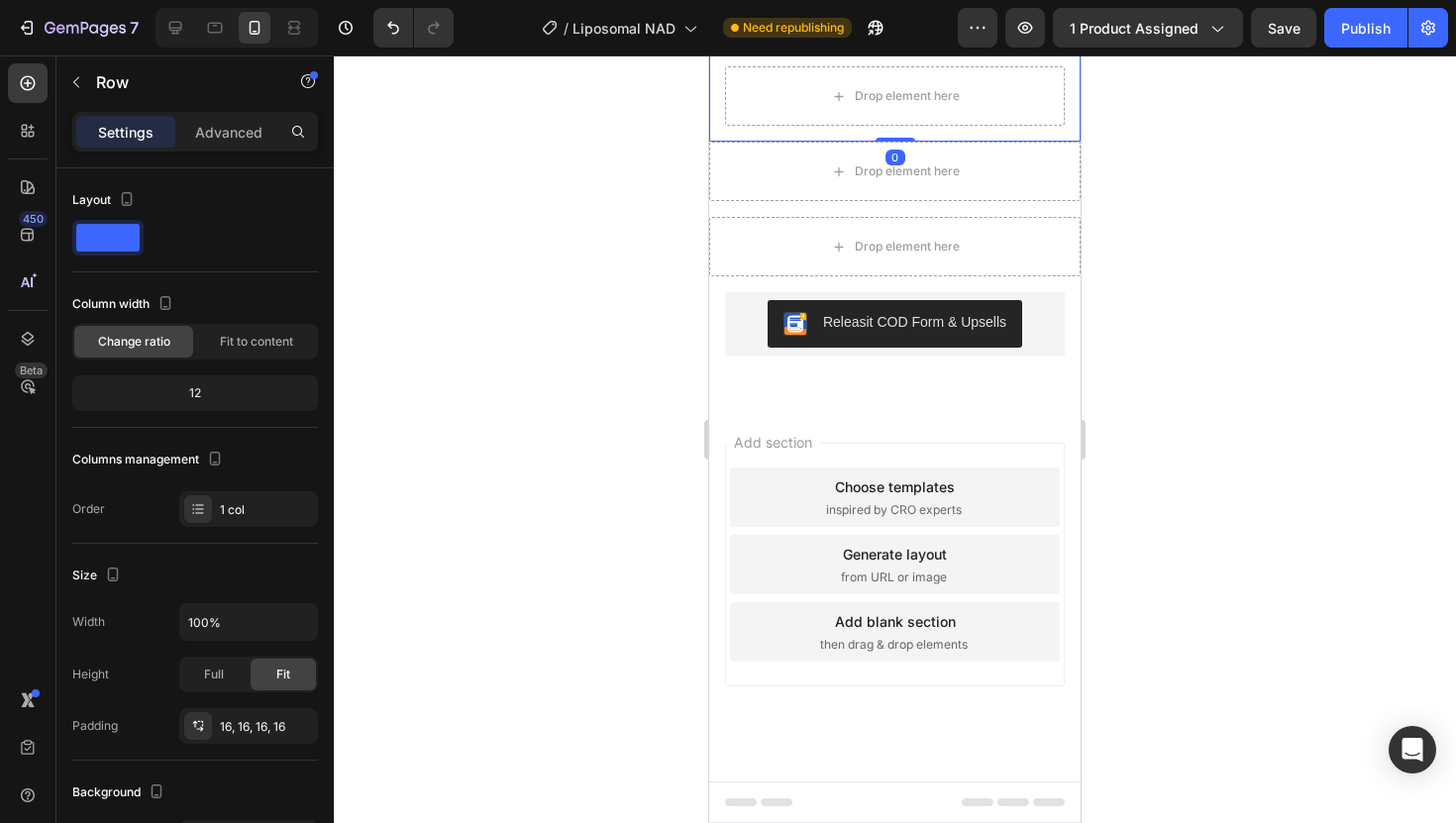 click on "Drop element here Product Row   0" at bounding box center (894, 96) 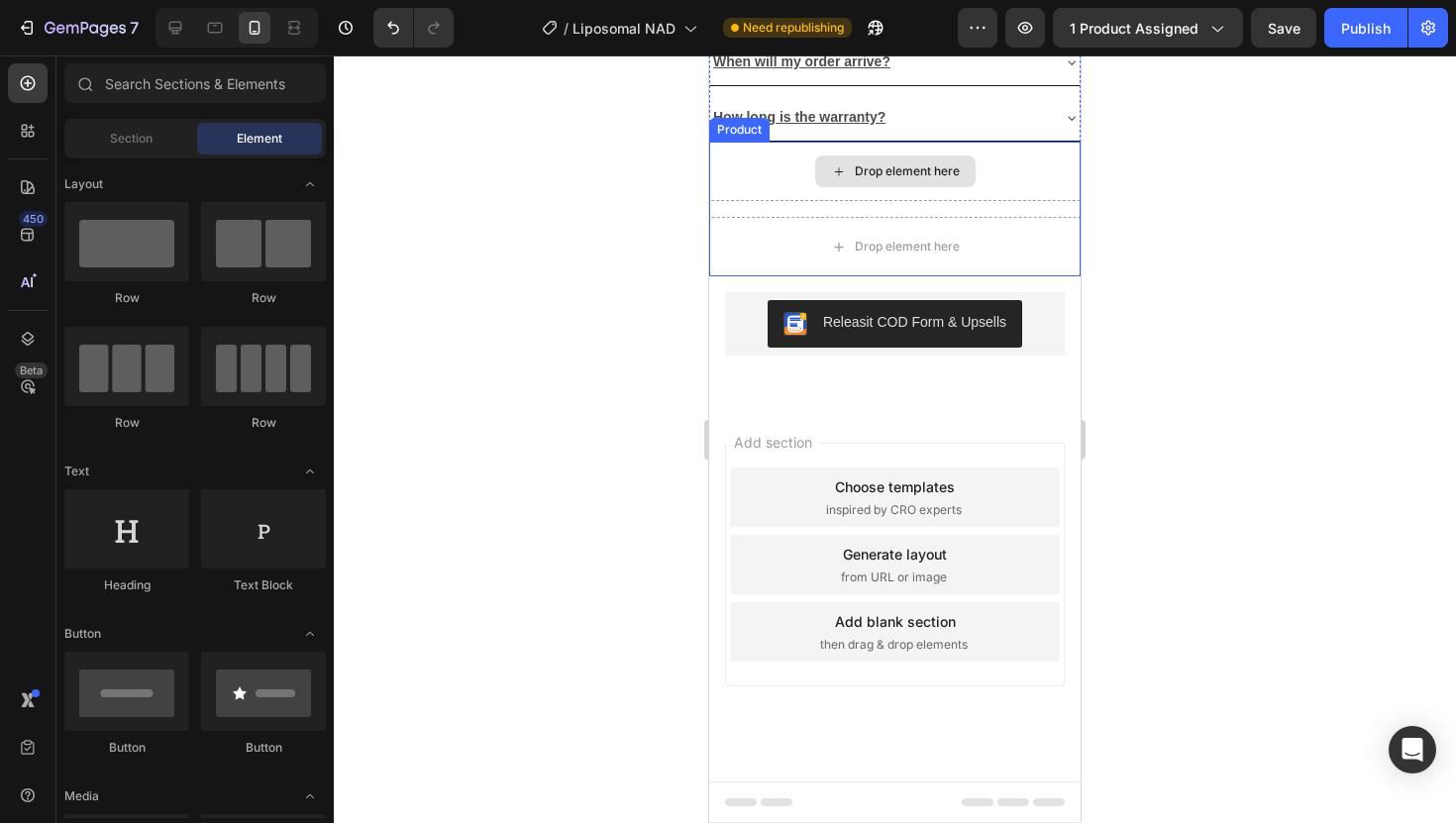 click on "Drop element here" at bounding box center [894, 171] 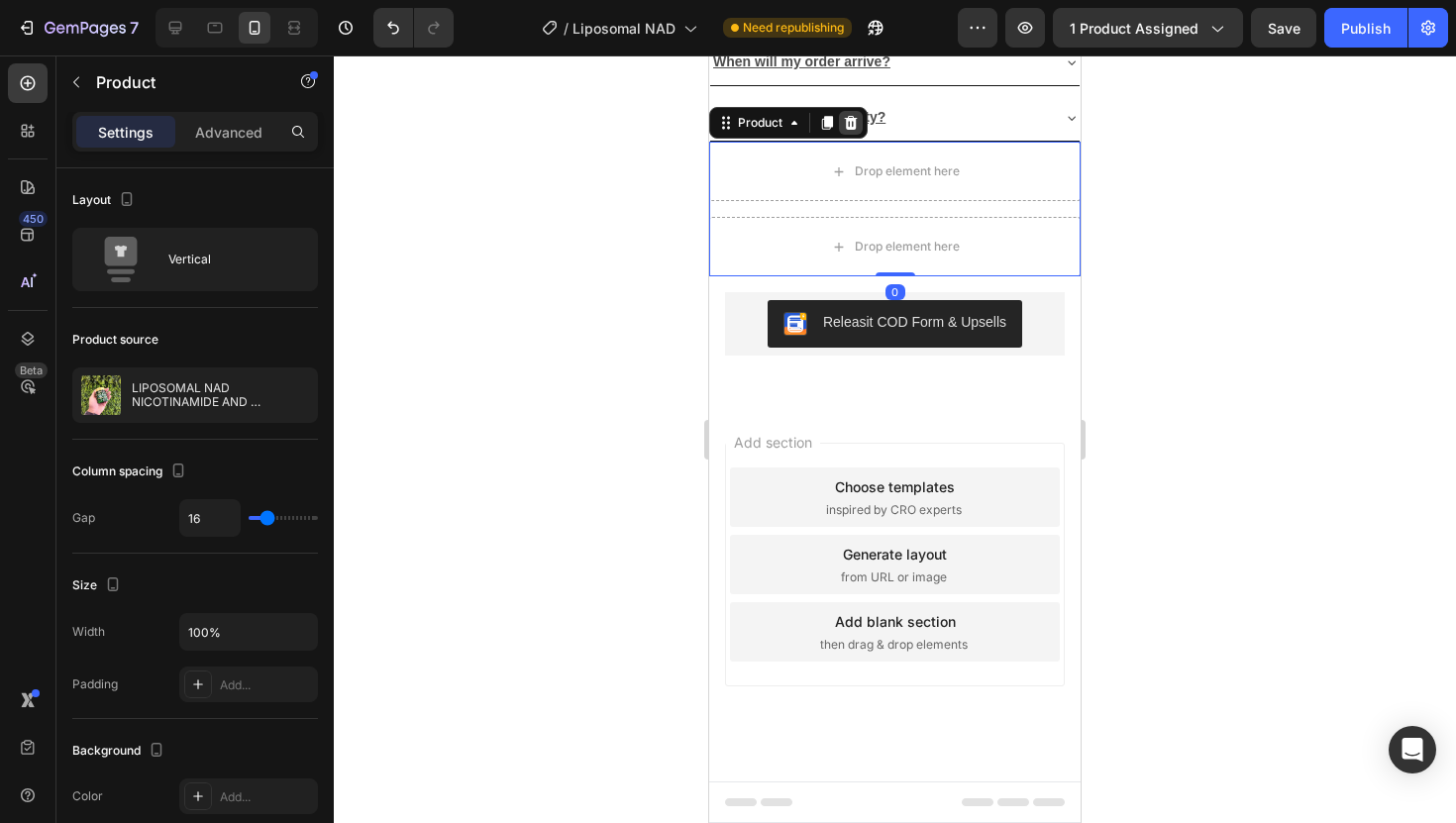 click 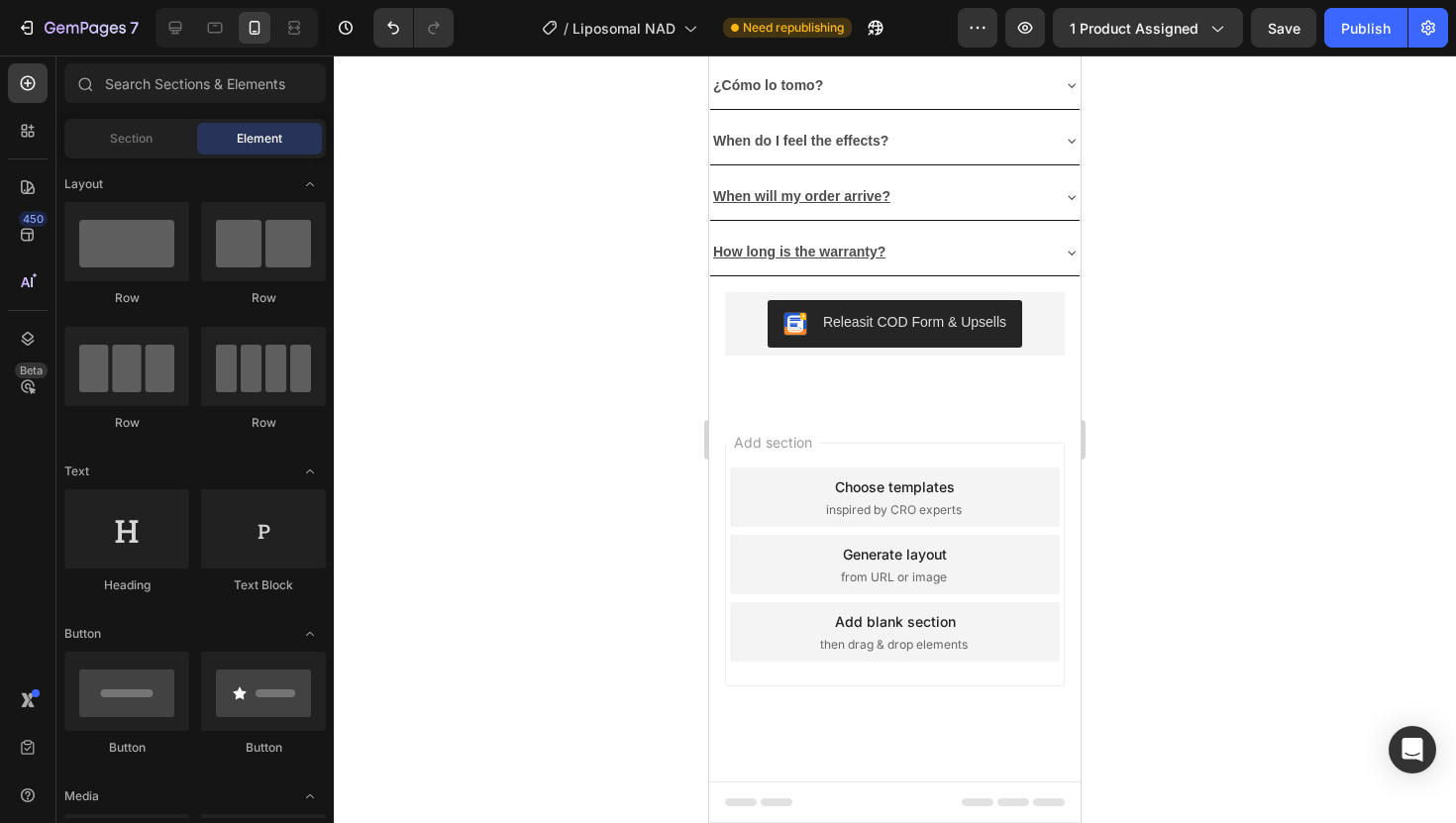 drag, startPoint x: 1109, startPoint y: 450, endPoint x: 248, endPoint y: 348, distance: 867.0208 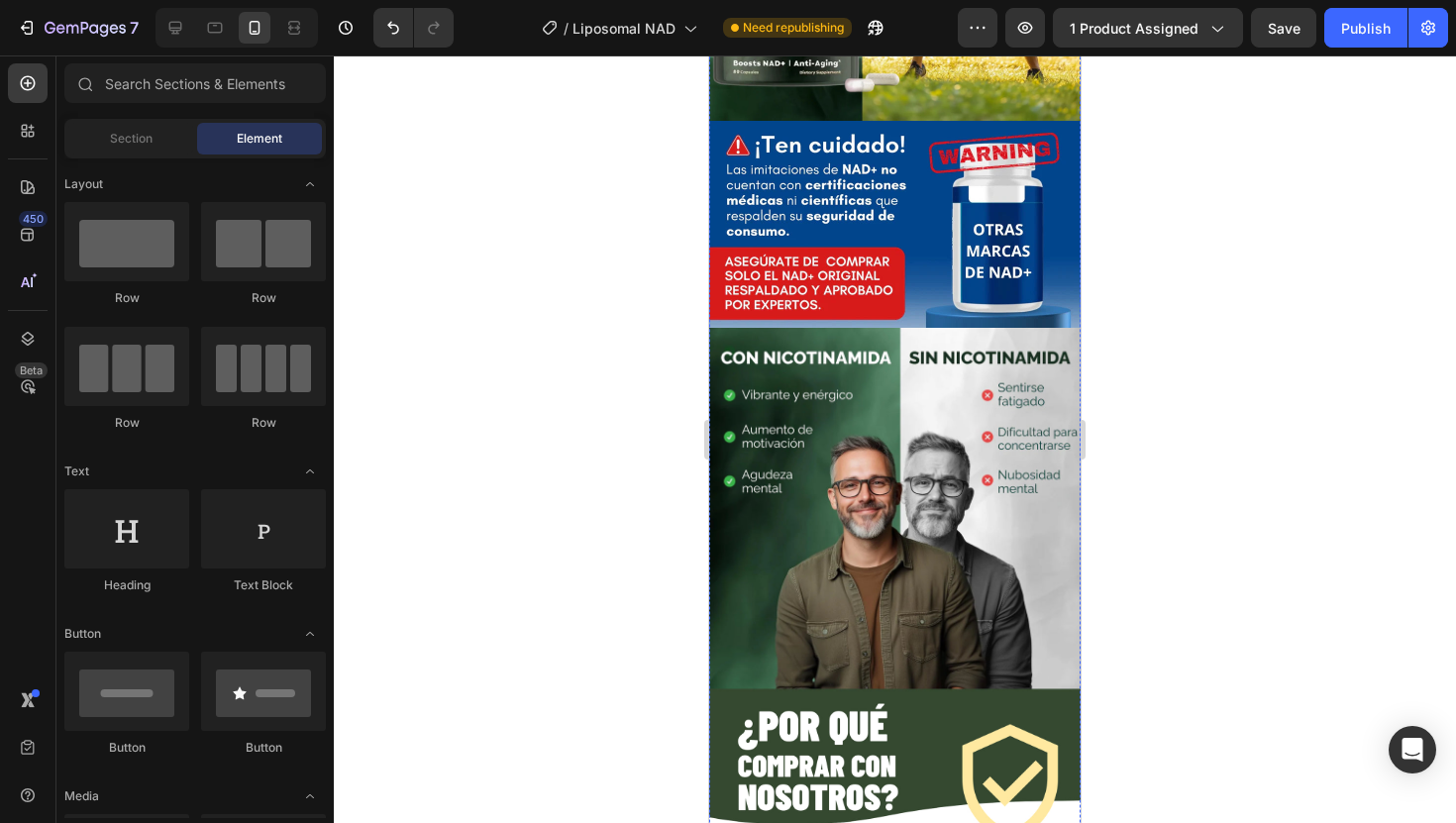 scroll, scrollTop: 1220, scrollLeft: 0, axis: vertical 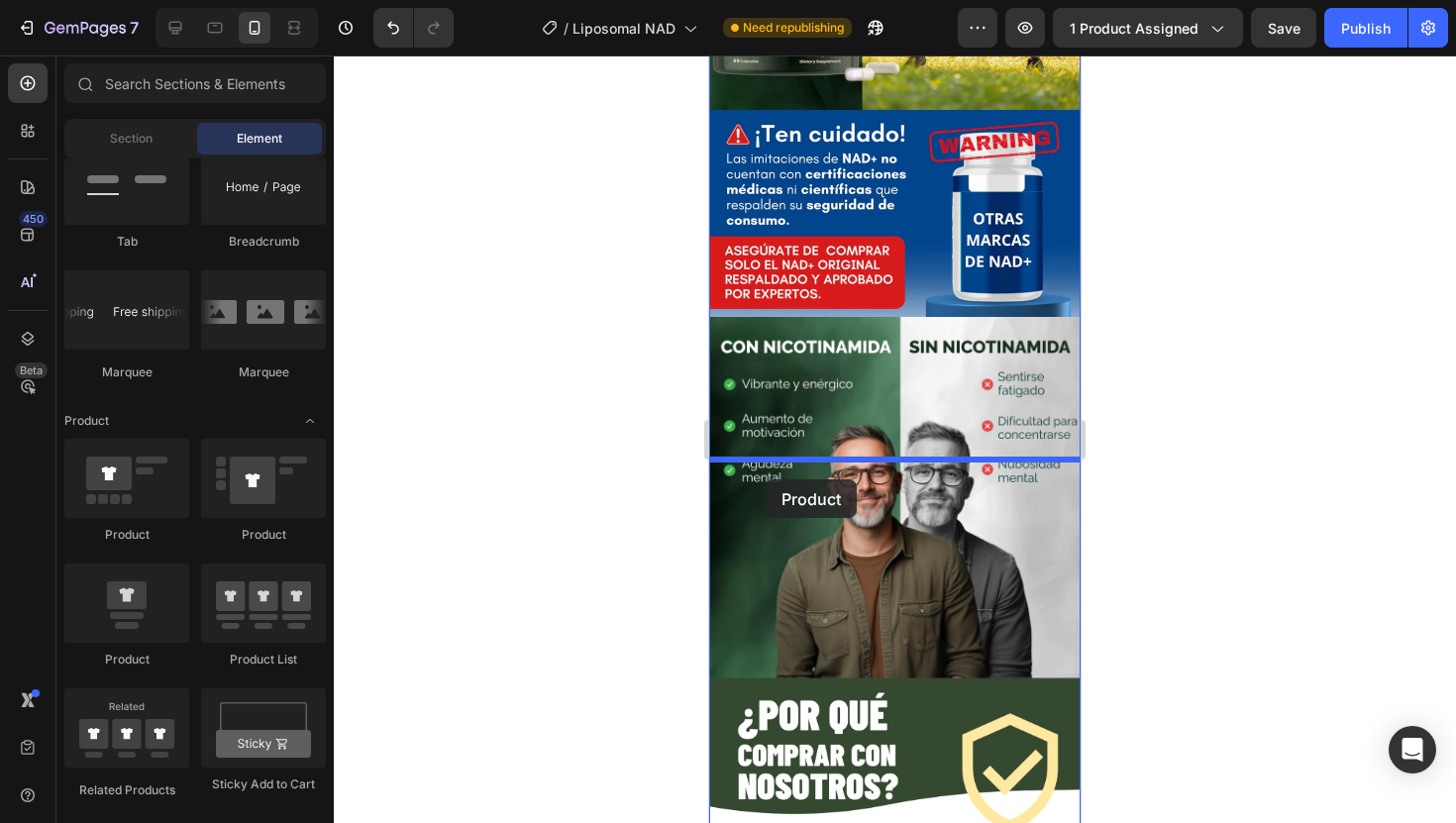 drag, startPoint x: 830, startPoint y: 567, endPoint x: 766, endPoint y: 474, distance: 112.89376 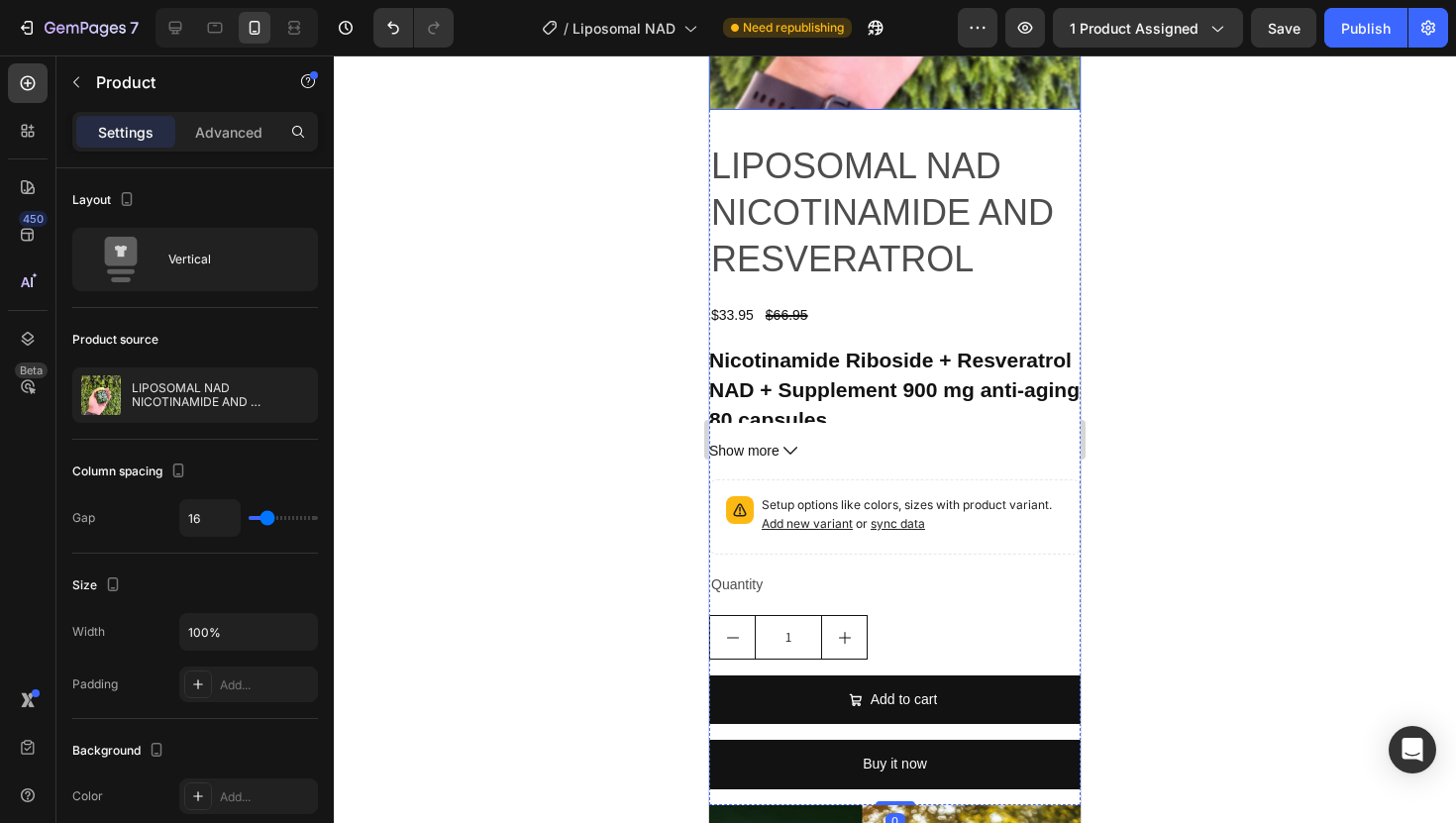 click at bounding box center (894, -76) 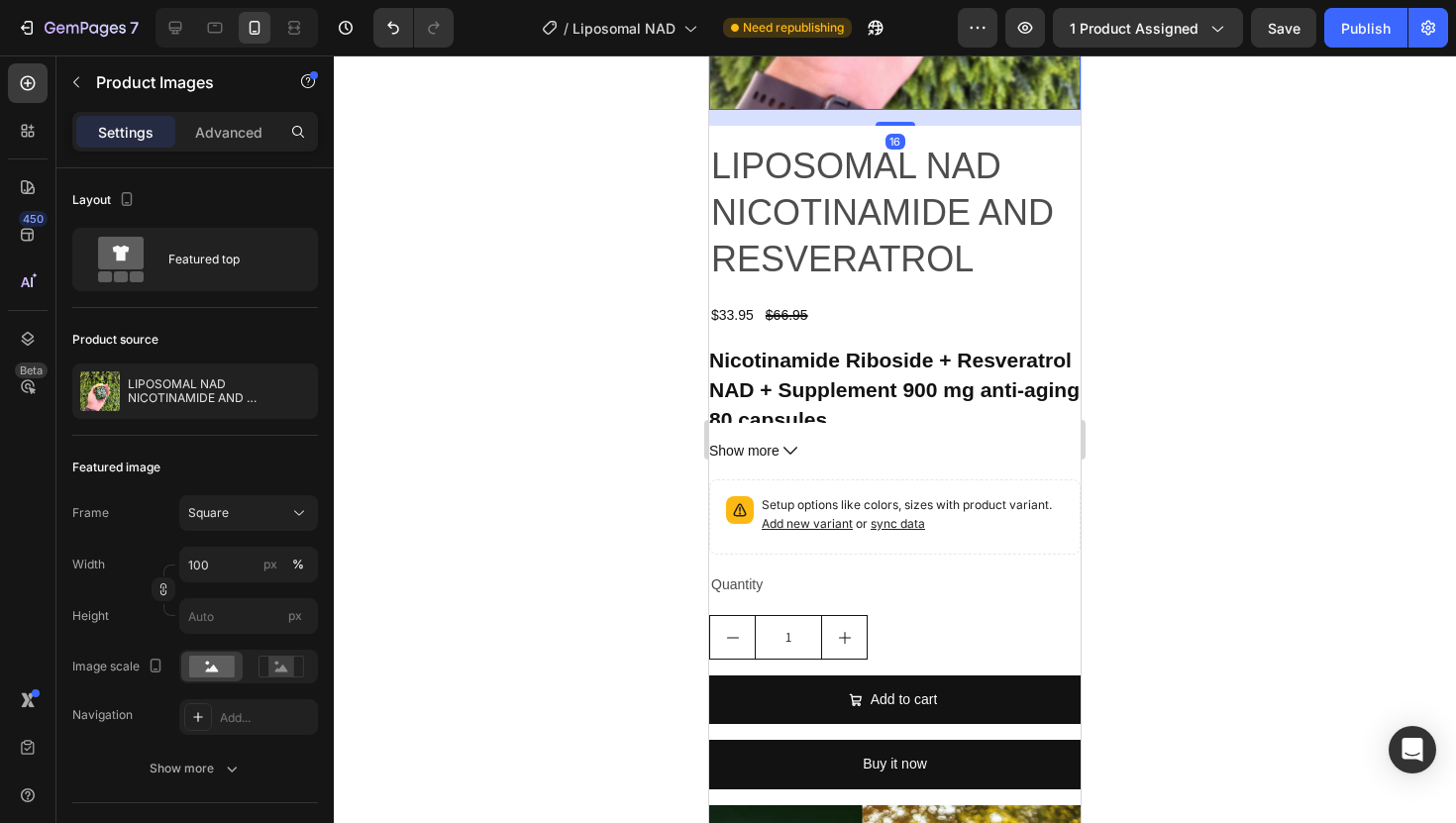 click 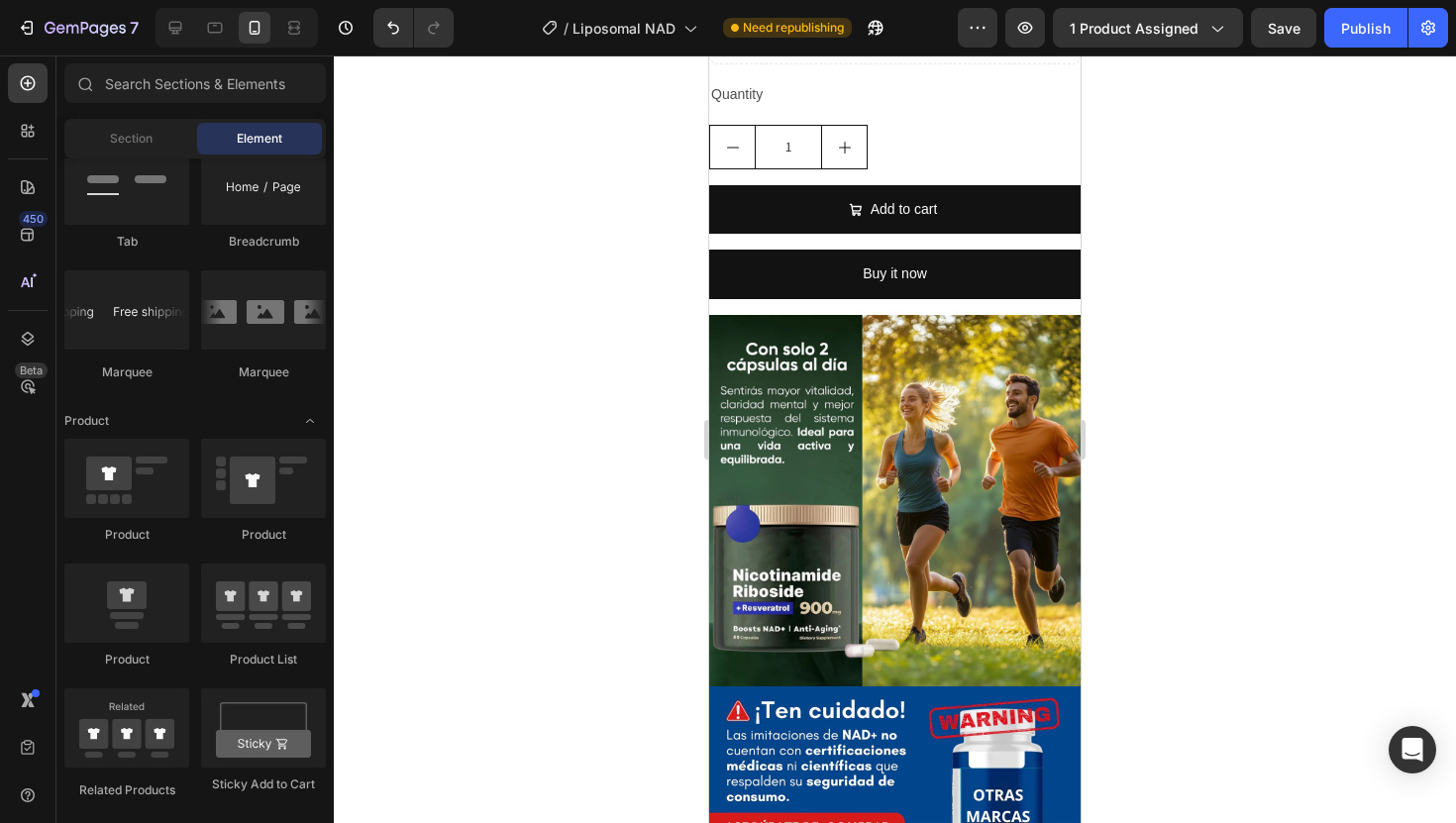 scroll, scrollTop: 1409, scrollLeft: 0, axis: vertical 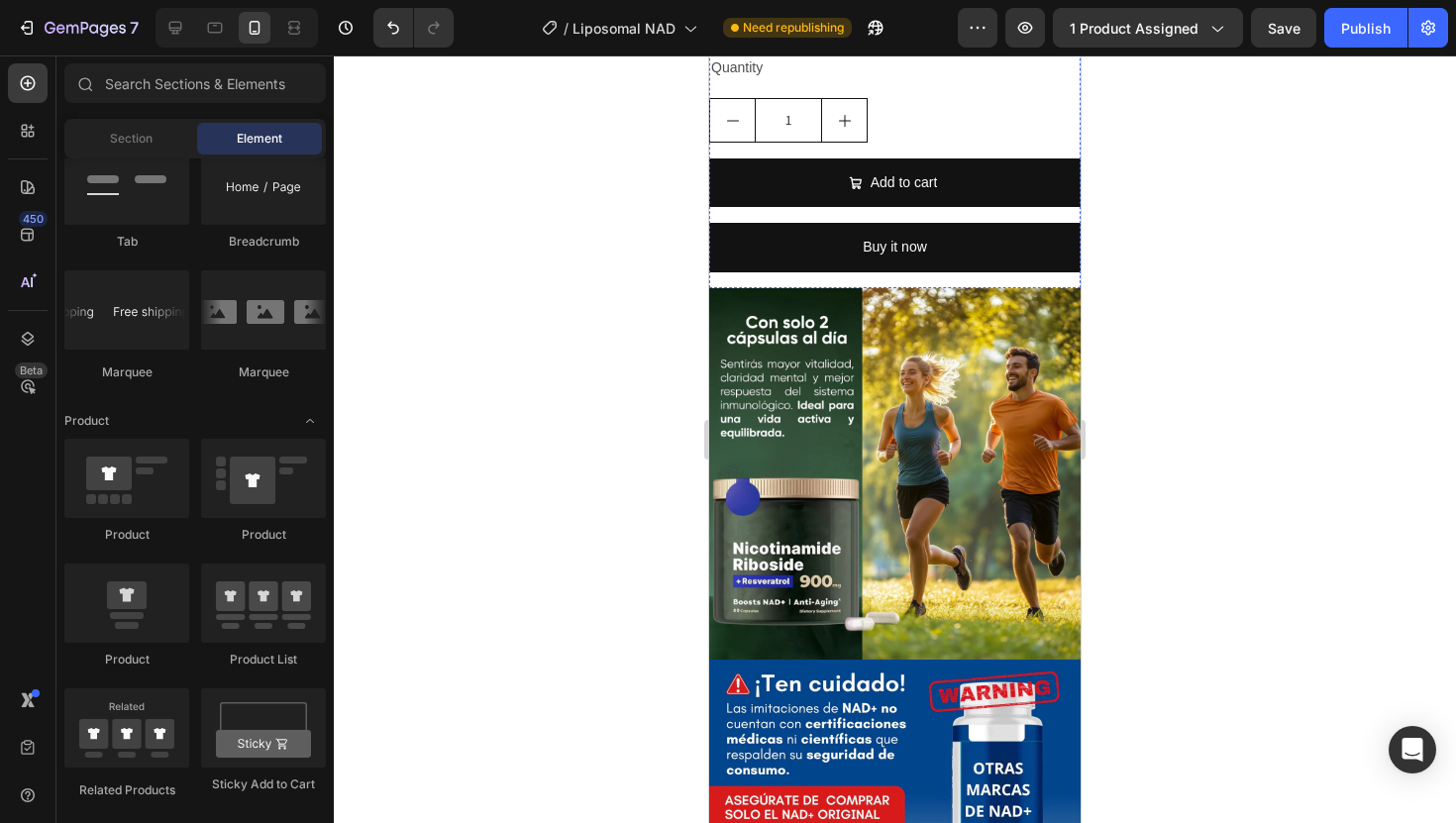 click on "LIPOSOMAL NAD NICOTINAMIDE AND RESVERATROL" at bounding box center (894, -304) 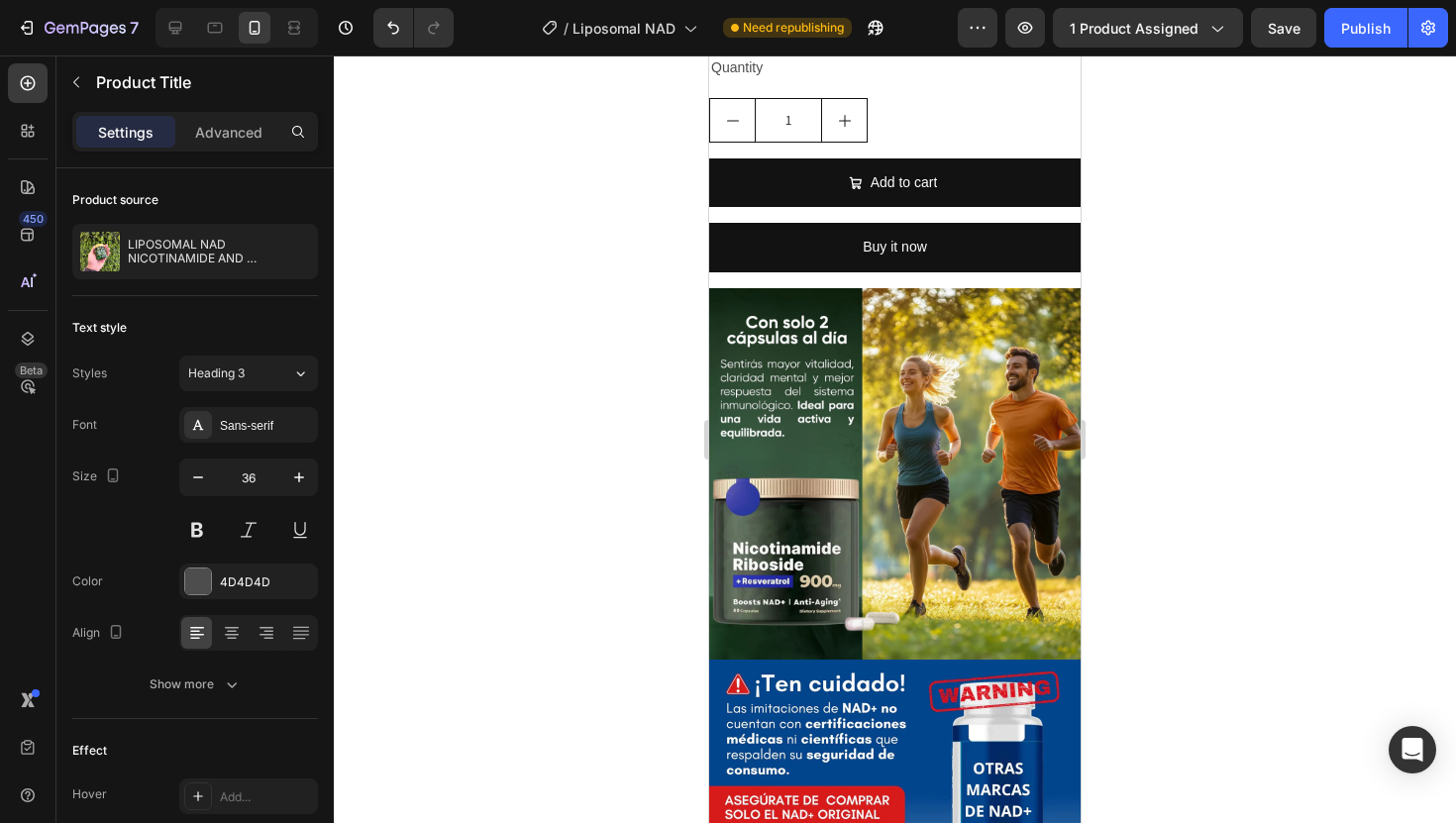 click 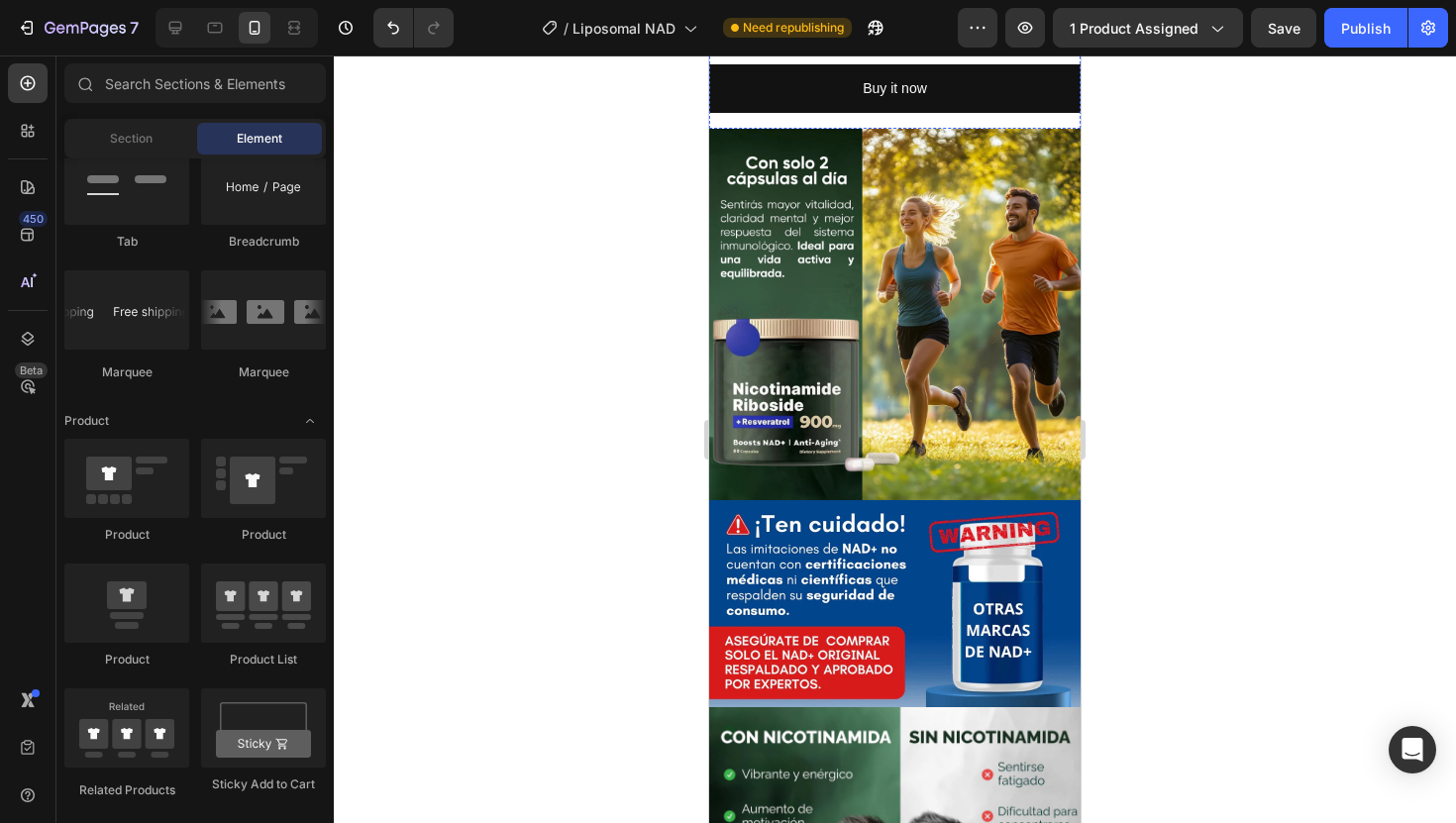 click on "$33.95 Product Price Product Price $66.95 Product Price Product Price Row Nicotinamide Riboside + Resveratrol NAD + Supplement 900 mg anti-aging 80 capsules
(REUS RESEARCH) Product - Size: 80 capsules (Pack of 1) NAD+ Supplement with Resveratrol: Unleash your body's potential with our NAD+ capsules. Premium formula with a potent dose of
900 mg of NAD+ per portion , providing essential support for overall health and well-being. With
80 capsules per bottle , you'll have a supply for
40 days  of this powerful supplement. SUPER-NAD+ SUPPLEMENT: As NAD+ levels decline with age, these capsules are designed to help
boost NAD+ levels , combating fatigue, promoting healthy aging, and supporting optimal body function. ENERGY SUPPORT: Taking
two capsules a day  VITALITY UNLEASHED: Order now  and start a life full of
renewed energy, stamina, and well-being. (AAA)" at bounding box center (894, -124) 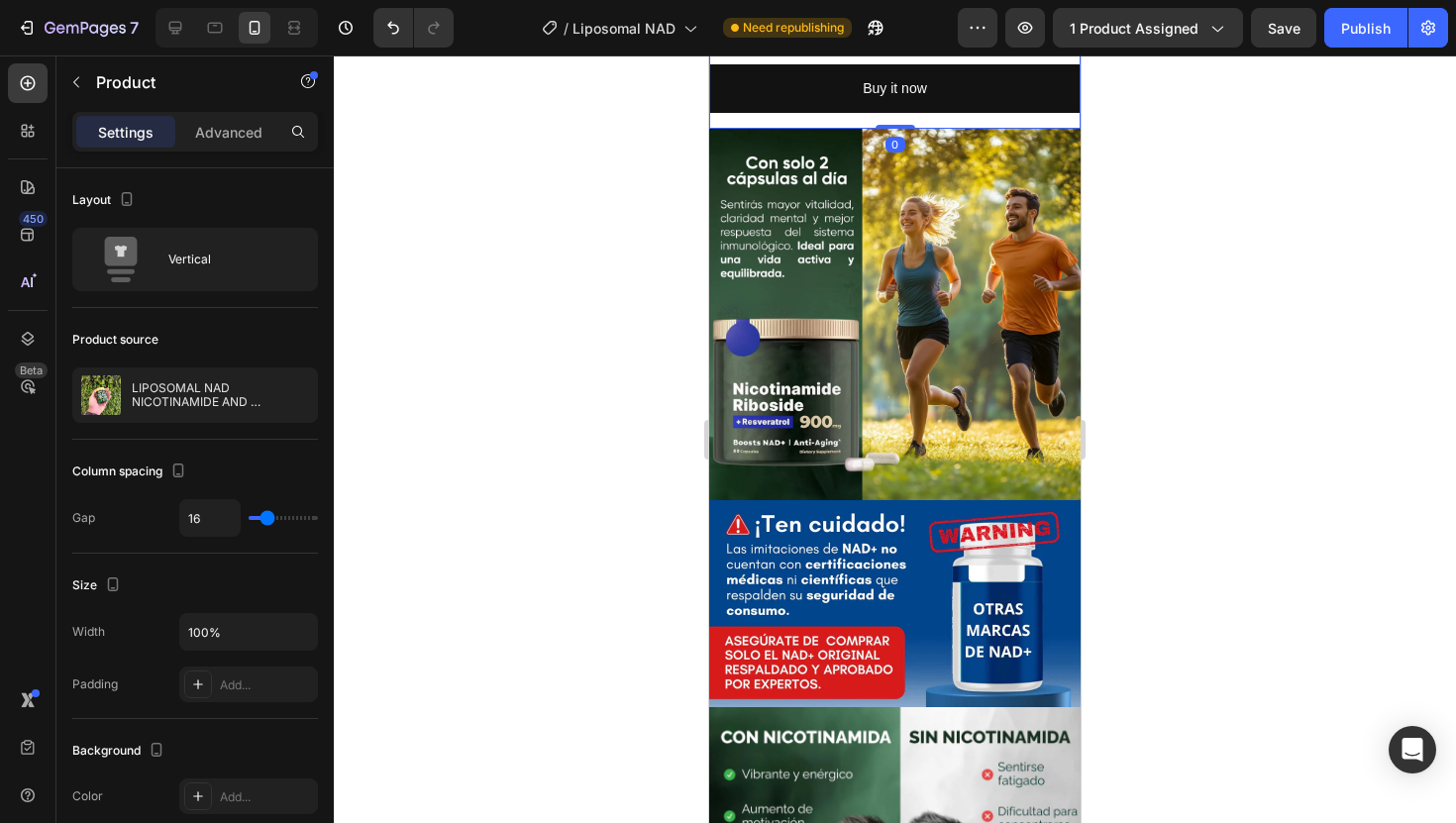 click on "$33.95 Product Price Product Price $66.95 Product Price Product Price Row" at bounding box center [894, -361] 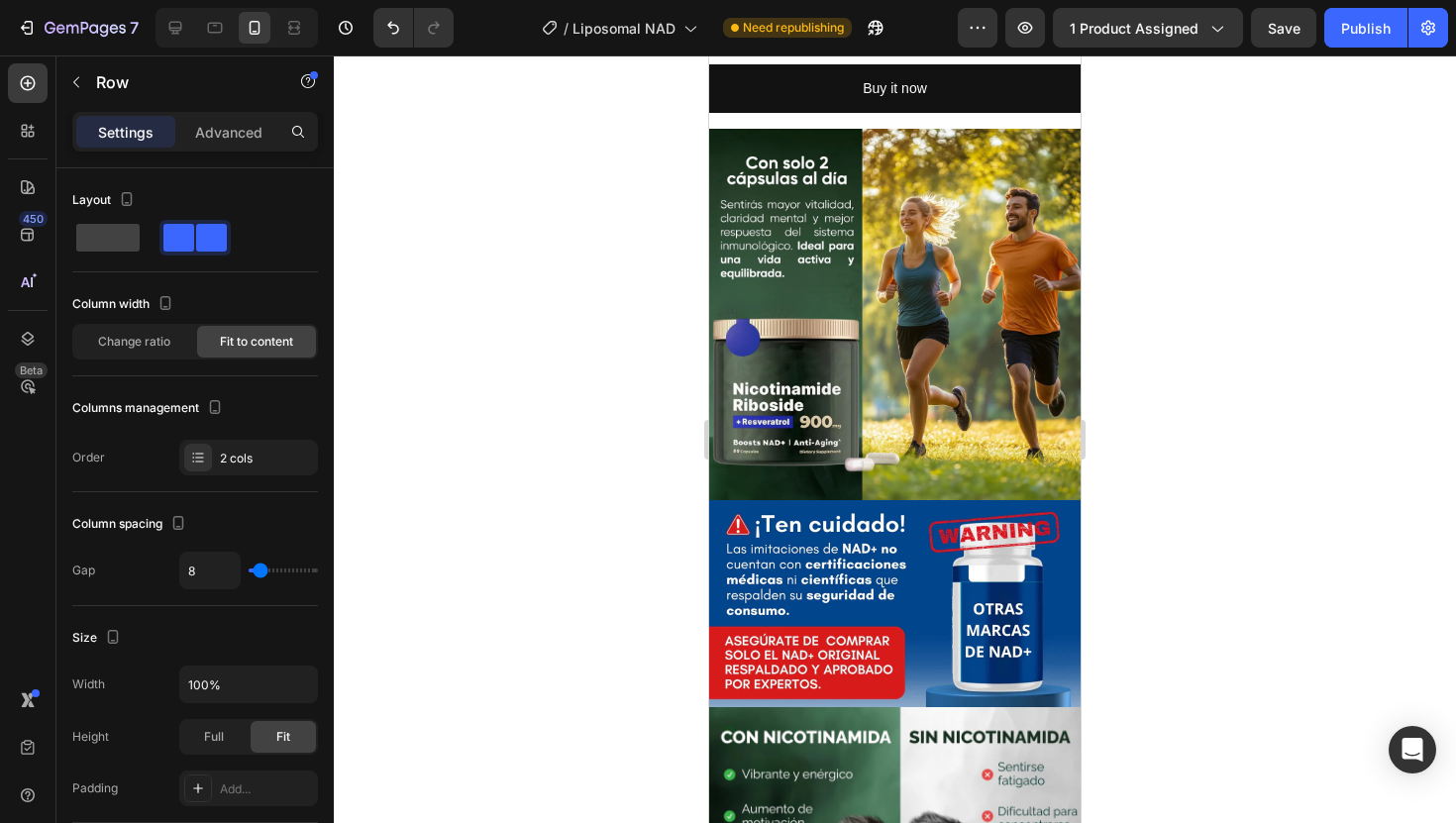 click at bounding box center (831, -394) 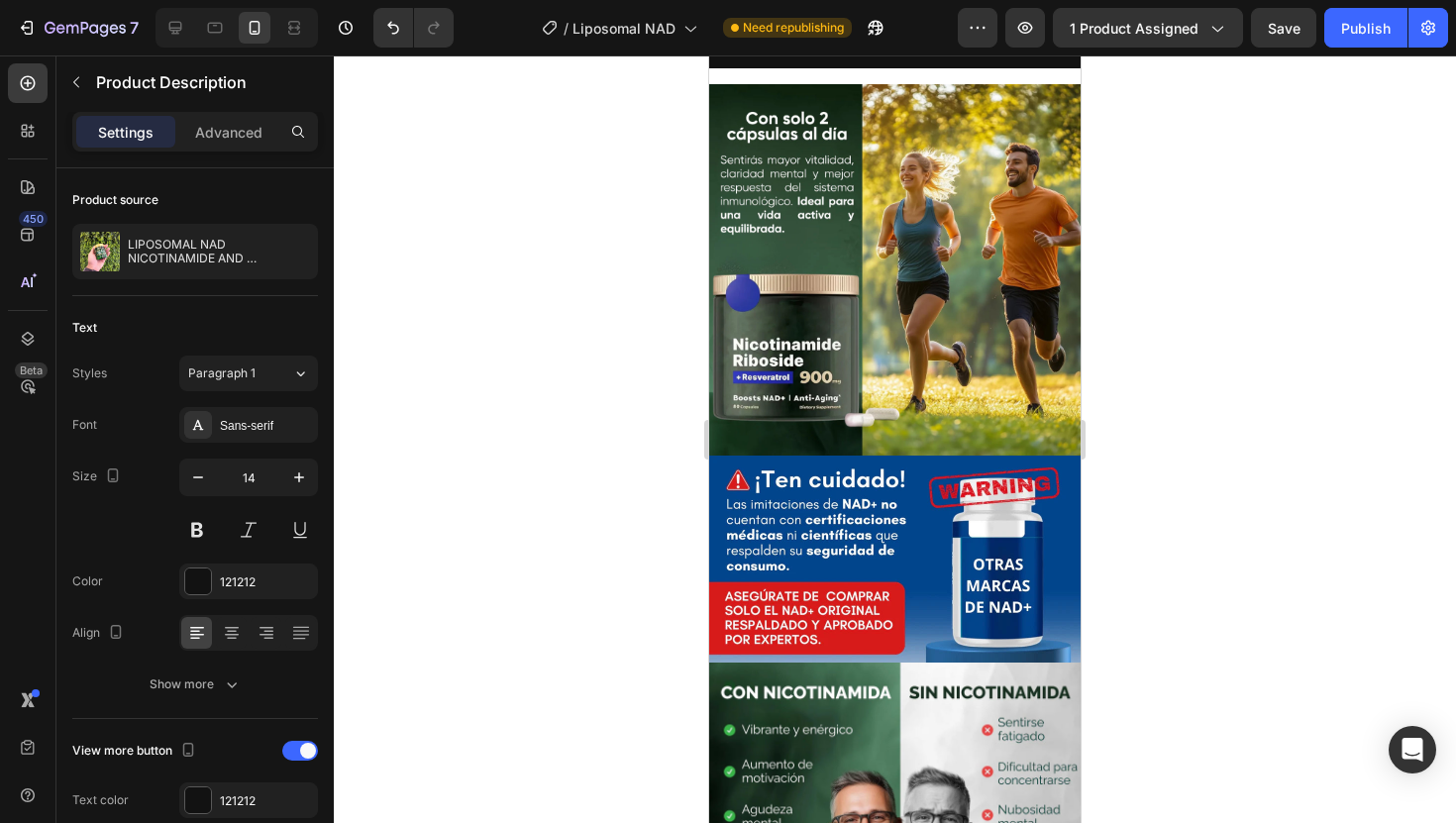 click on "Nicotinamide Riboside + Resveratrol NAD + Supplement 900 mg anti-aging 80 capsules
(REUS RESEARCH) Product - Size: 80 capsules (Pack of 1) NAD+ Supplement with Resveratrol: Unleash your body's potential with our NAD+ capsules. Premium formula with a potent dose of
900 mg of NAD+ per portion , providing essential support for overall health and well-being. With
80 capsules per bottle , you'll have a supply for
40 days  of this powerful supplement. SUPER-NAD+ SUPPLEMENT: As NAD+ levels decline with age, these capsules are designed to help
boost NAD+ levels , combating fatigue, promoting healthy aging, and supporting optimal body function. ENERGY SUPPORT: Taking
two capsules a day  can help you experience the benefits of increased energy. They provide the daily energy support and mental clarity you need to perform at your best. UNLEASHED VITALITY: (AAA)" at bounding box center (894, -337) 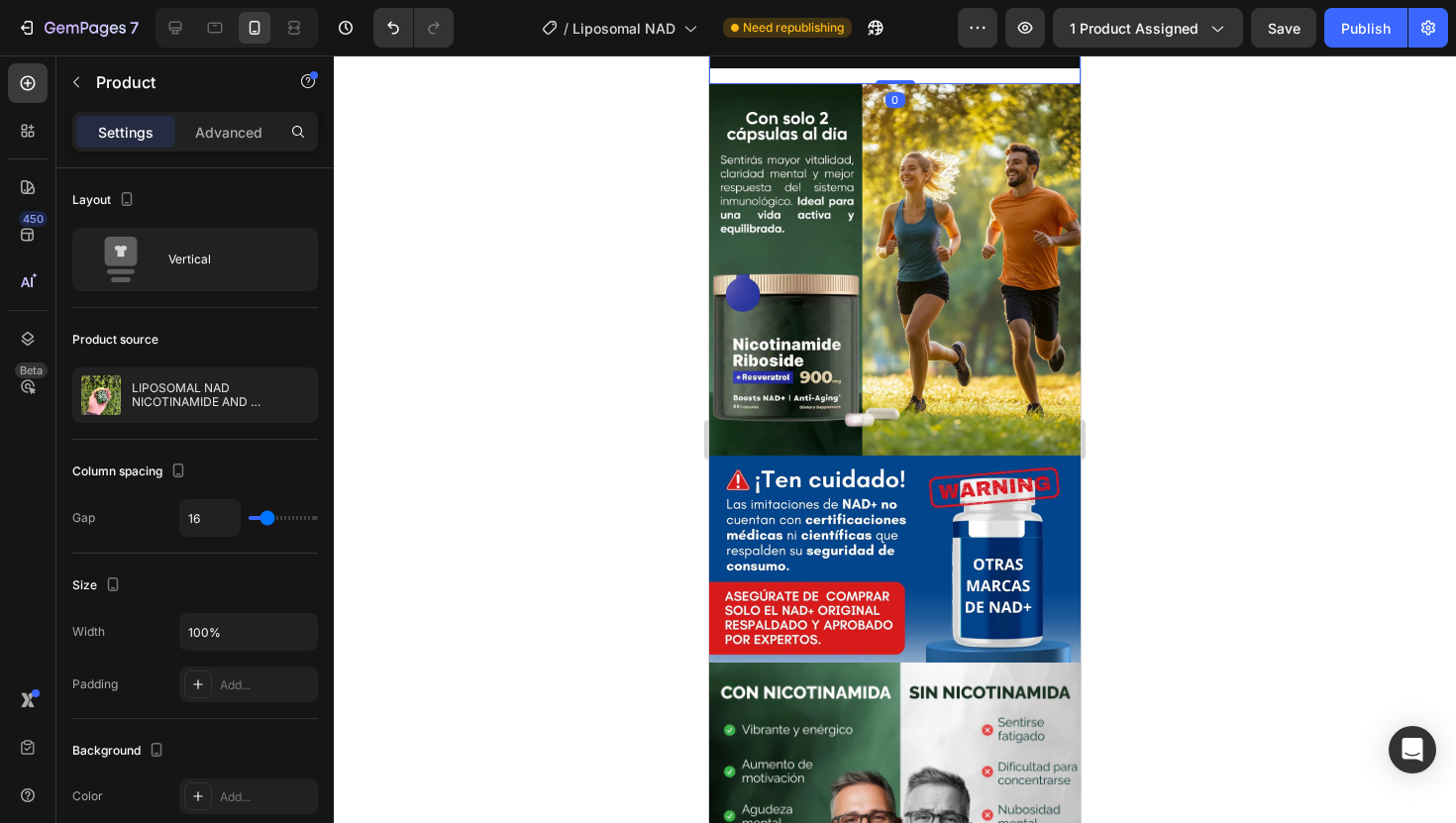click on "Drop element here" at bounding box center (894, -421) 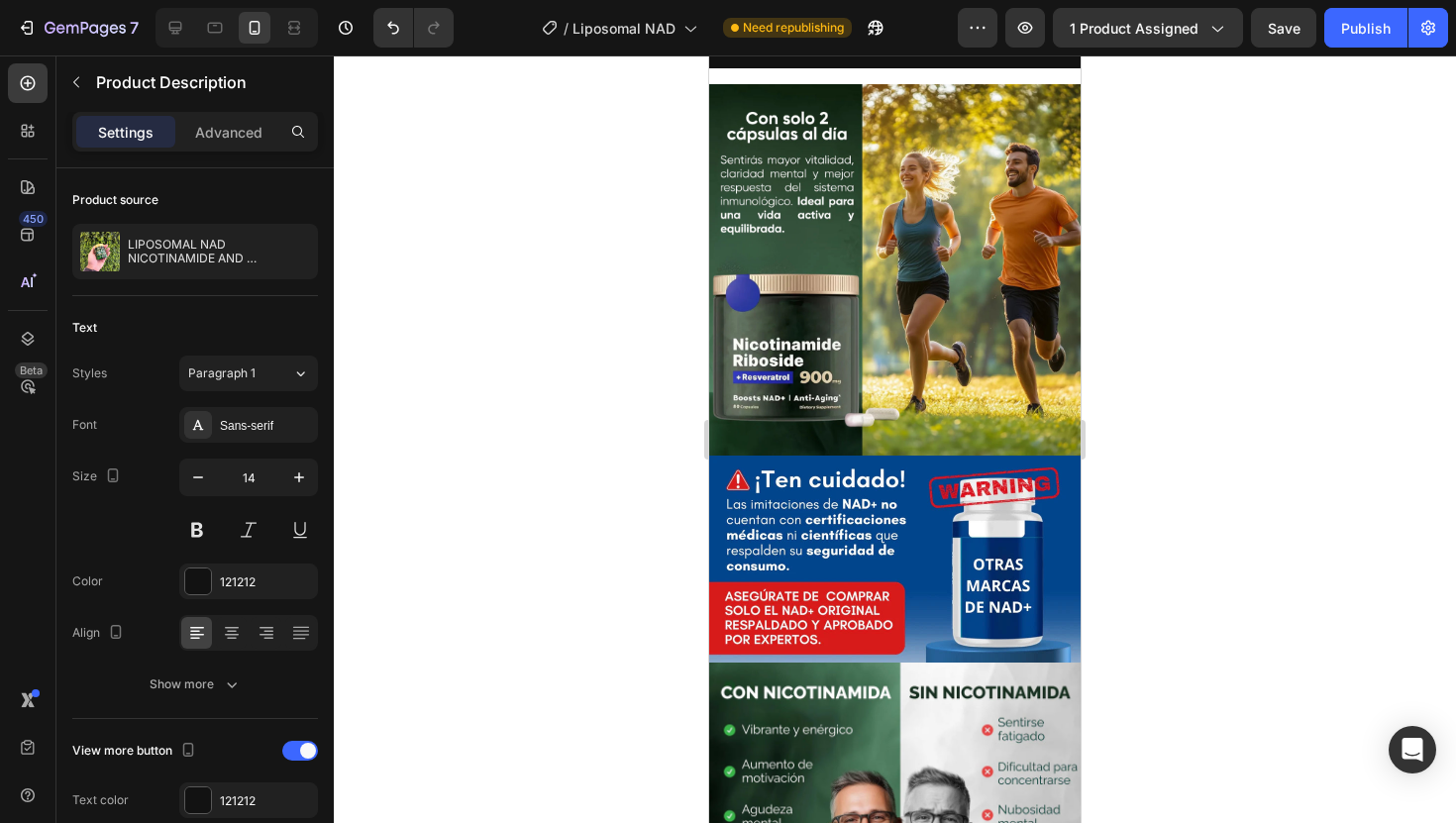click at bounding box center [942, -394] 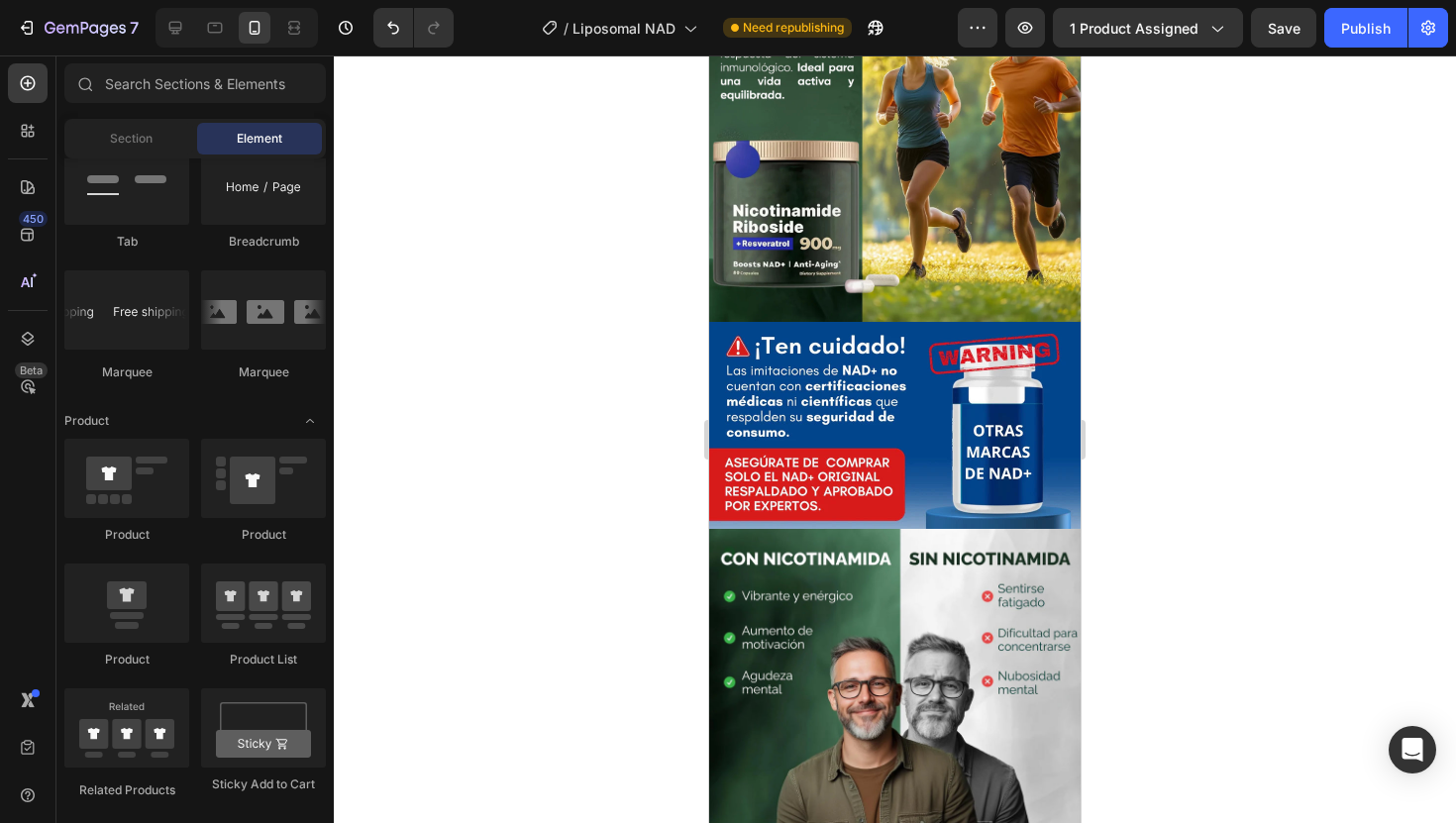 click on "Setup options like colors, sizes with product variant.       Add new variant   or   sync data" at bounding box center (912, -340) 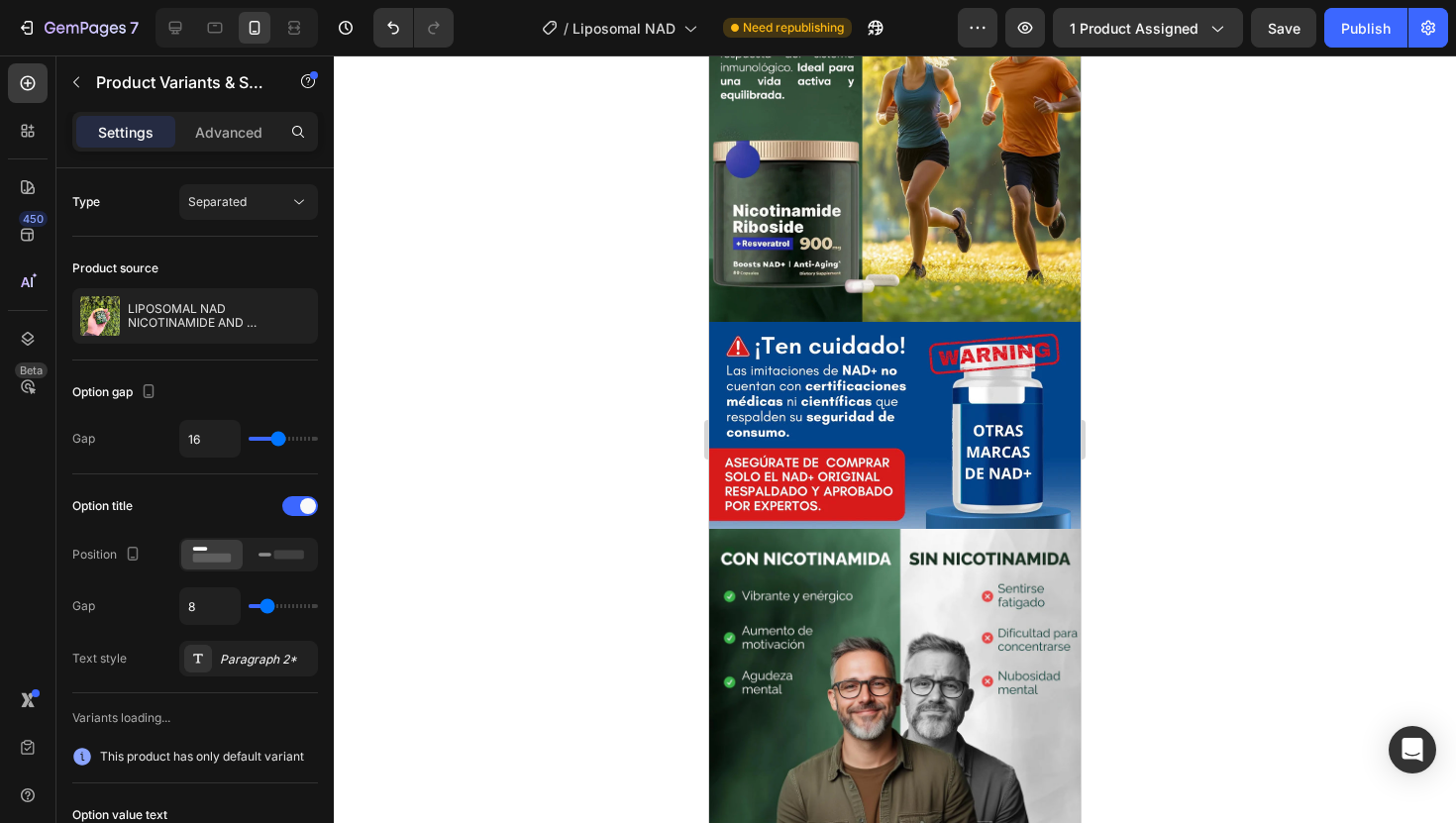 click 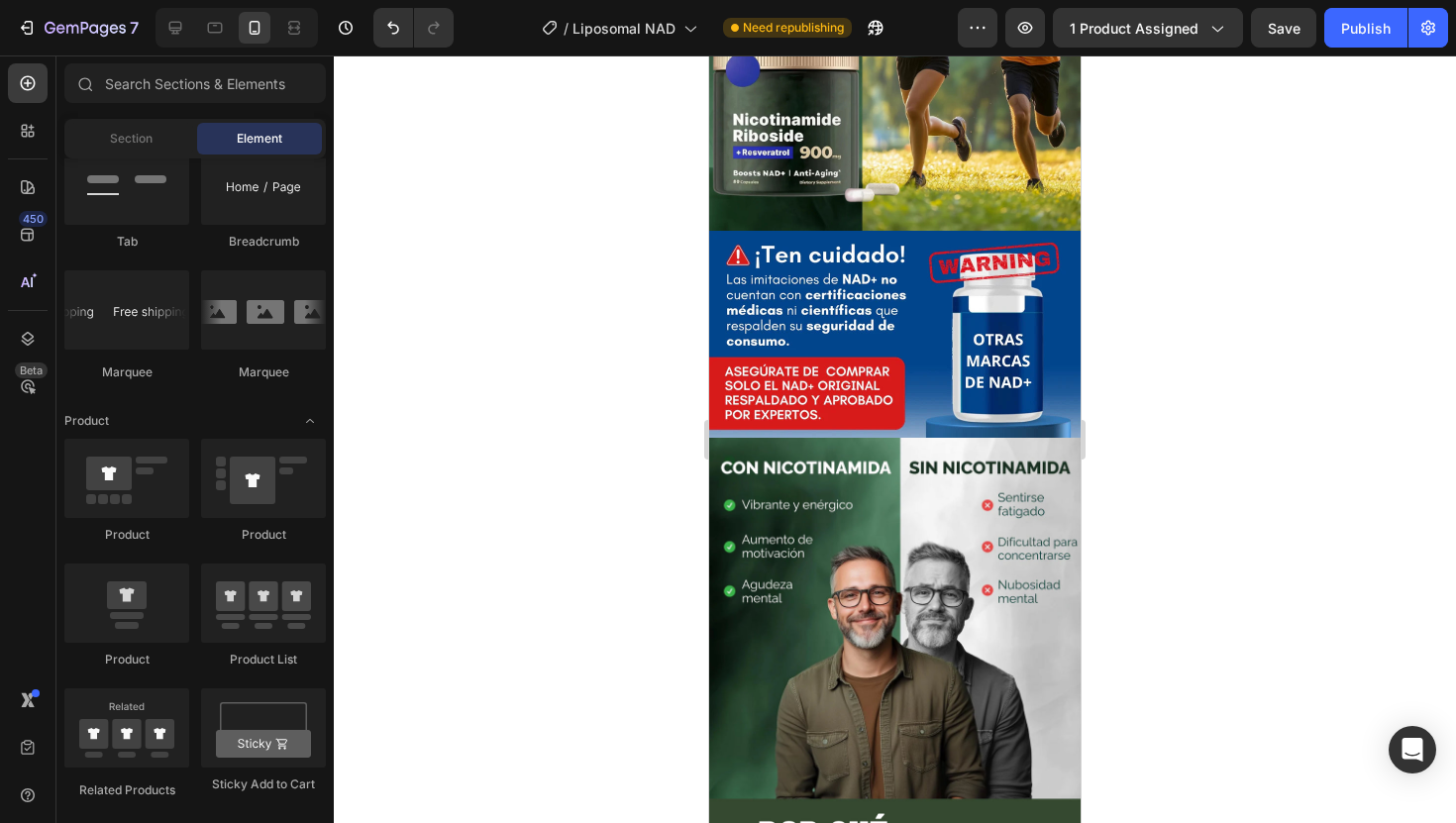 click on "Quantity" at bounding box center (894, -361) 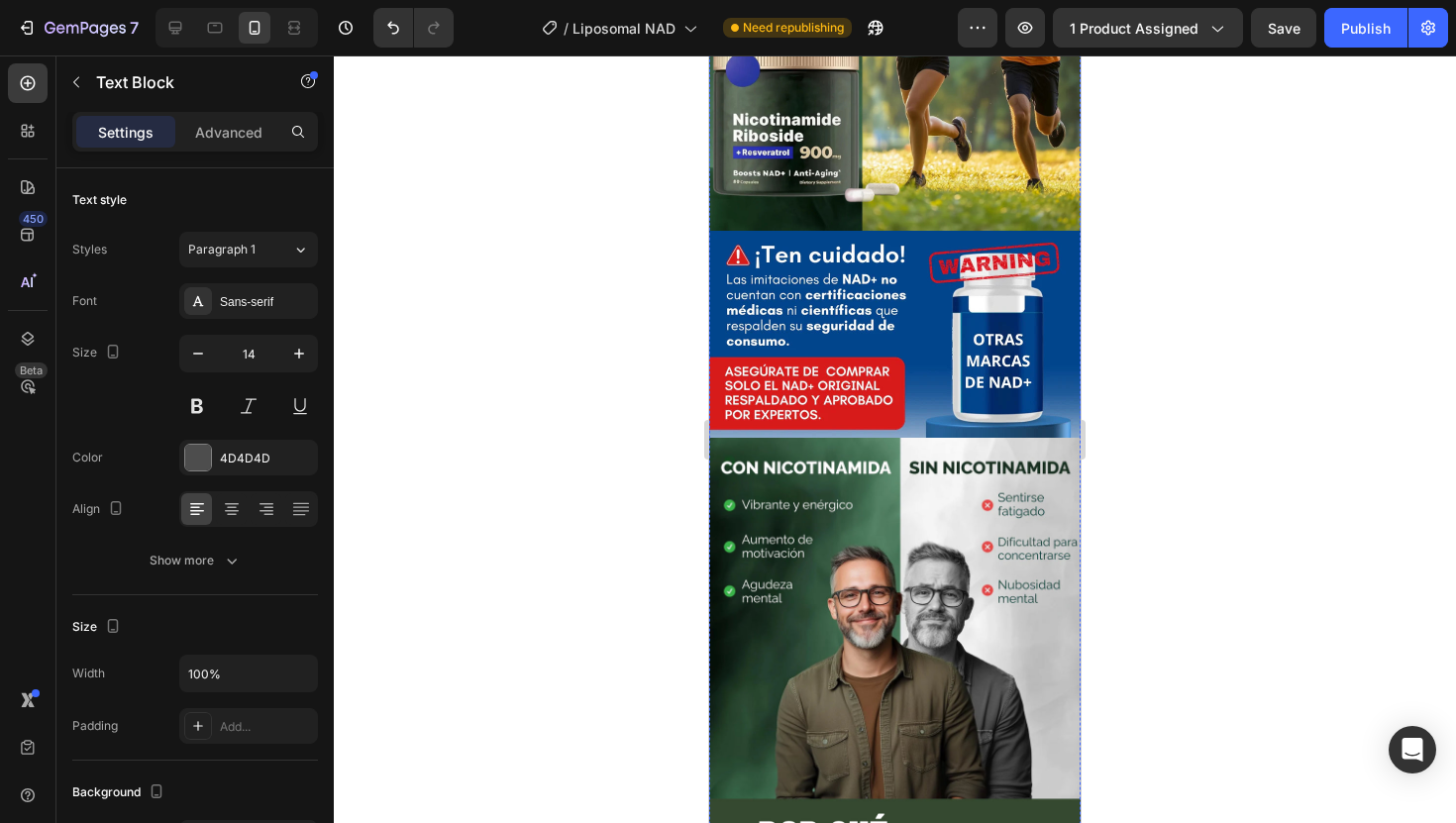click on "Text Block" at bounding box center (795, -394) 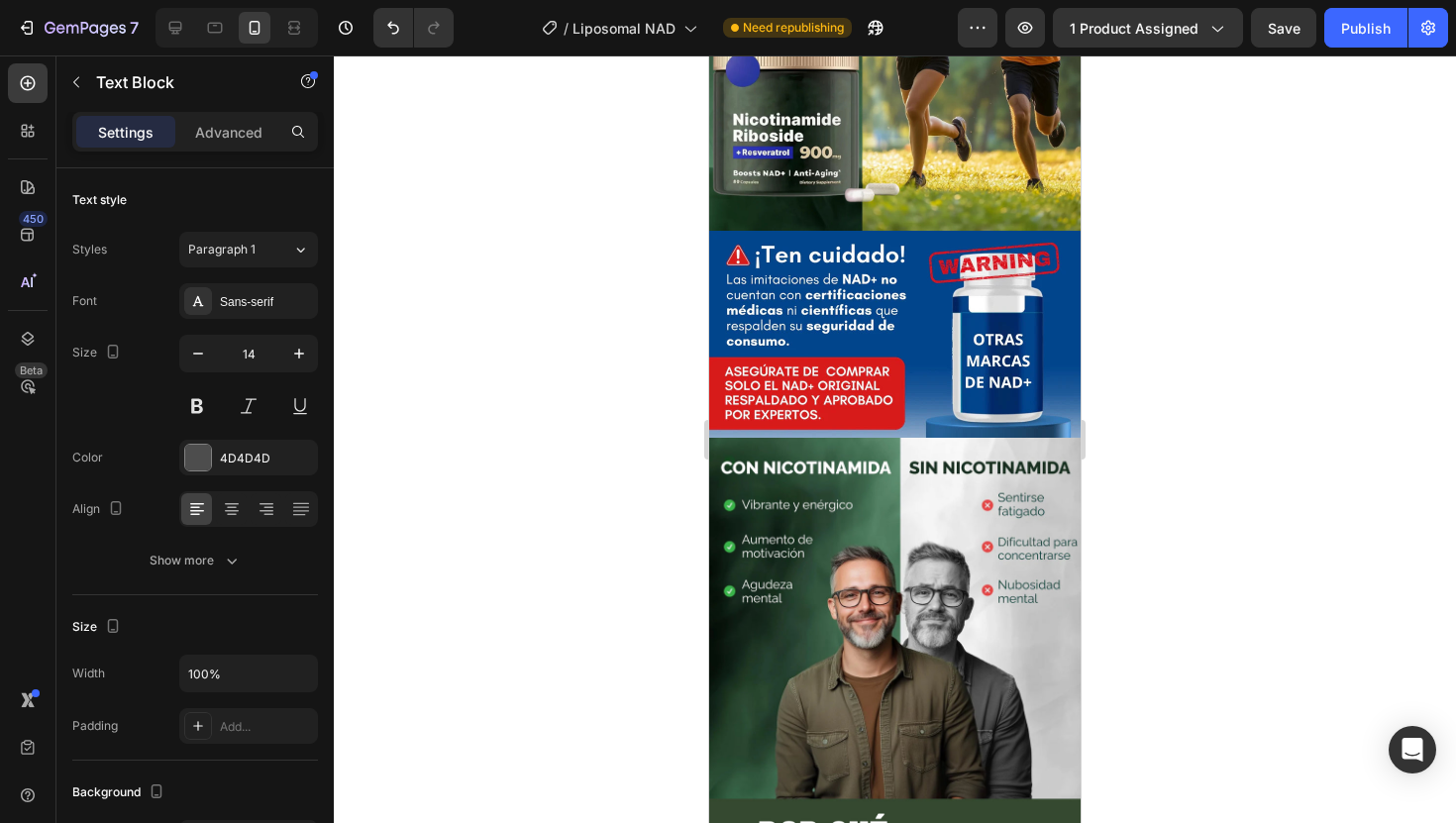 click on "Quantity" at bounding box center (894, -361) 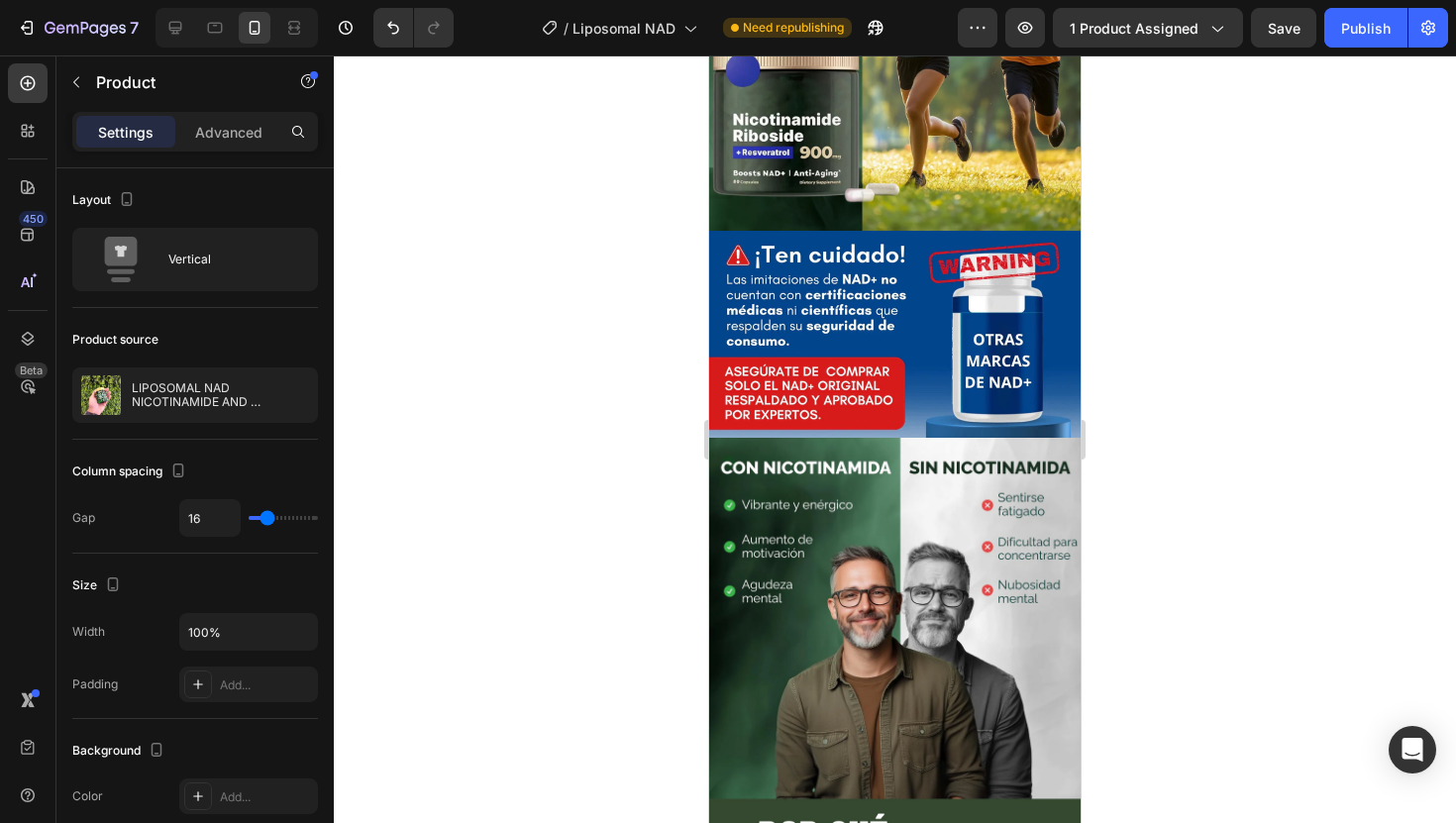 click on "Drop element here Quantity Text Block
1
Product Quantity
Add to cart Add to Cart Buy it now Dynamic Checkout Product 0" at bounding box center [894, -296] 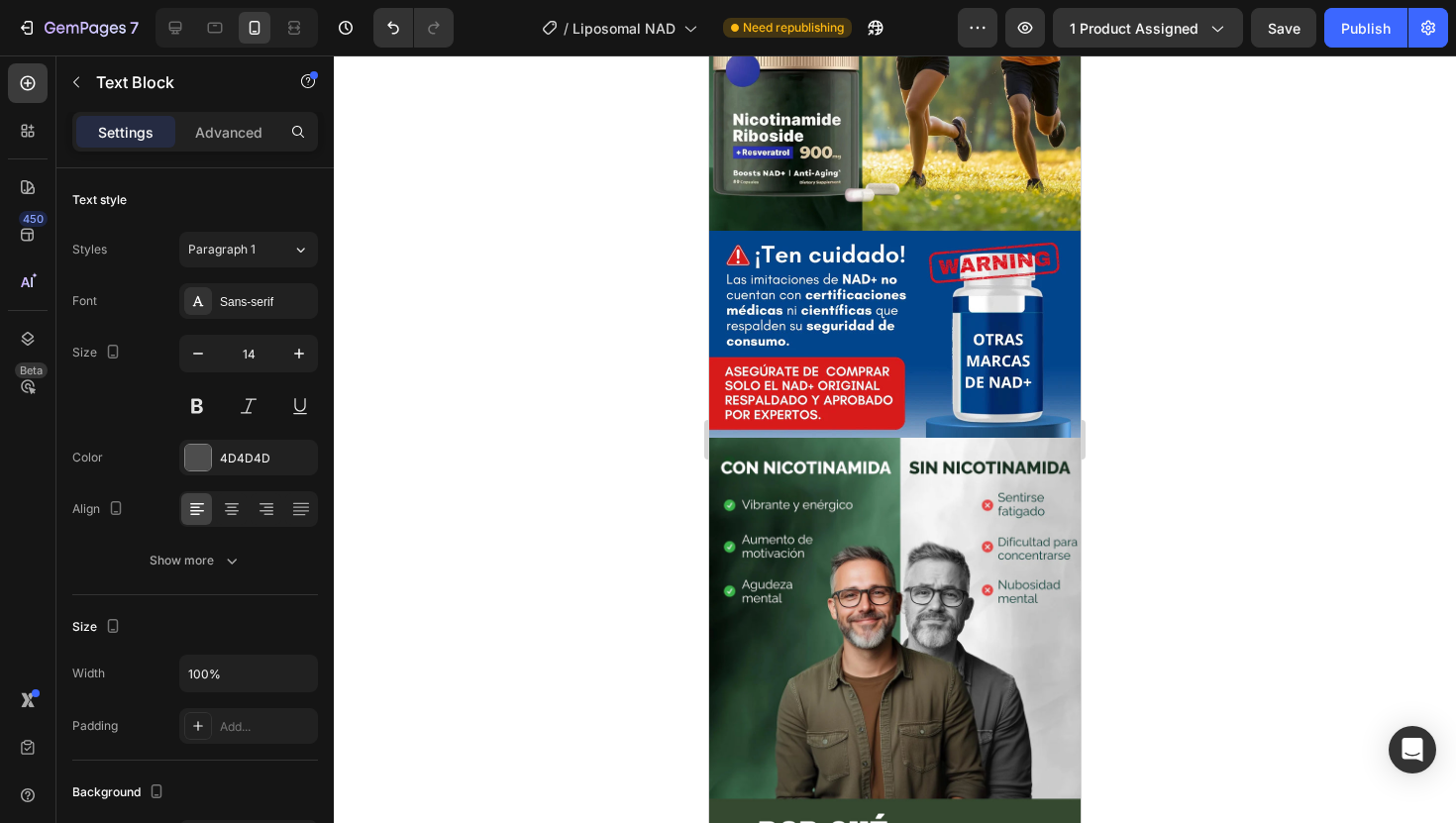 click on "Quantity" at bounding box center [894, -361] 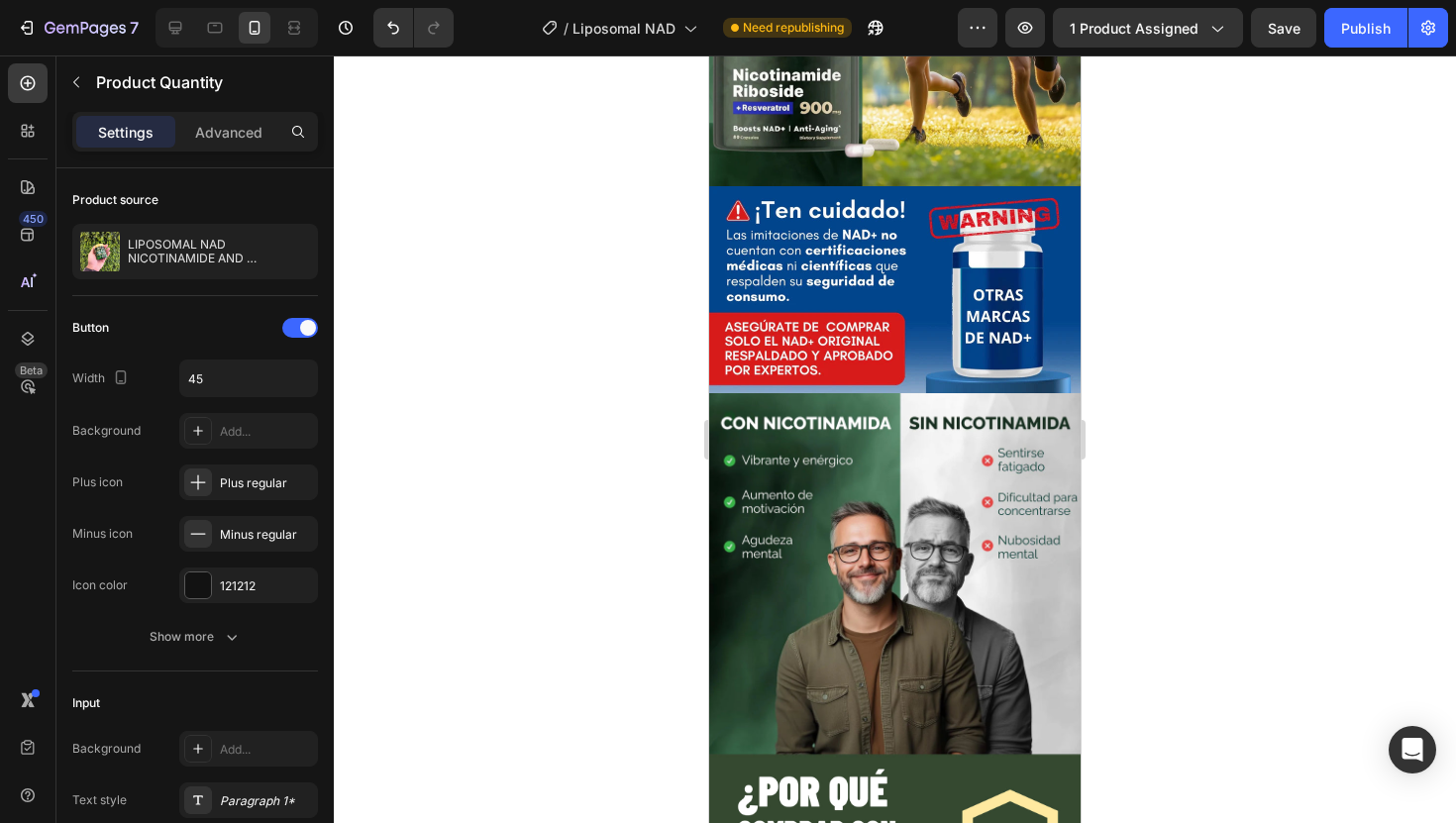 click on "1" at bounding box center (894, -354) 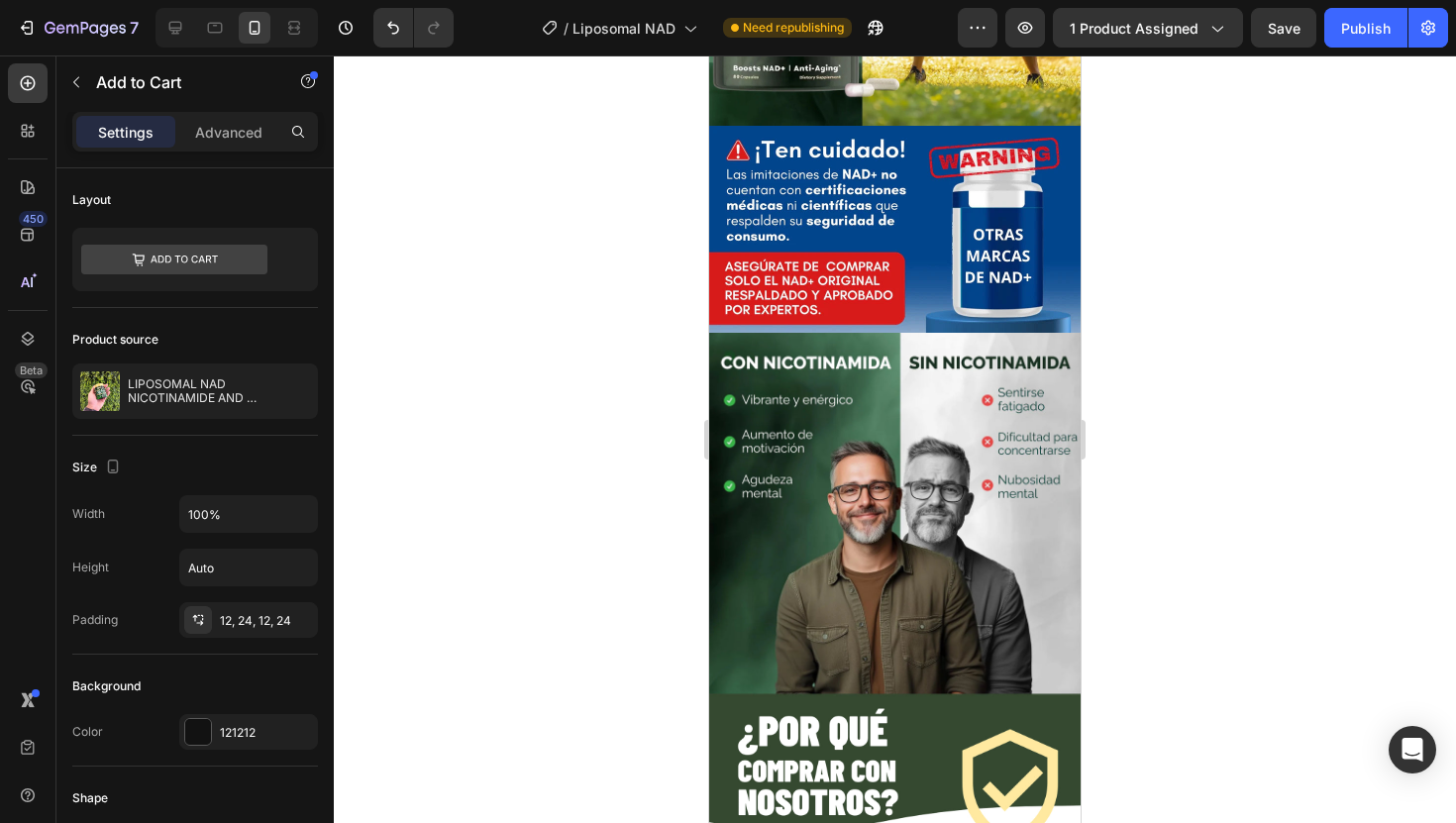 click on "Add to cart" at bounding box center [894, -352] 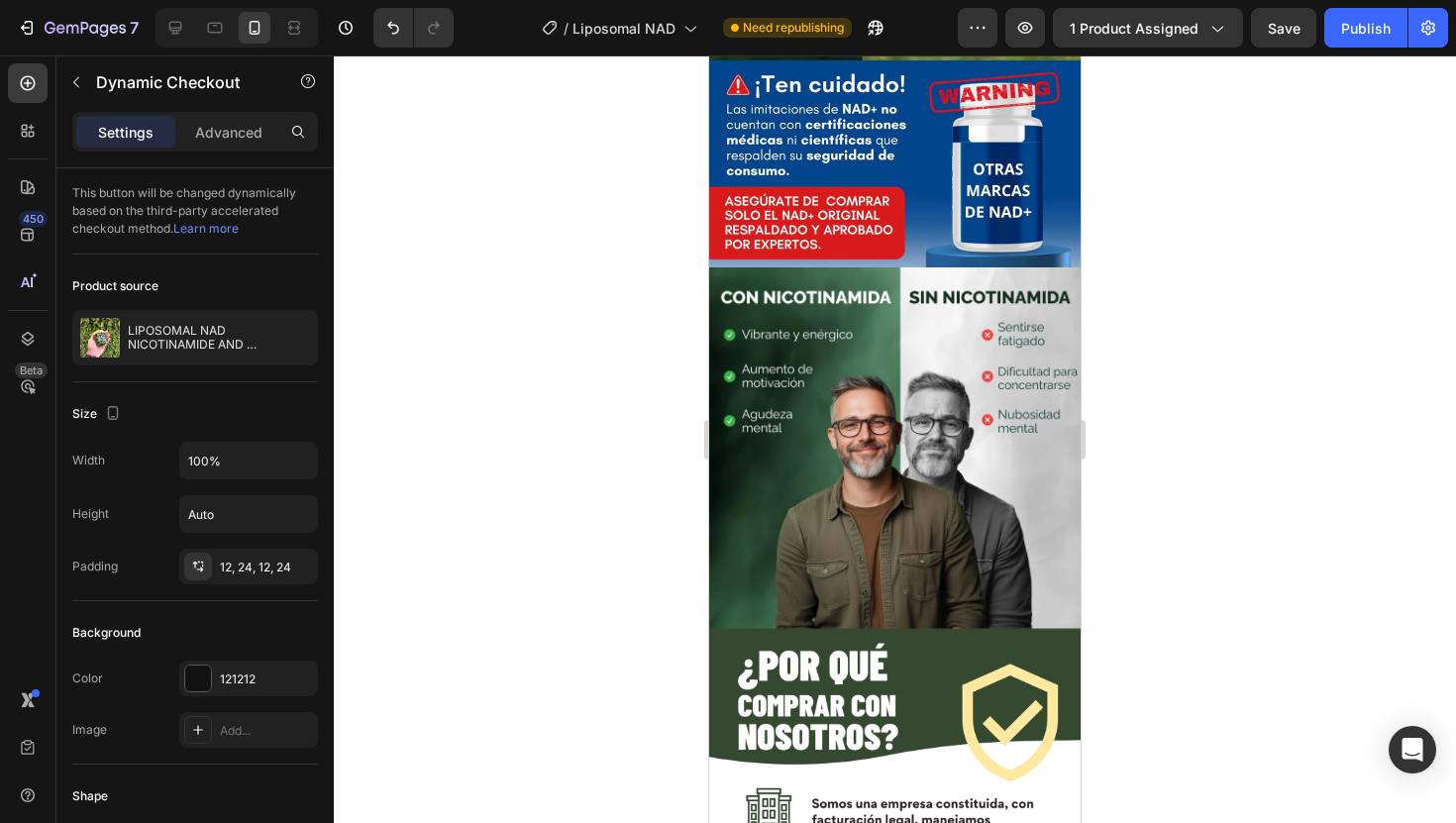 click on "Buy it now" at bounding box center [894, -352] 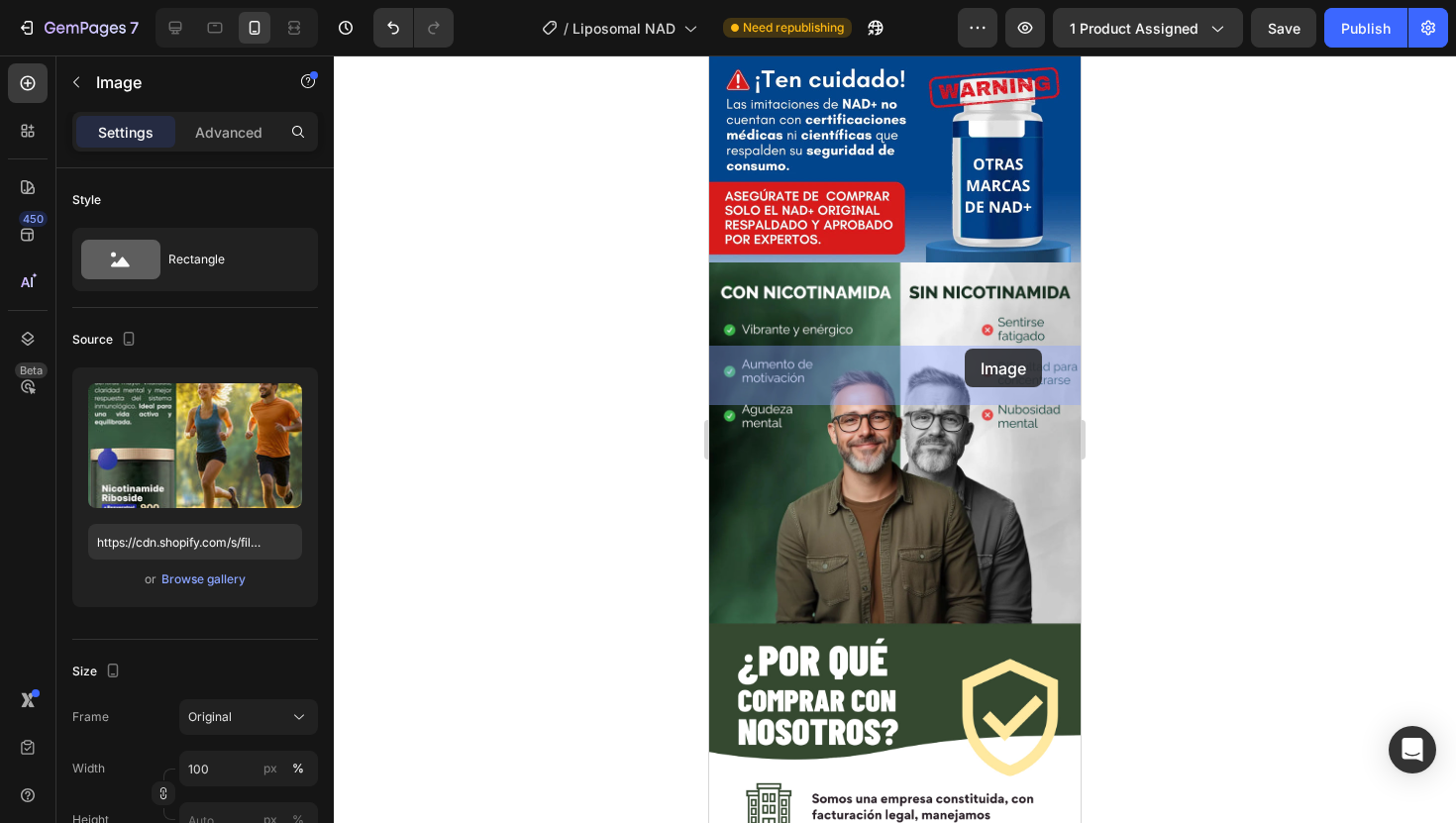 drag, startPoint x: 988, startPoint y: 440, endPoint x: 965, endPoint y: 350, distance: 92.8924 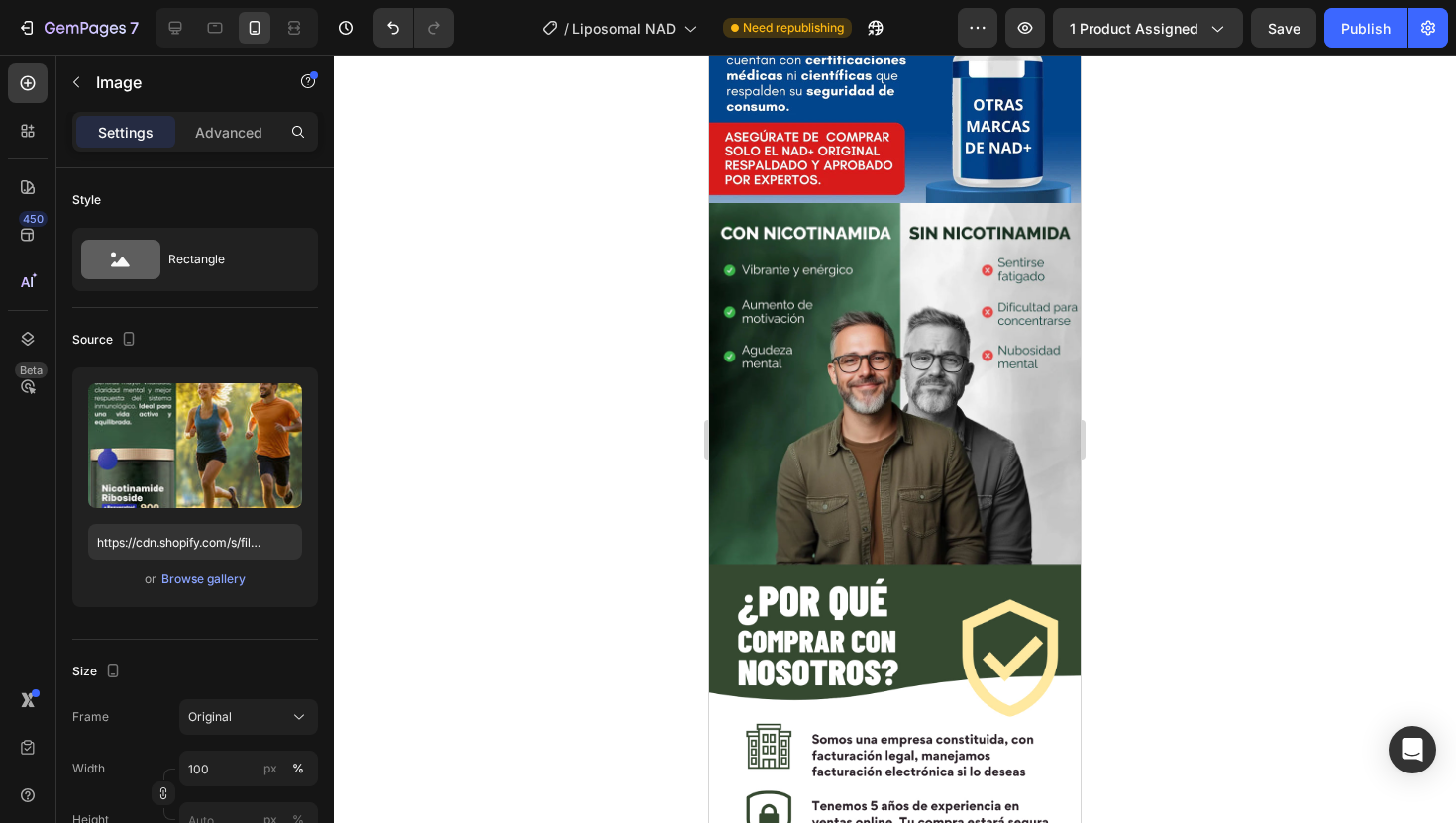 click 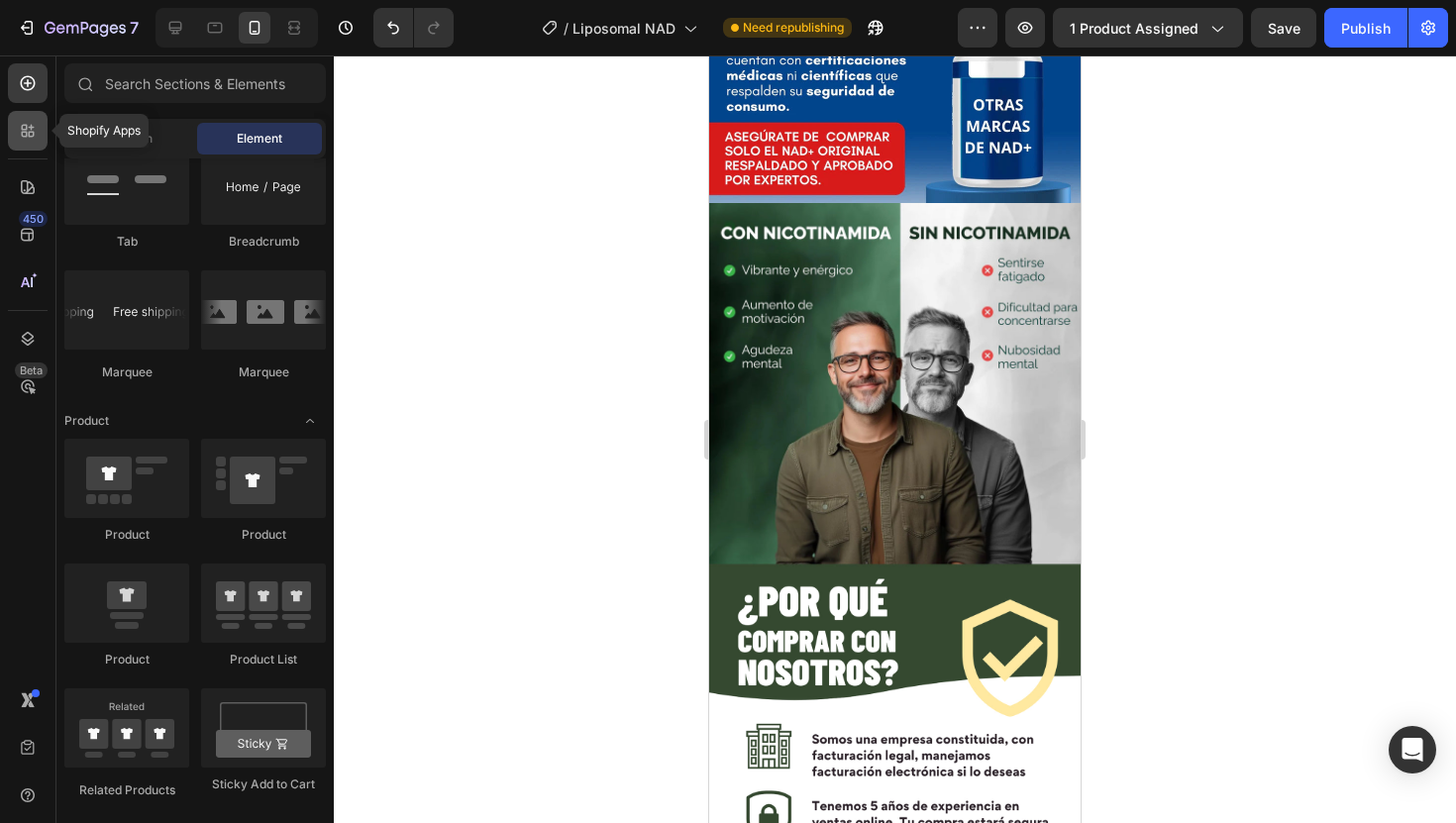 click 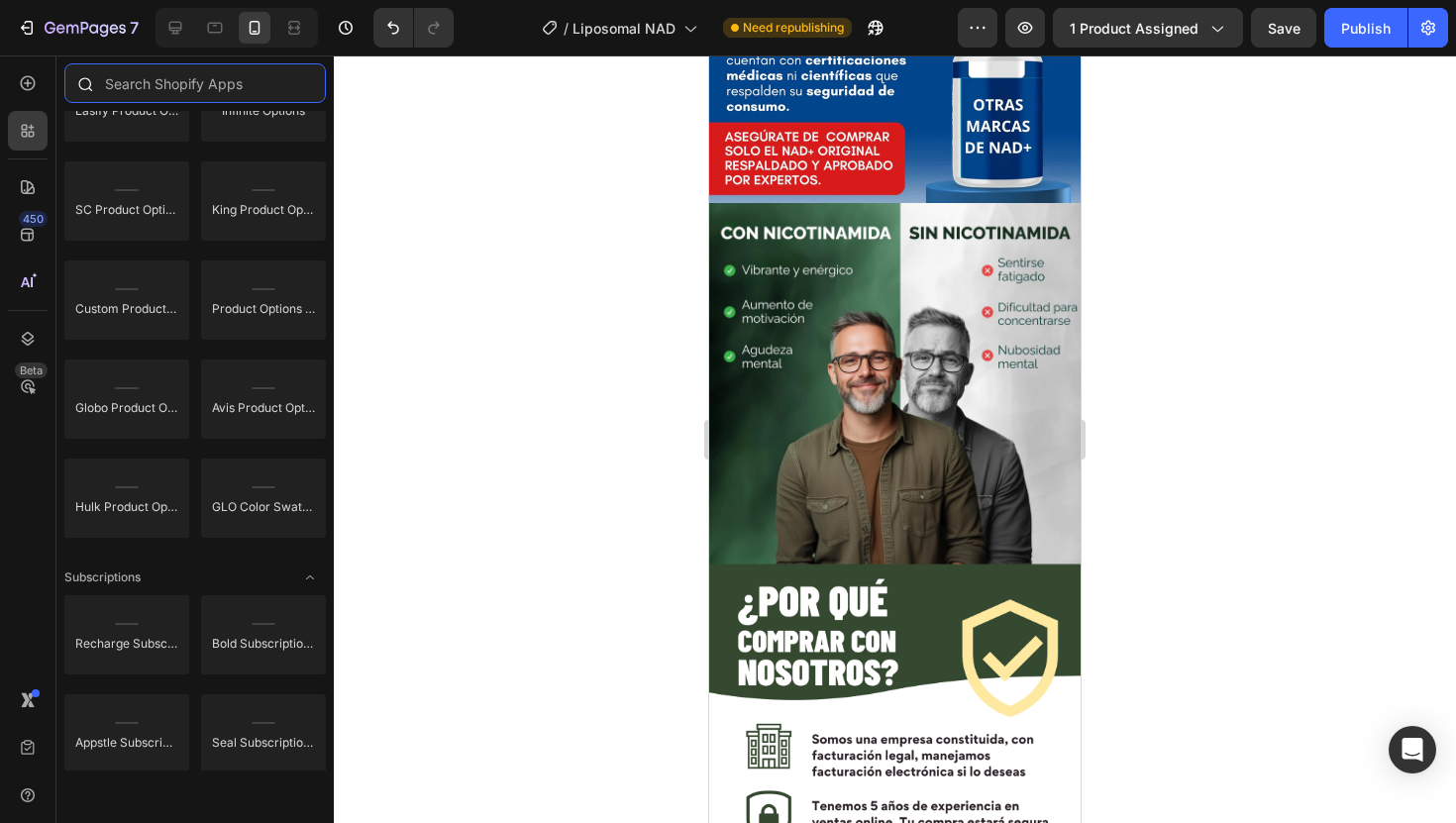 click at bounding box center [195, 83] 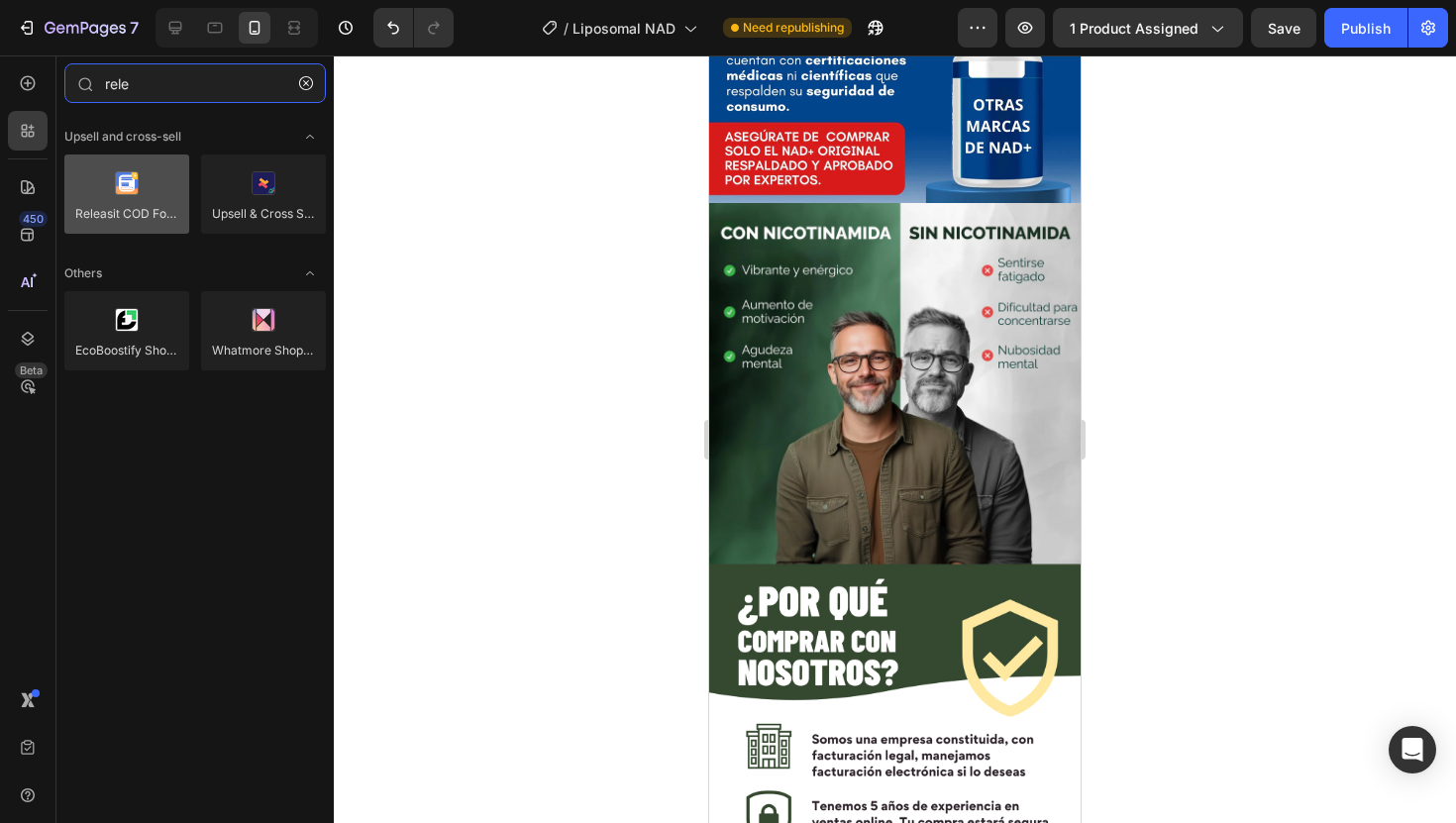 type on "rele" 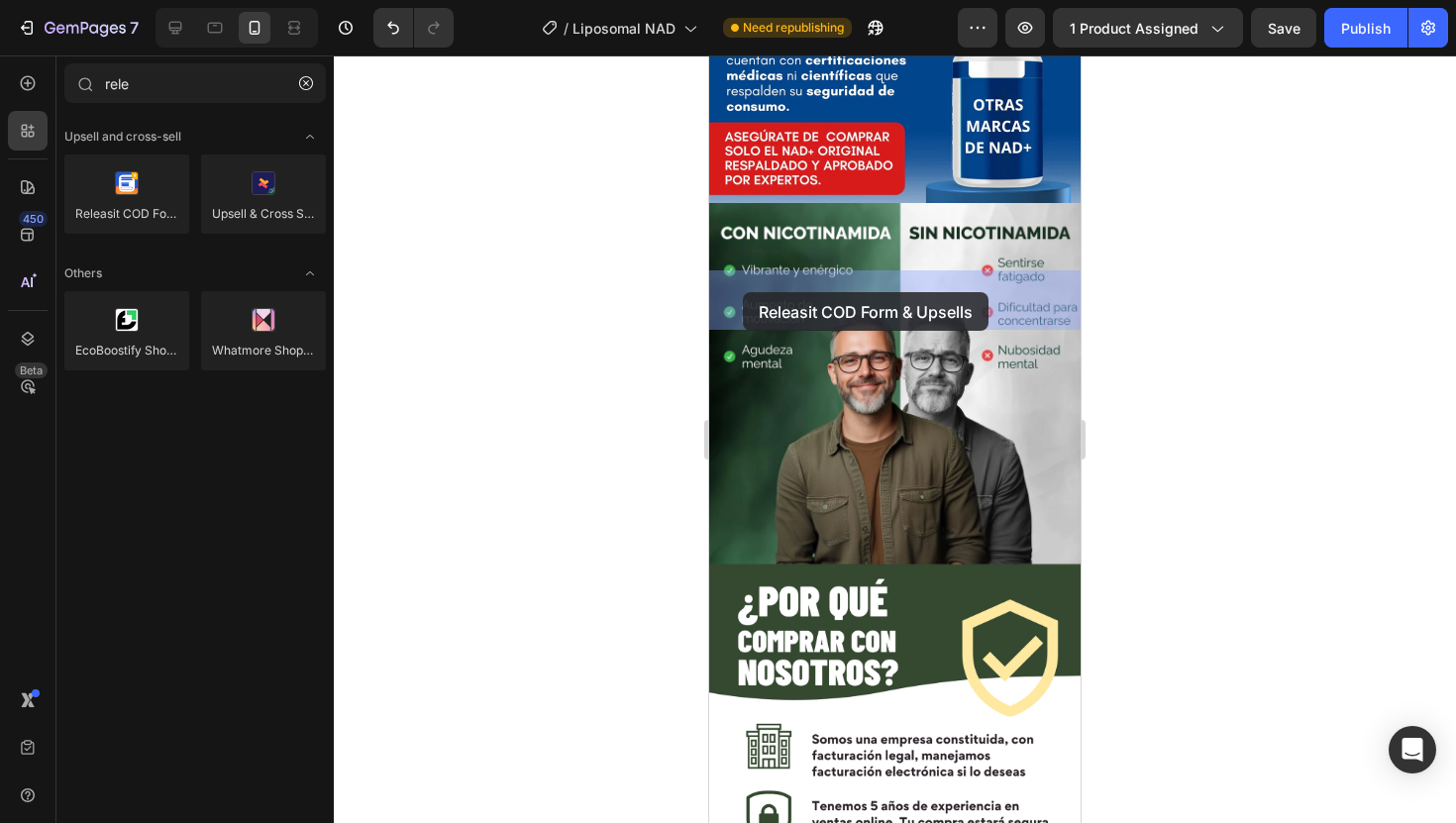 drag, startPoint x: 852, startPoint y: 264, endPoint x: 744, endPoint y: 283, distance: 109.65856 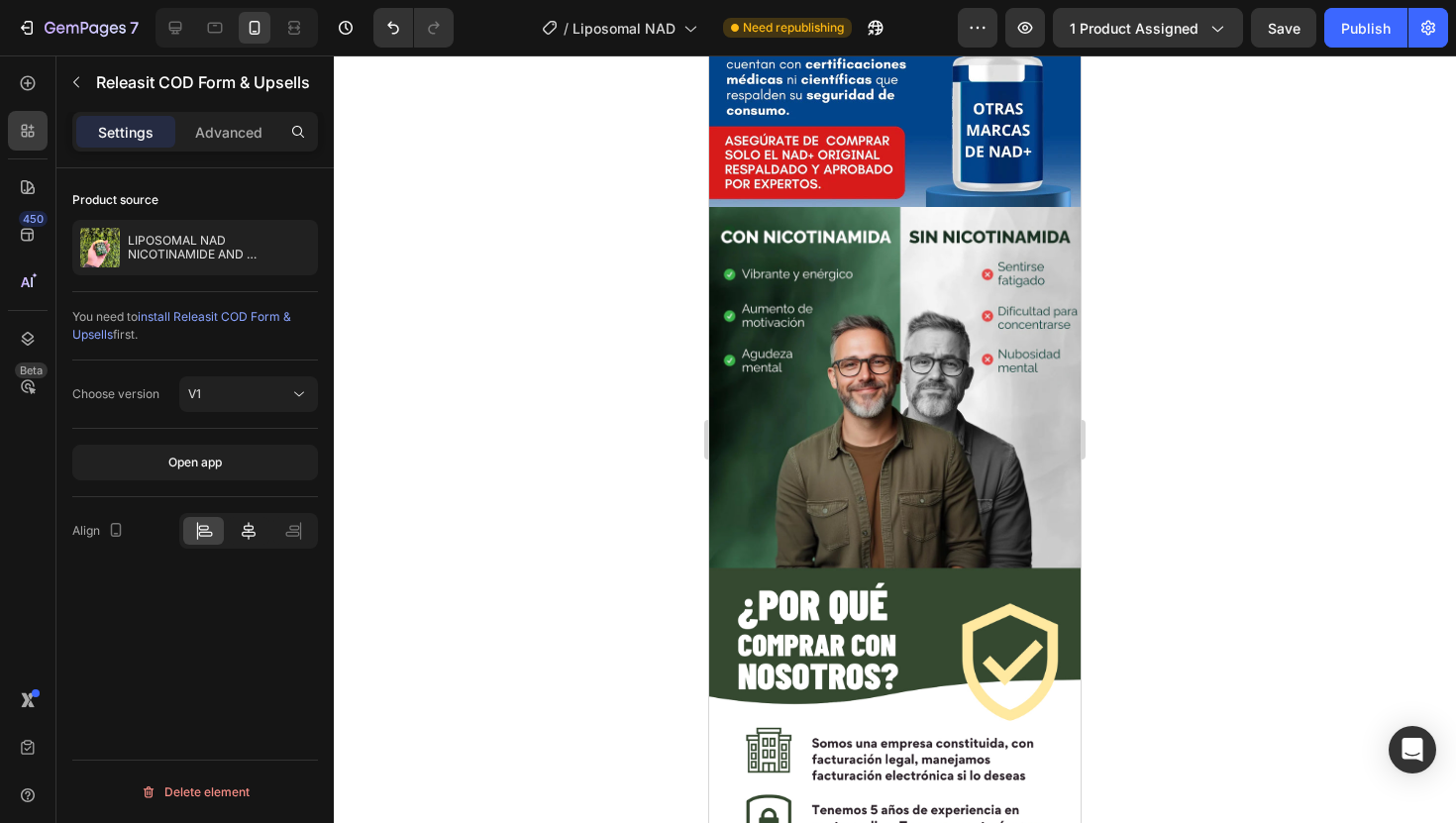 click 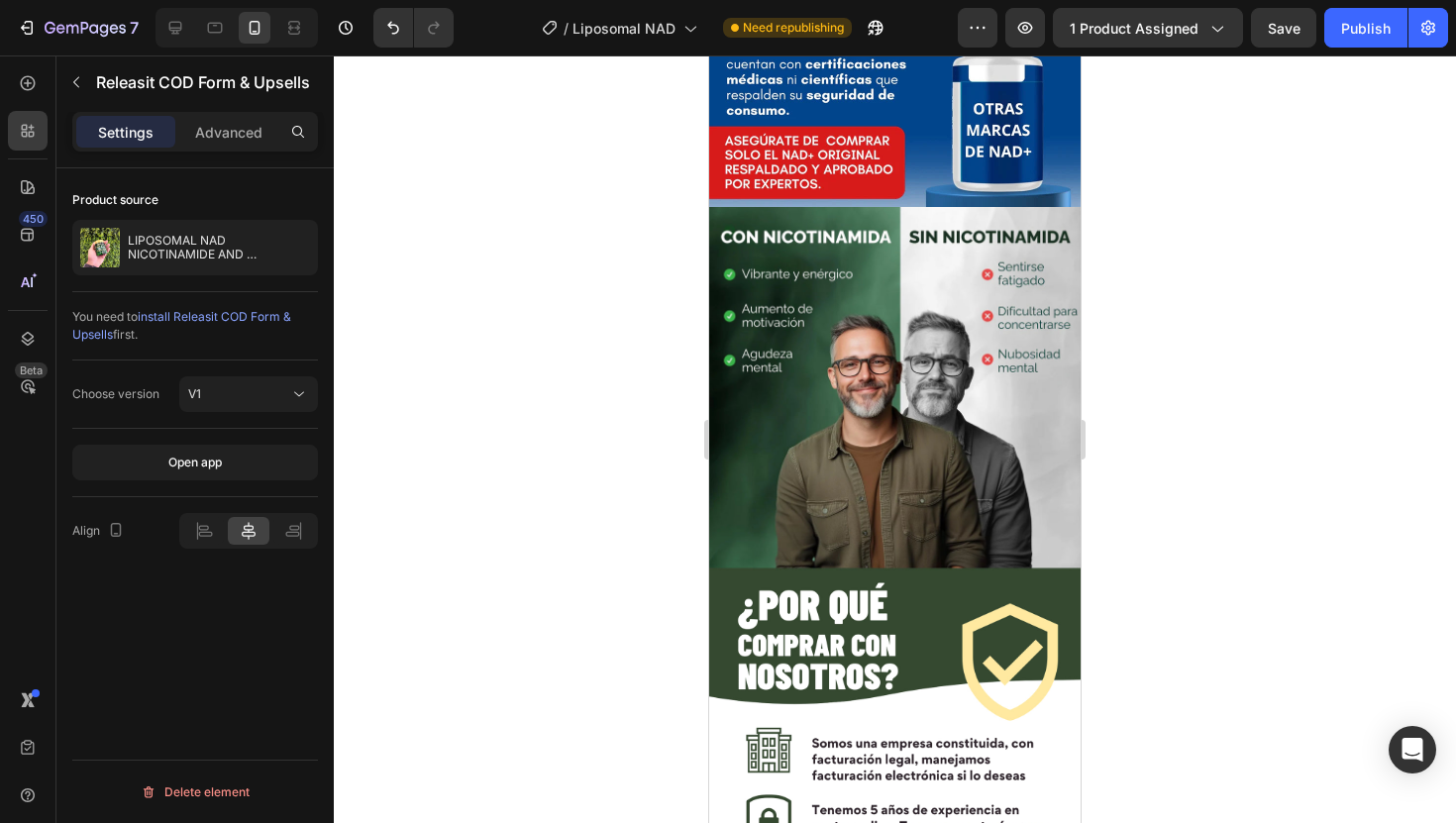 click at bounding box center (894, -186) 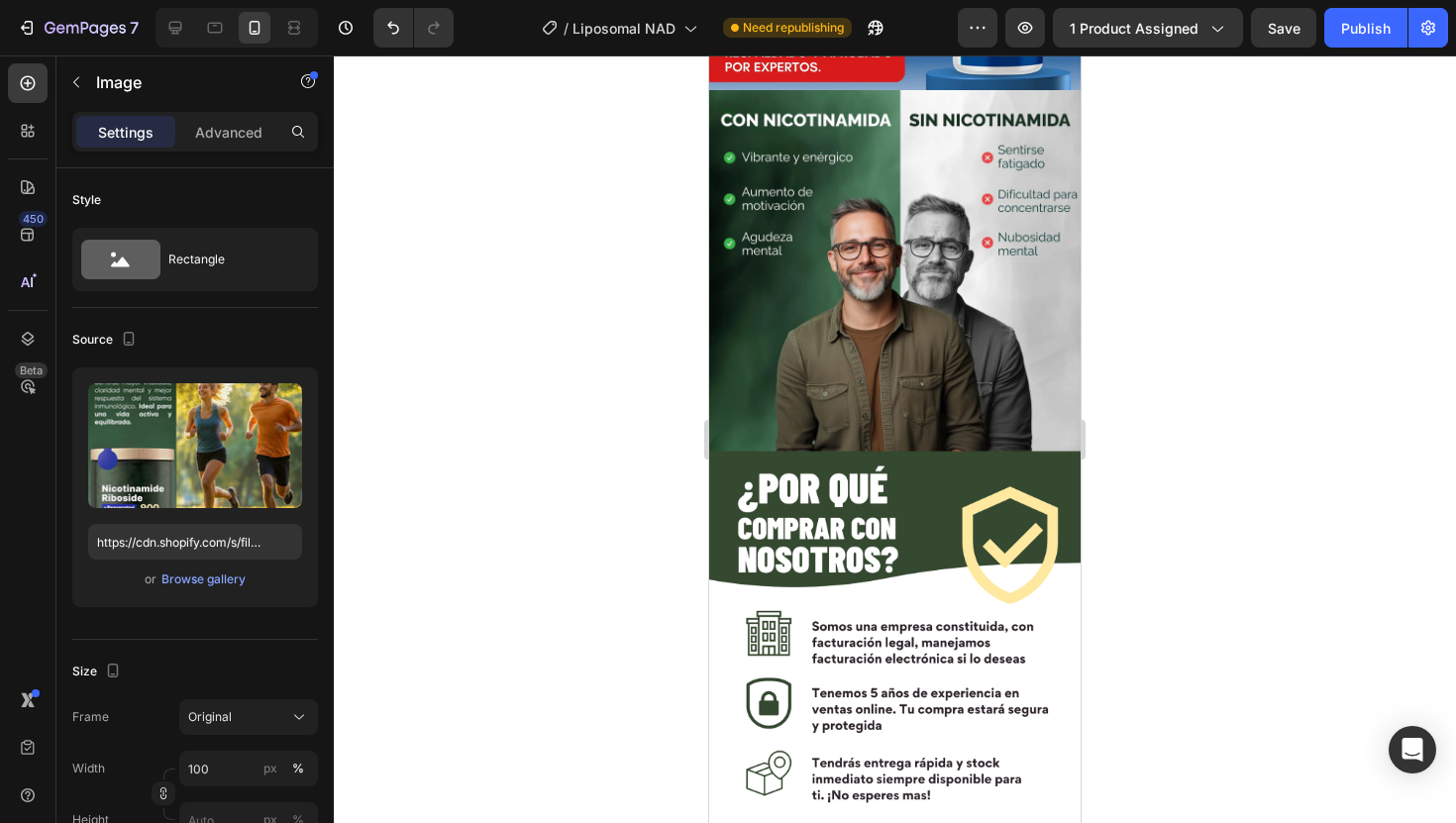 scroll, scrollTop: 1534, scrollLeft: 0, axis: vertical 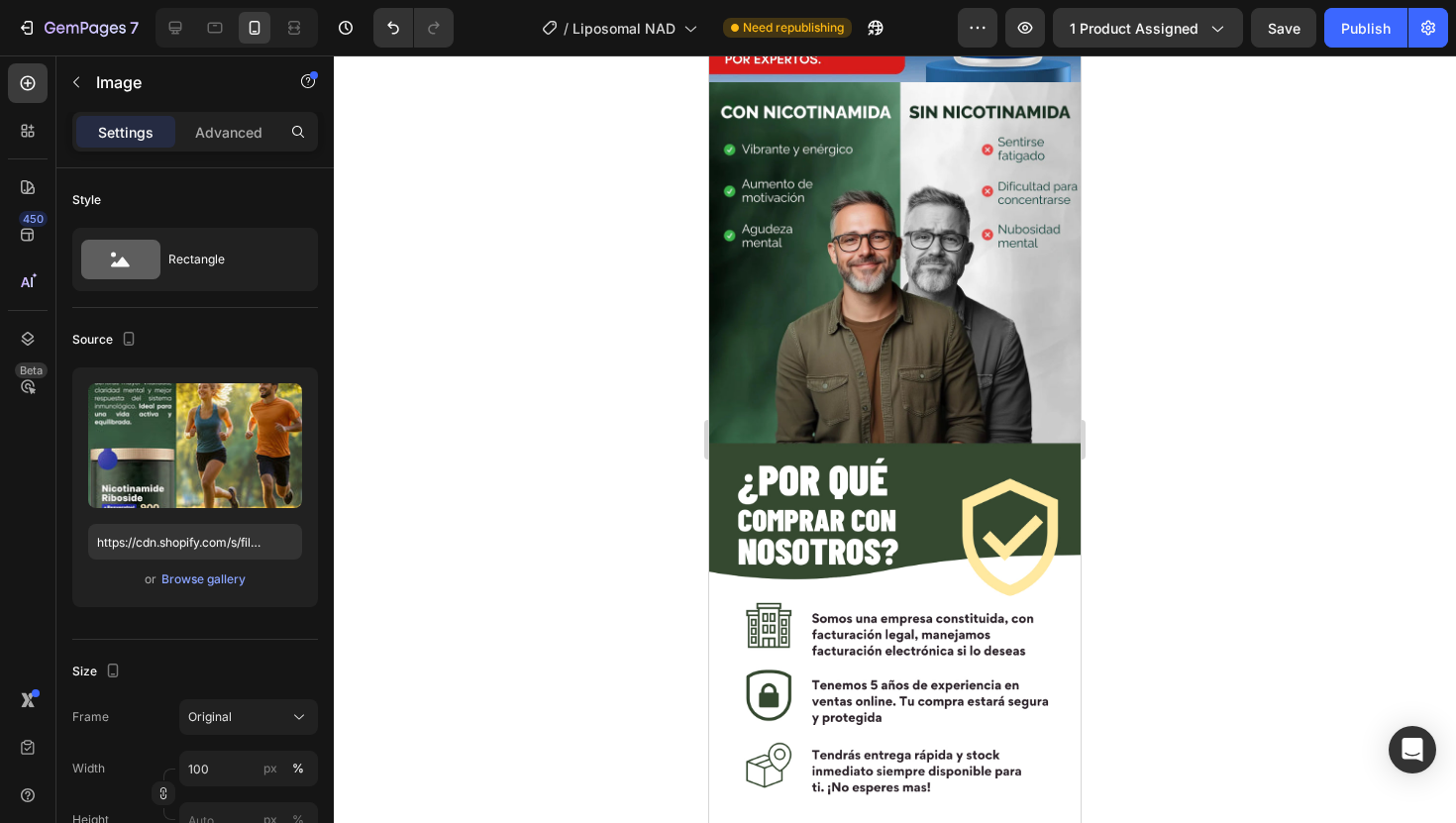 click at bounding box center (894, -311) 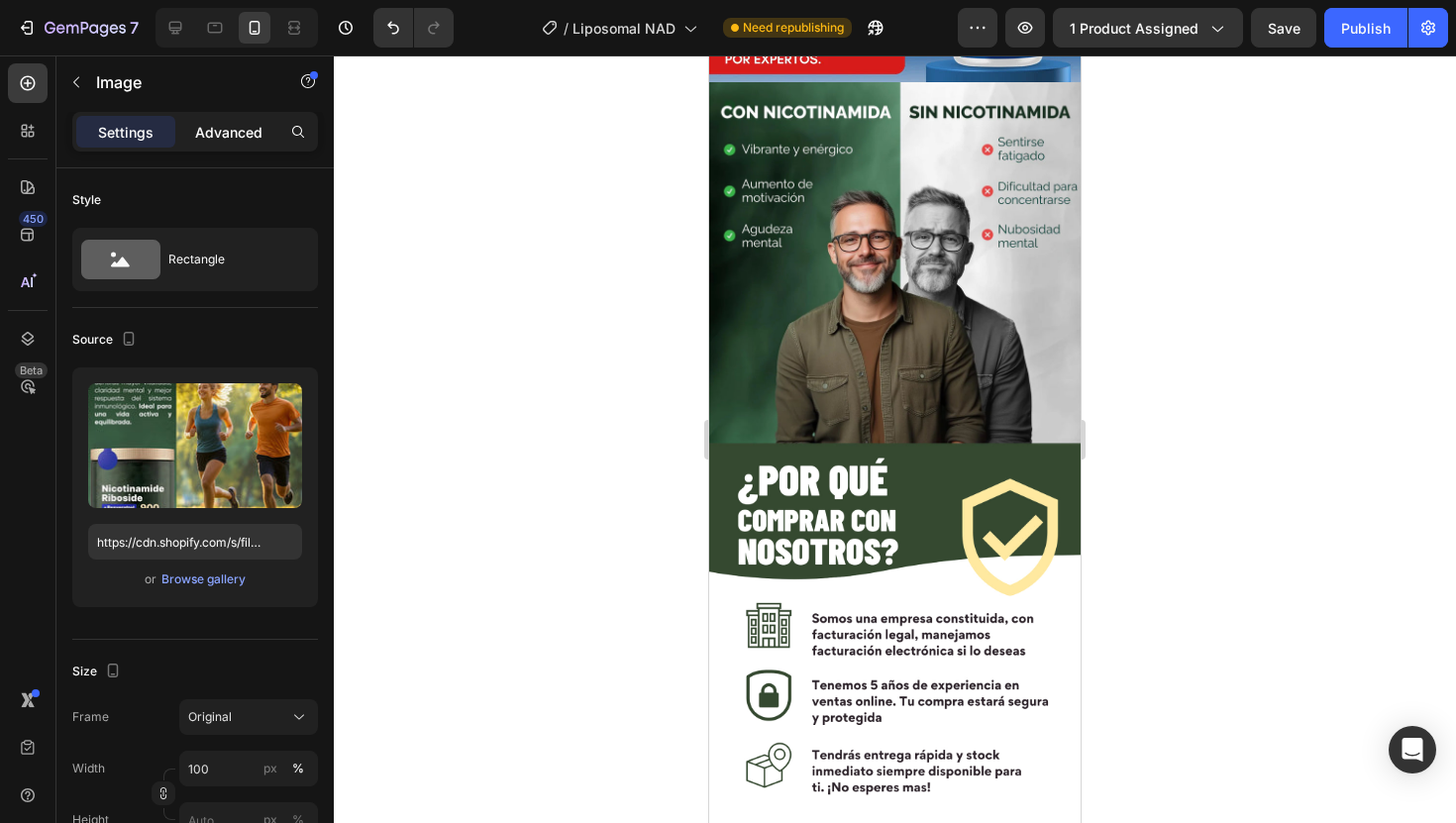click on "Advanced" 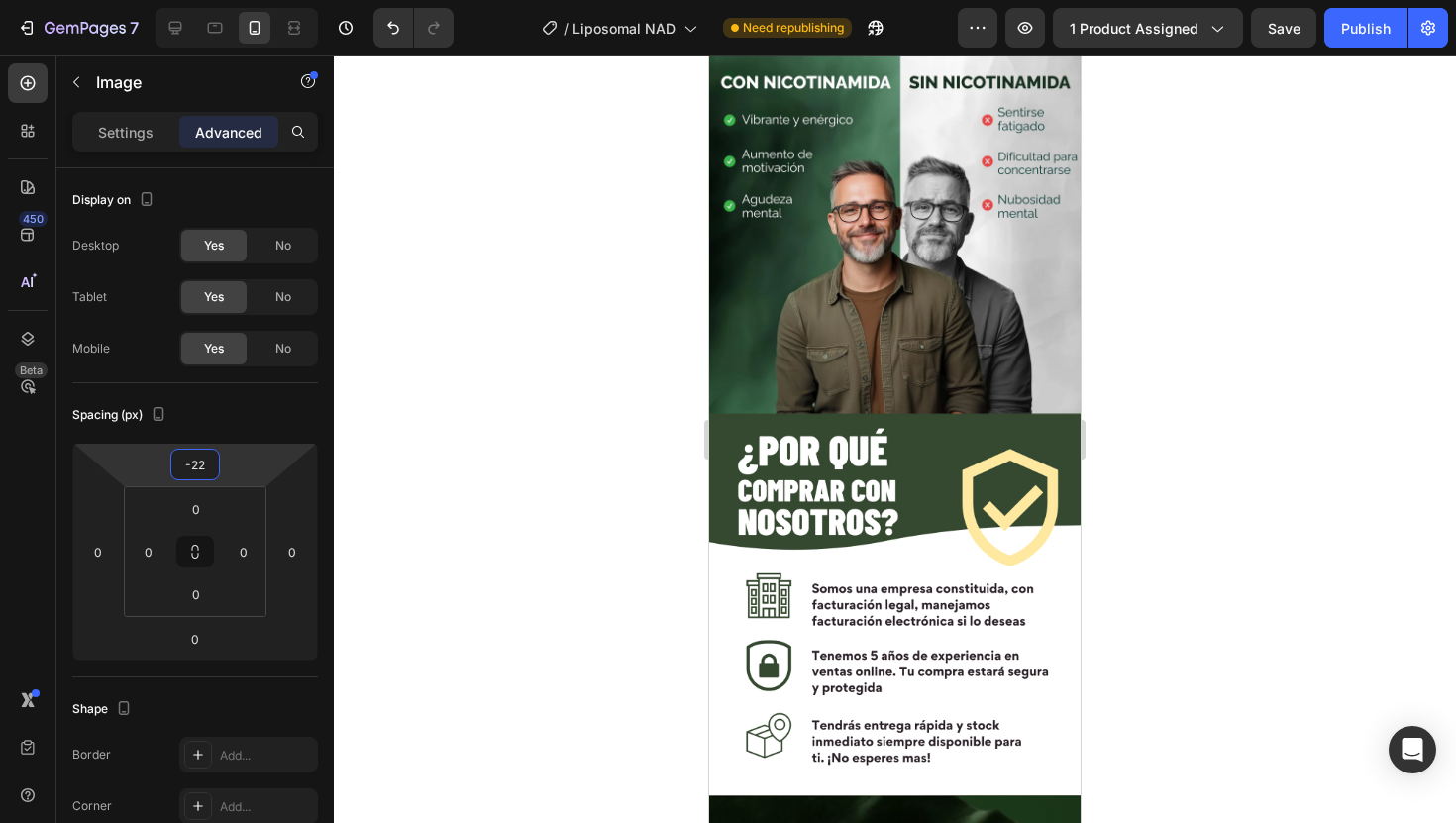 type on "-20" 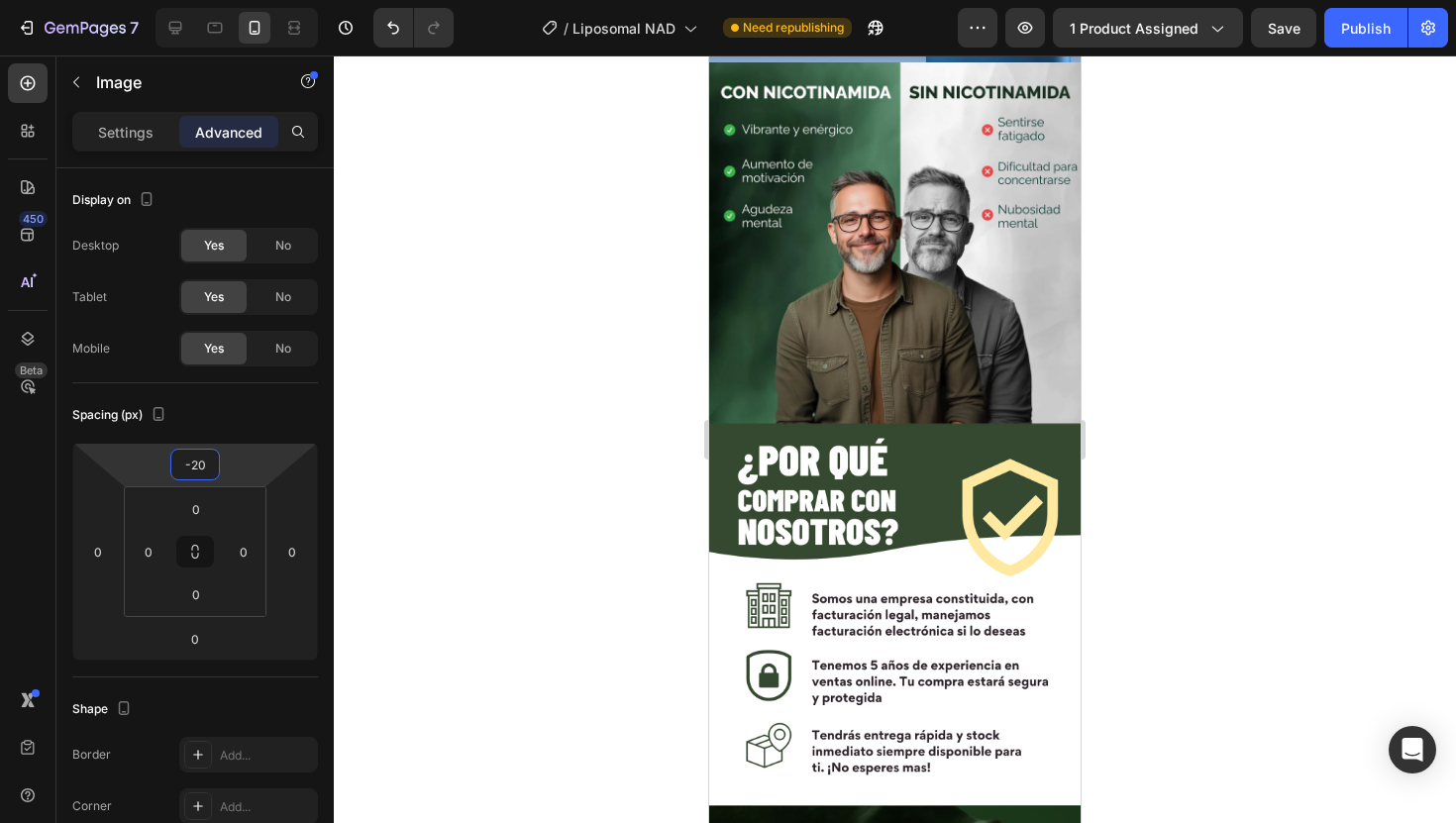 drag, startPoint x: 240, startPoint y: 459, endPoint x: 239, endPoint y: 468, distance: 9.055385 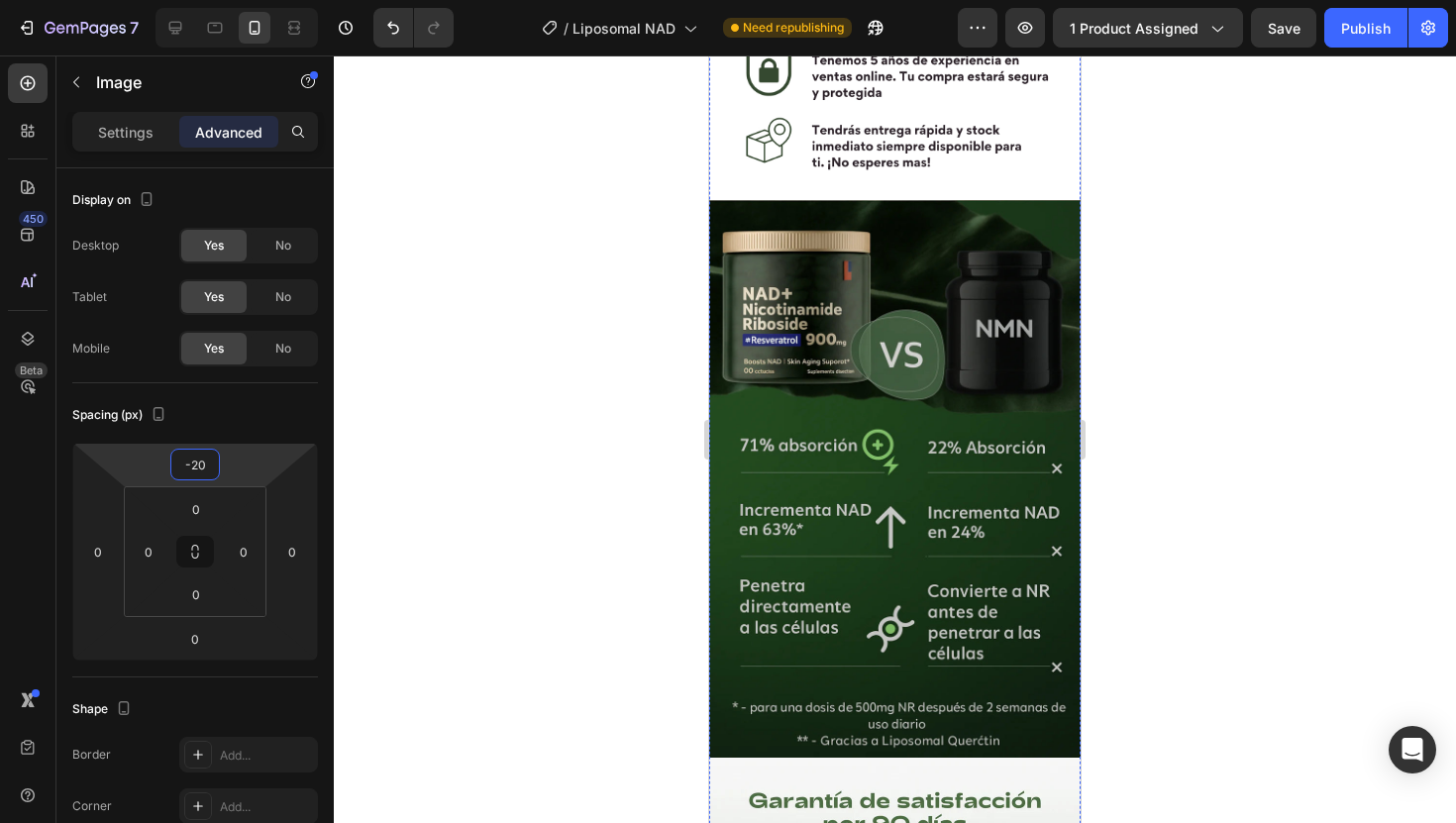 scroll, scrollTop: 2278, scrollLeft: 0, axis: vertical 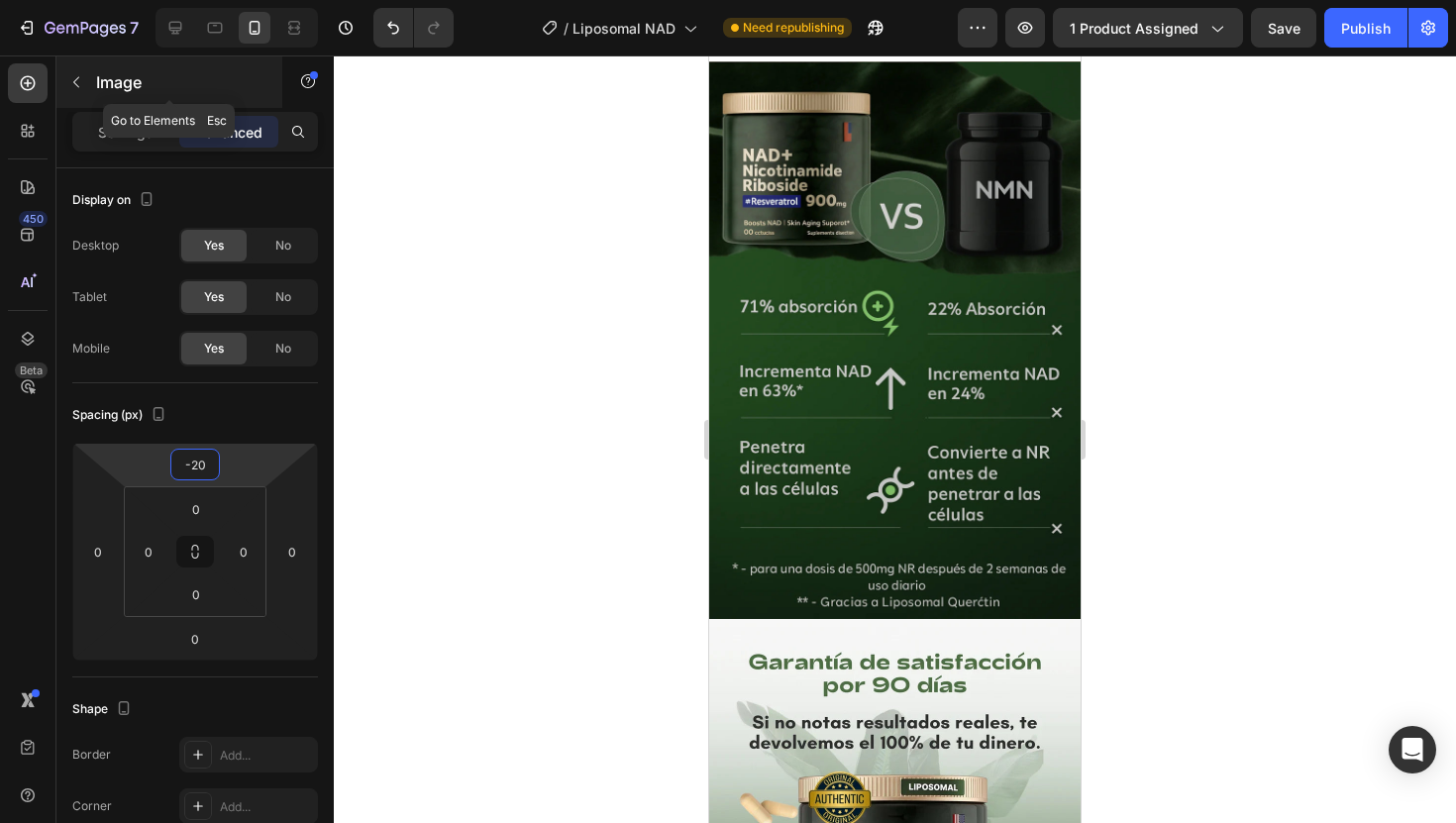 click on "Image" at bounding box center (180, 82) 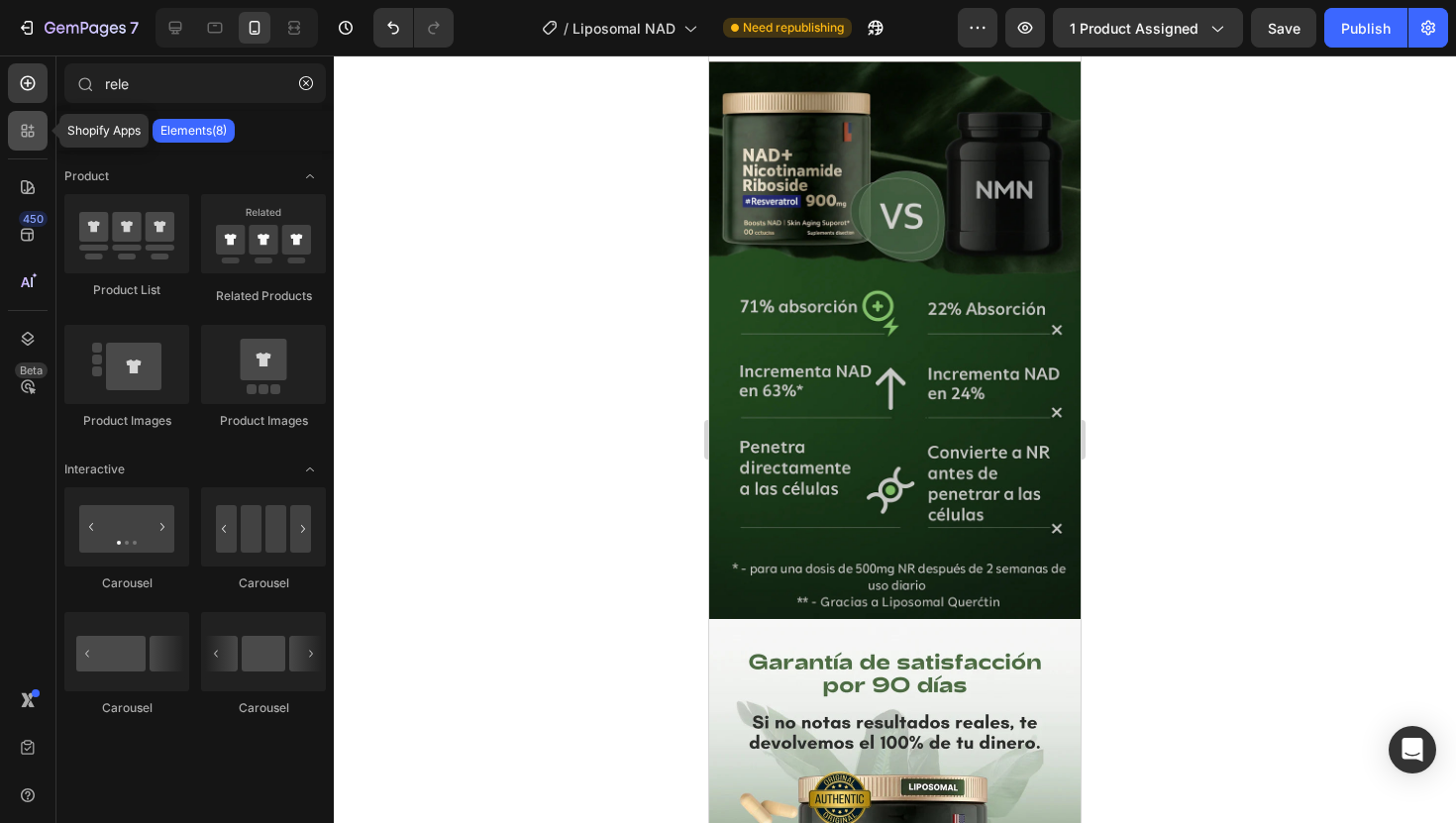 click 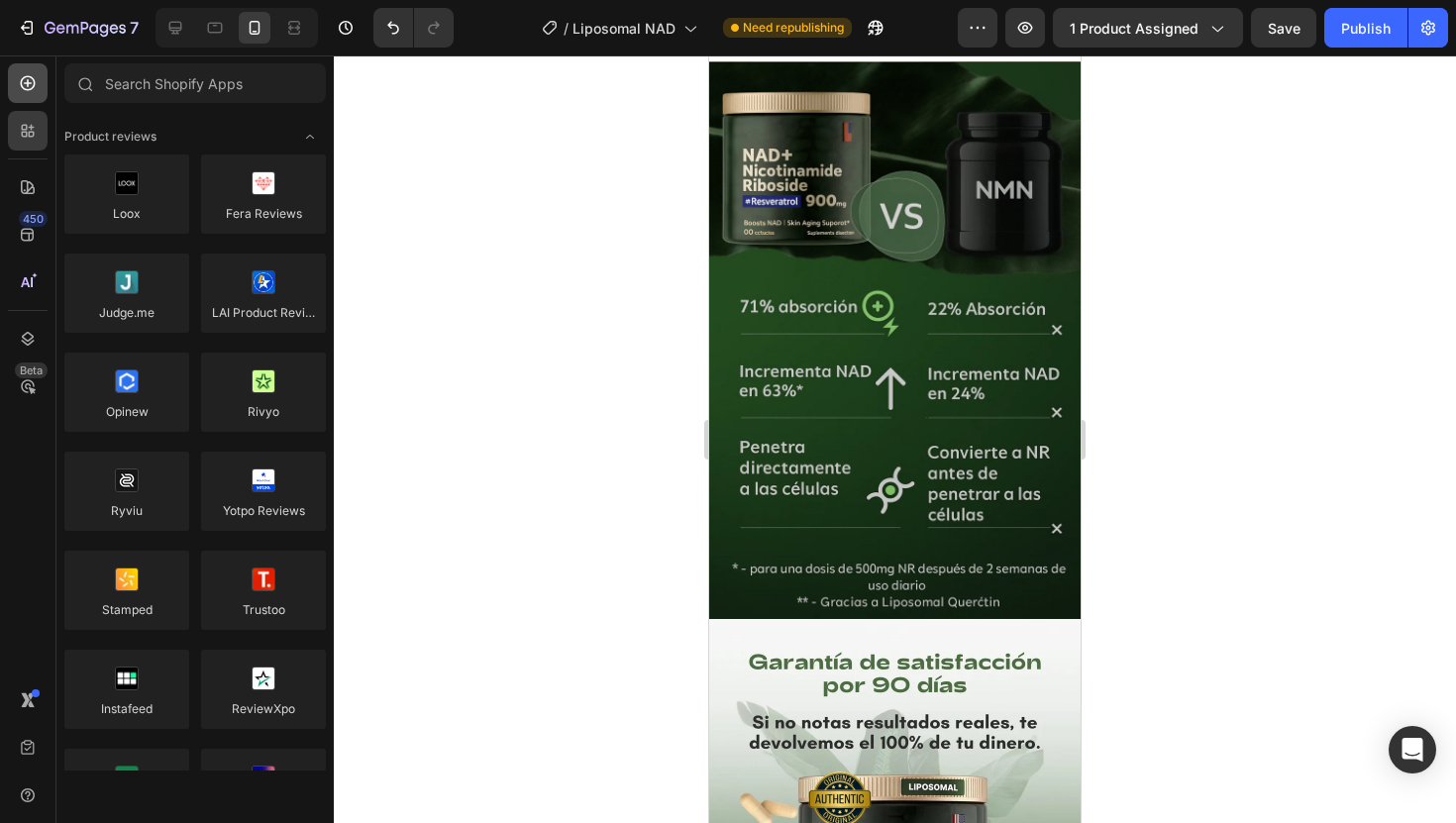click 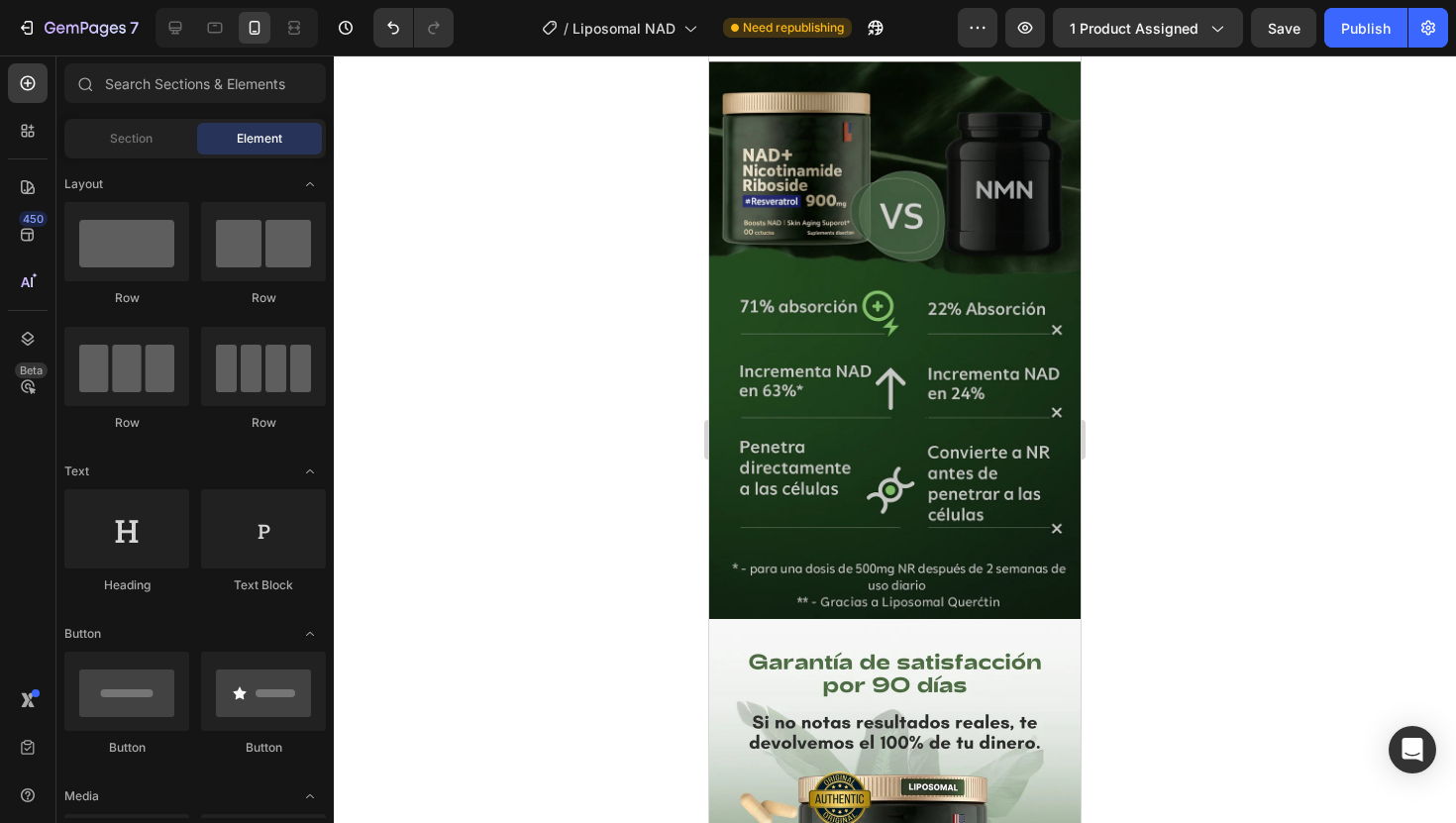 click on "Sections(30) Elements(84) Section Element Hero Section Product Detail Brands Trusted Badges Guarantee Product Breakdown How to use Testimonials Compare Bundle FAQs Social Proof Brand Story Product List Collection Blog List Contact Sticky Add to Cart Custom Footer Browse Library 450 Layout Row Row Row Row Text Heading Text Block Button Button Button Media Image Image Video" at bounding box center [195, 441] 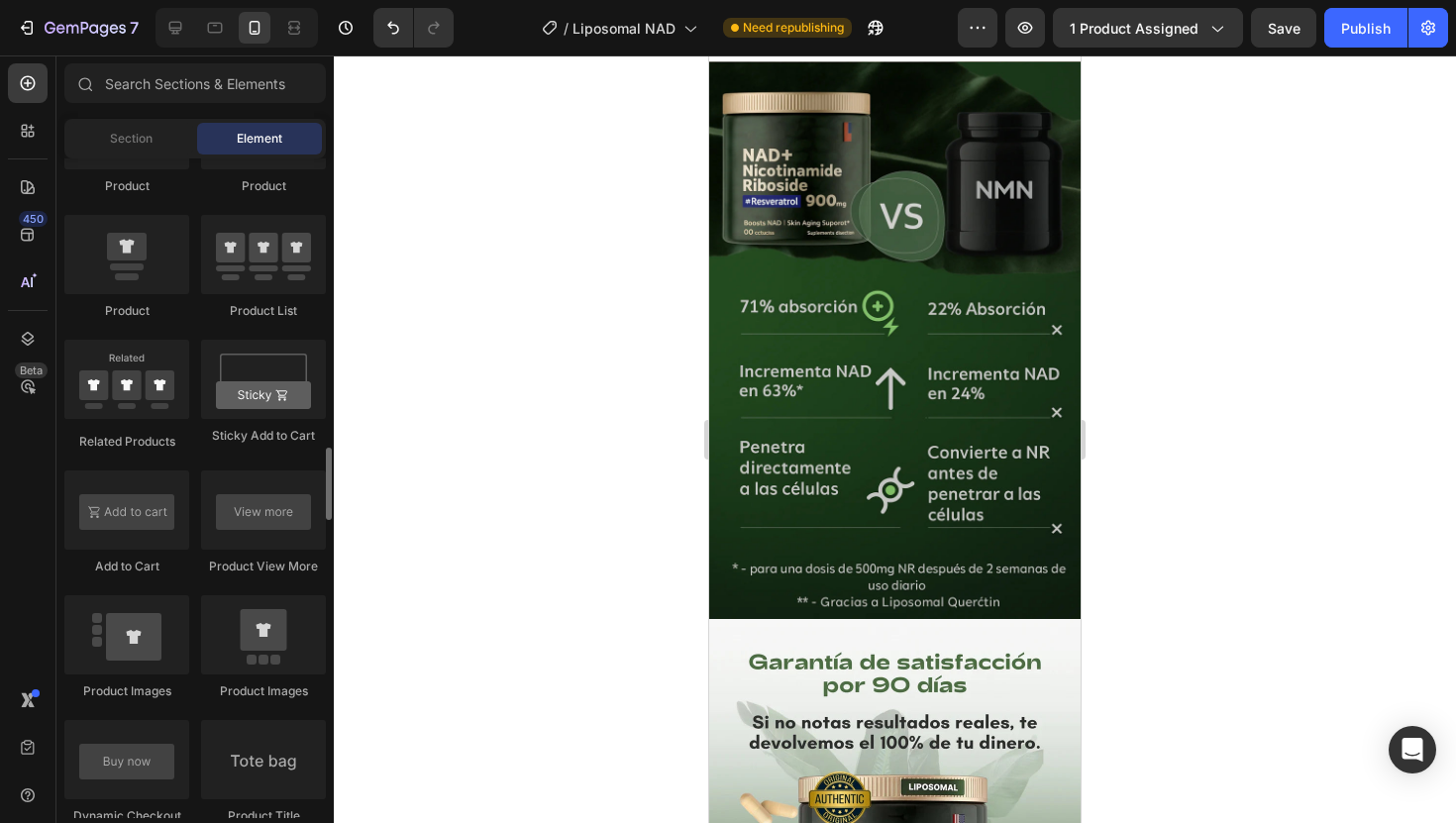 scroll, scrollTop: 2634, scrollLeft: 0, axis: vertical 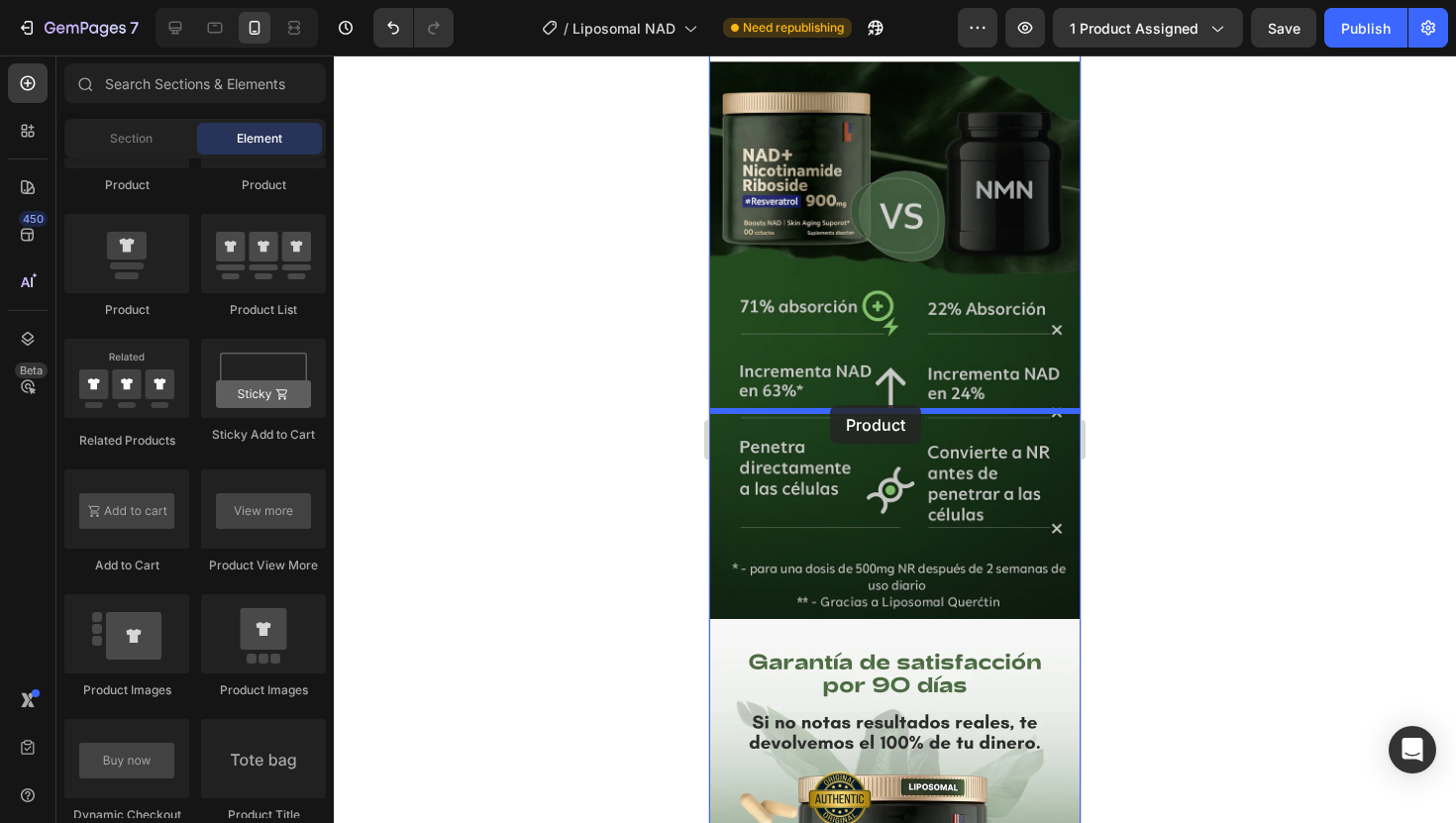 drag, startPoint x: 806, startPoint y: 290, endPoint x: 832, endPoint y: 401, distance: 114.00439 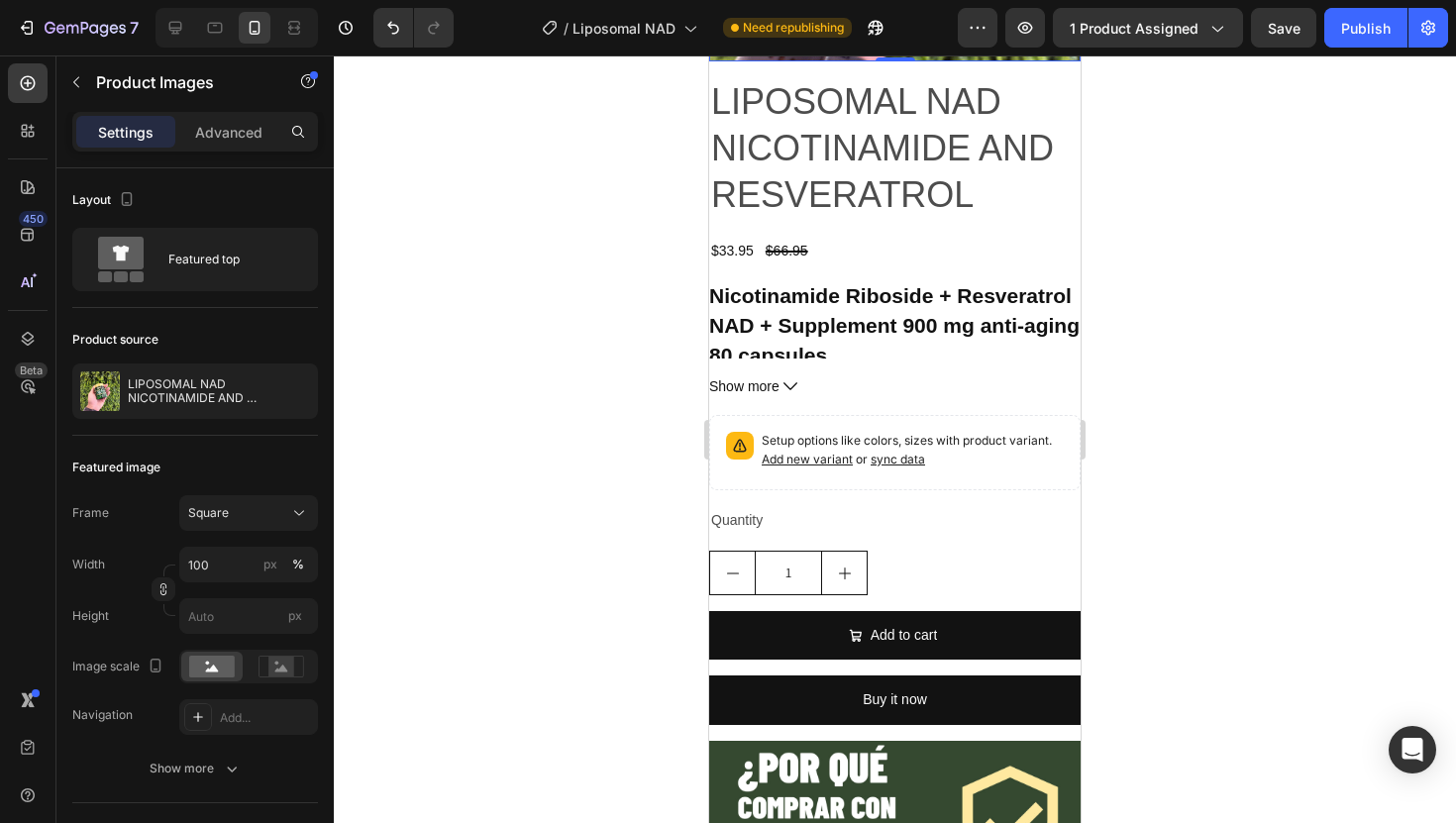 click at bounding box center (894, -125) 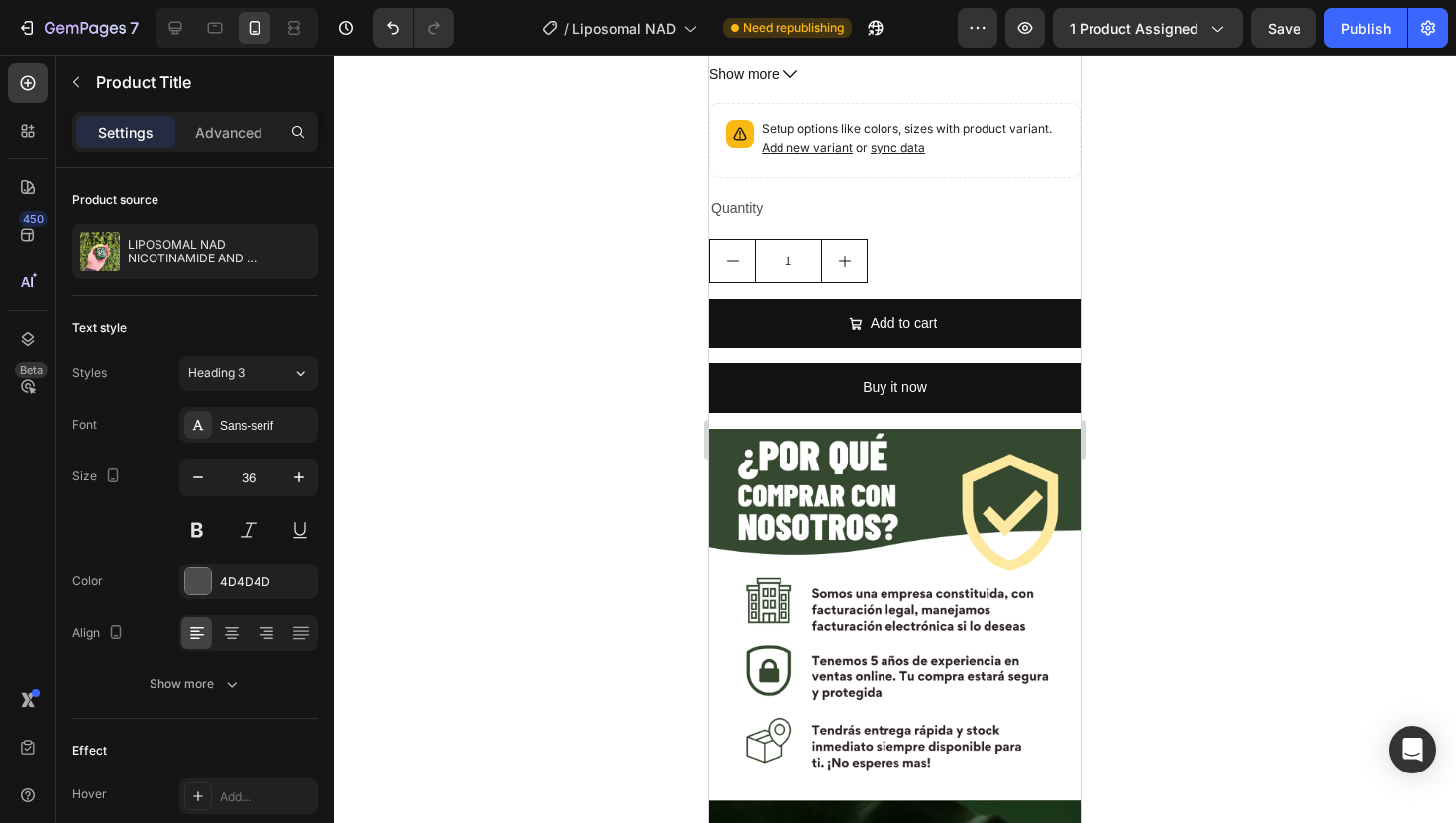 click on "LIPOSOMAL NAD NICOTINAMIDE AND RESVERATROL" at bounding box center (894, -163) 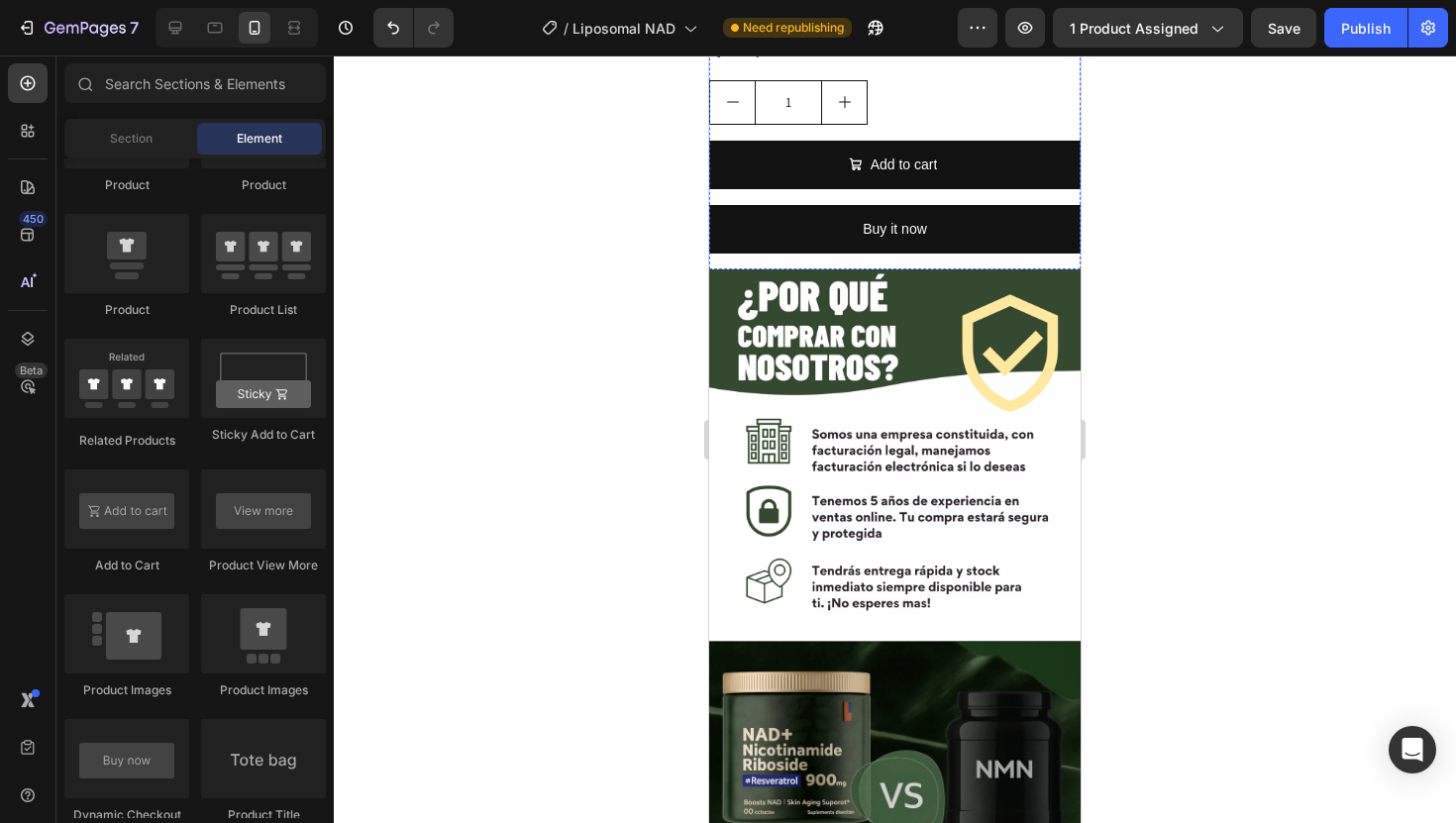 click on "$33.95 Product Price Product Price $66.95 Product Price Product Price Row" at bounding box center (894, -221) 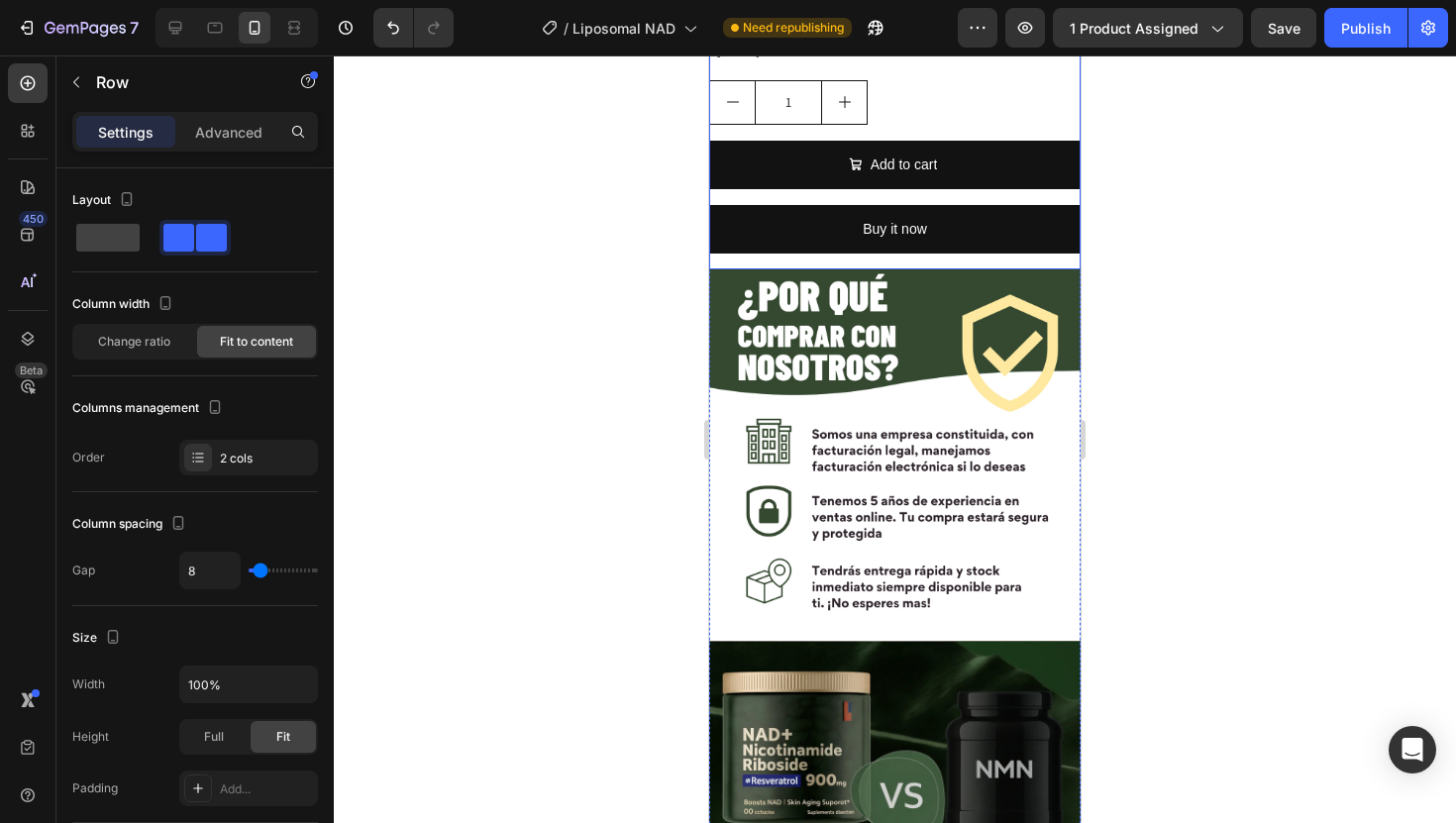 click 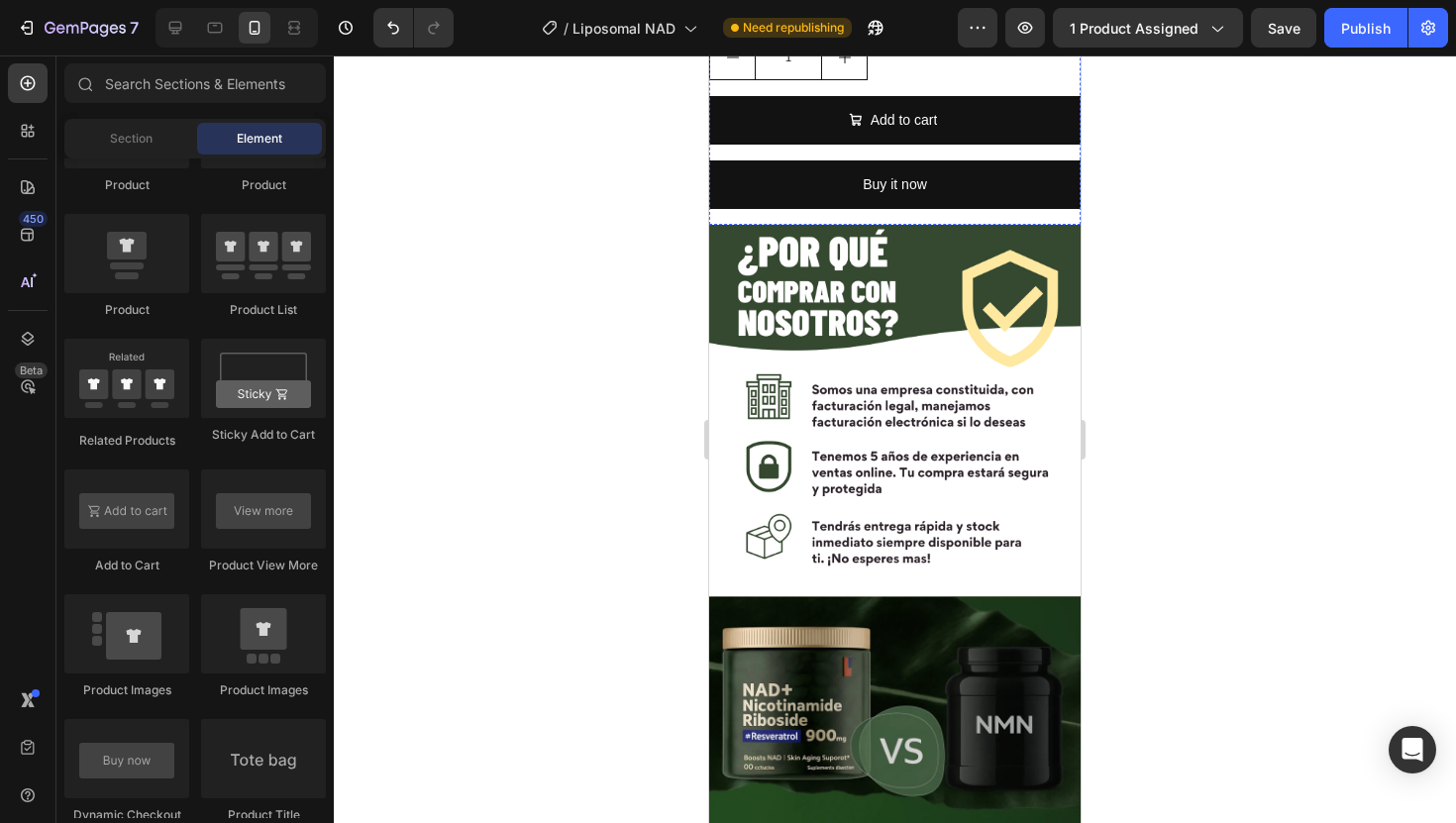 click on "Nicotinamide Riboside + Resveratrol NAD + Supplement 900 mg anti-aging 80 capsules" at bounding box center (894, -191) 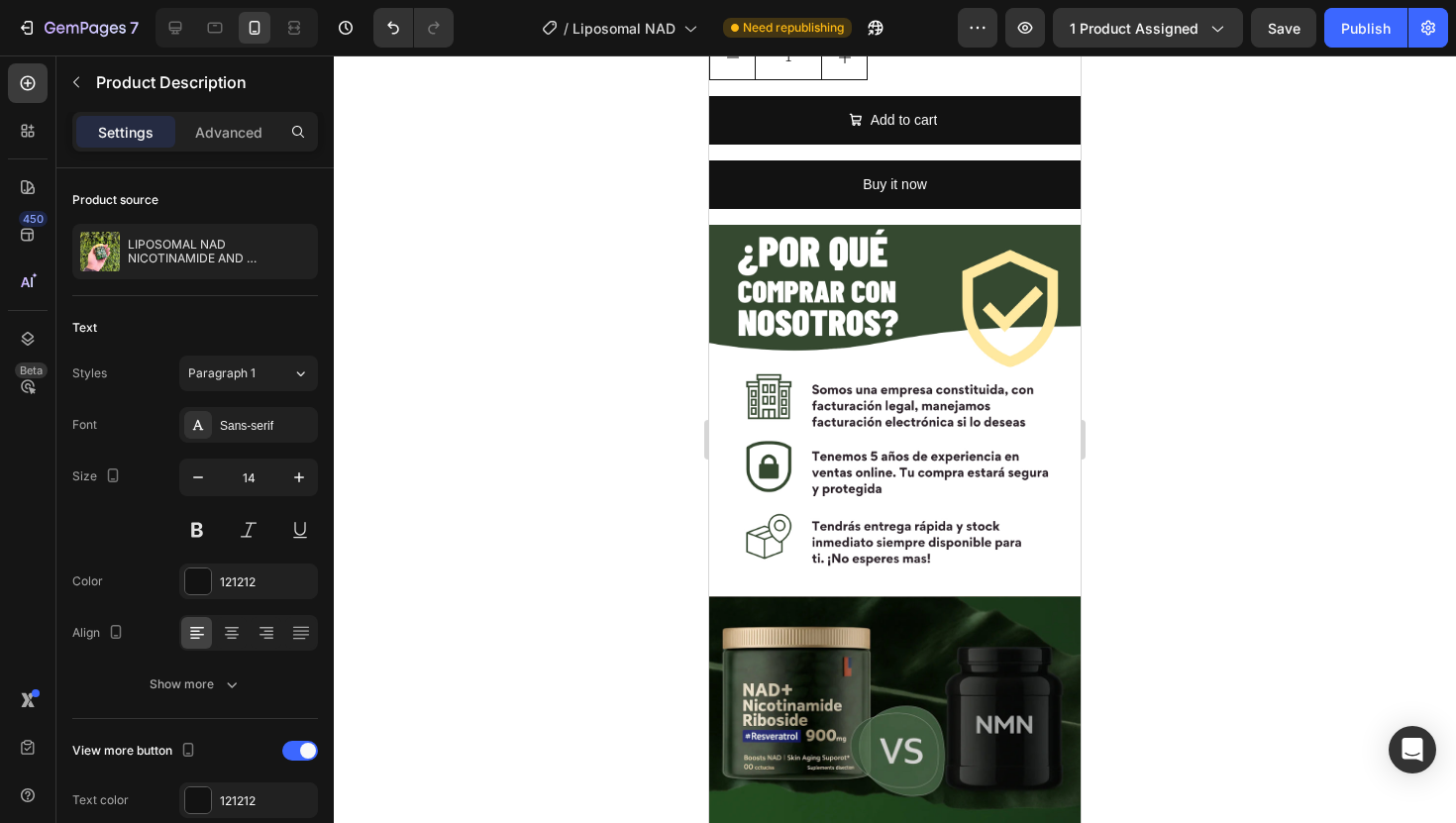 click 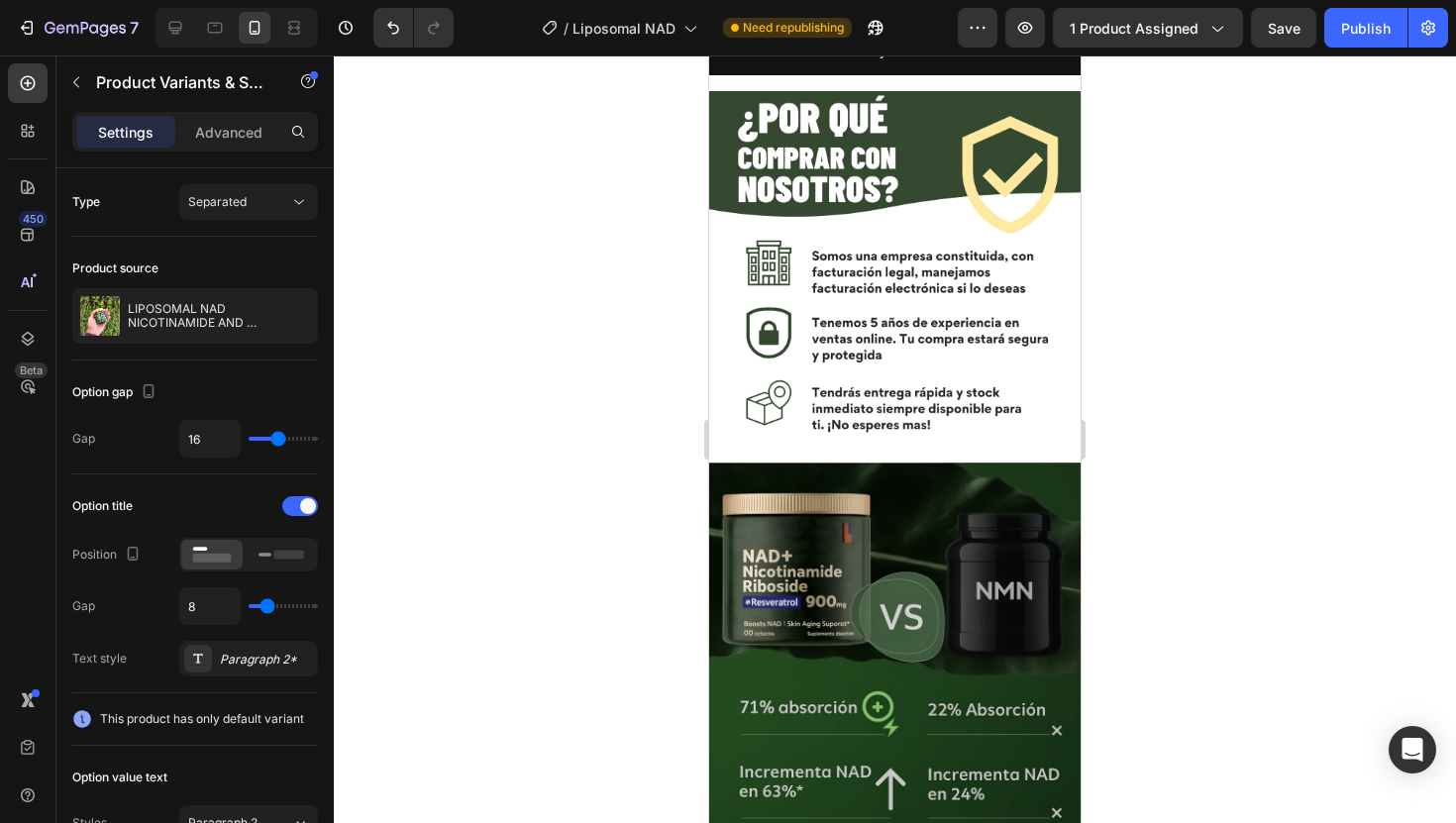 click on "Setup options like colors, sizes with product variant.       Add new variant   or   sync data" at bounding box center (912, -199) 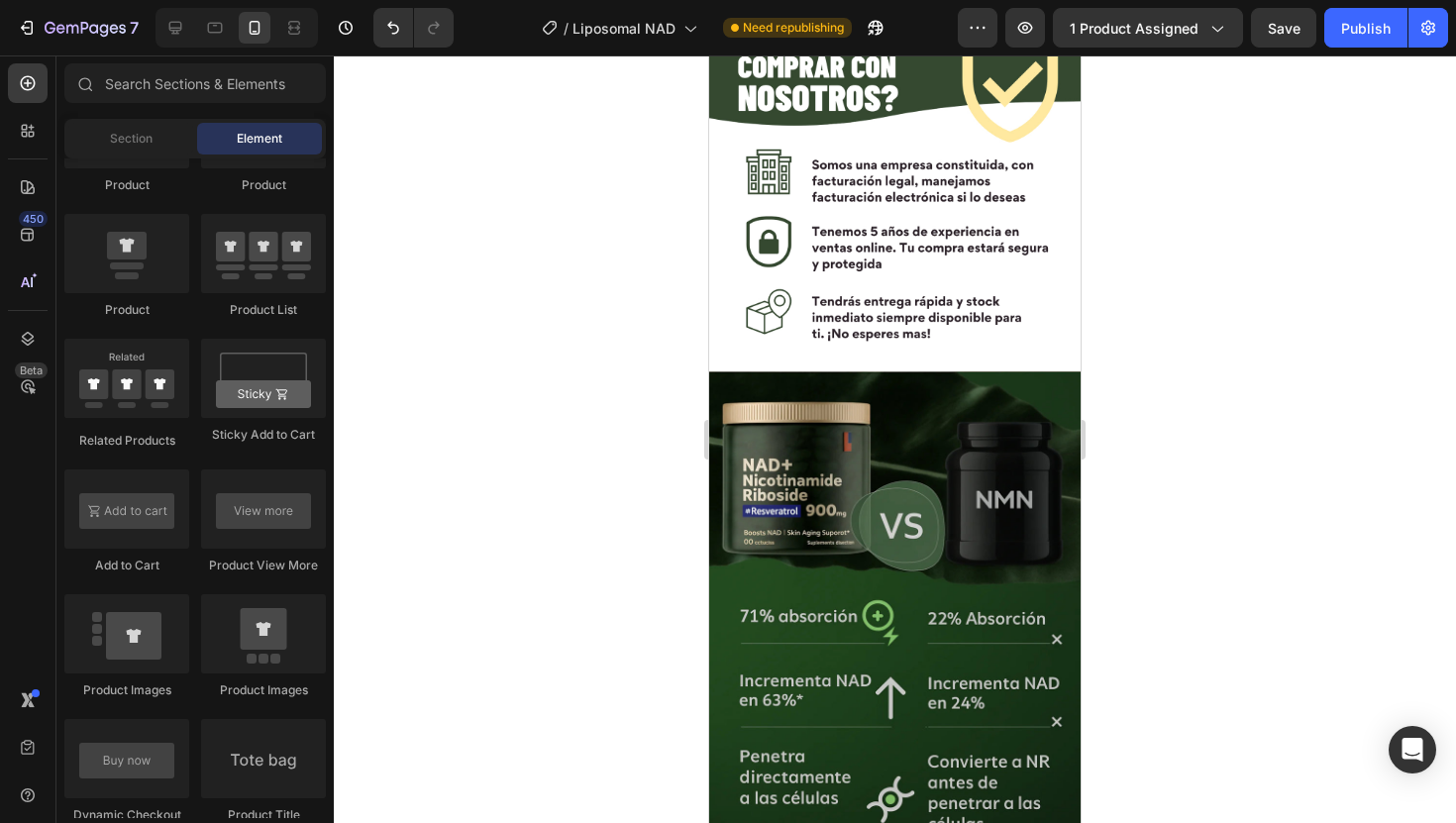 click on "Quantity" at bounding box center [894, -221] 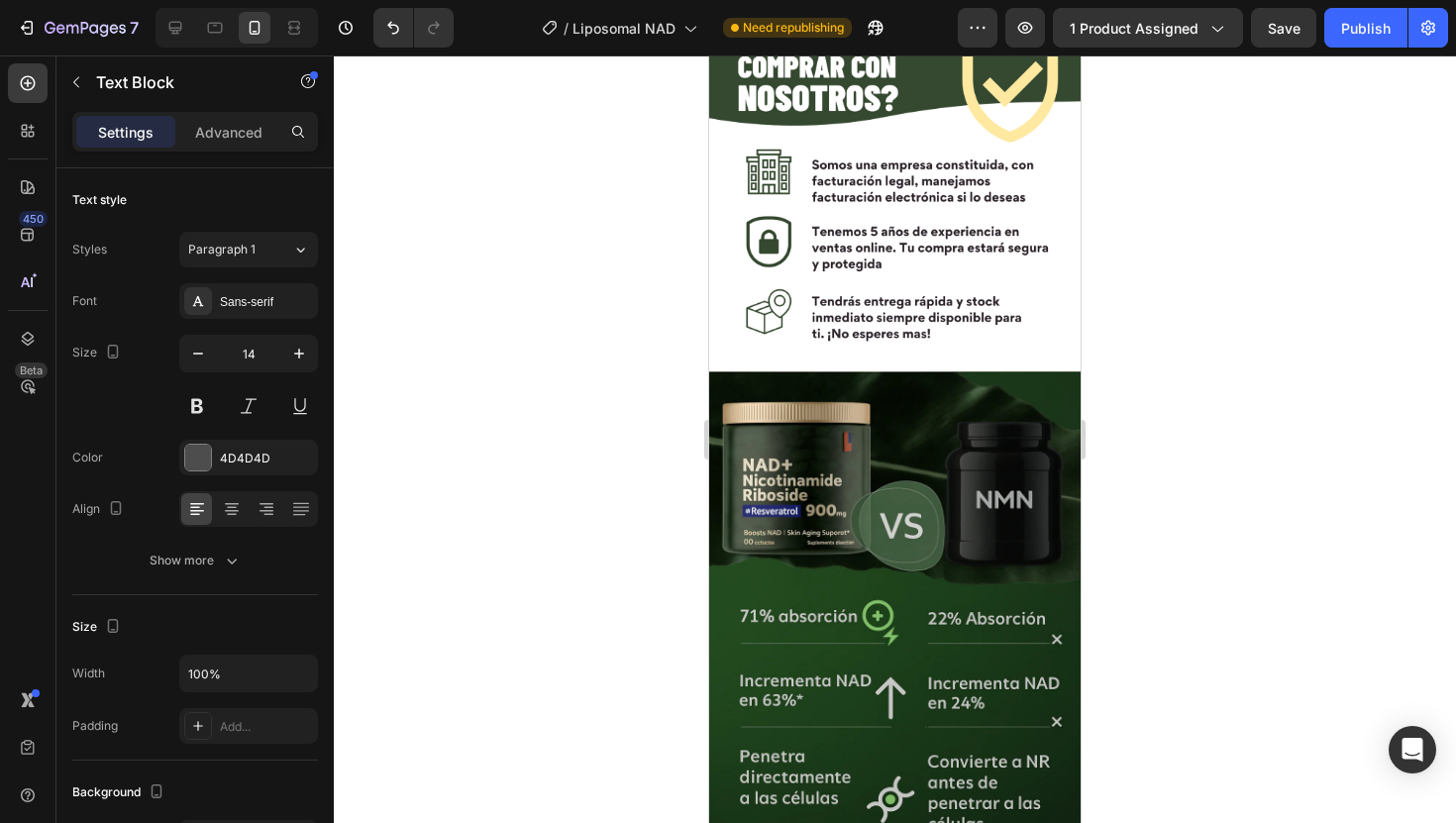 click 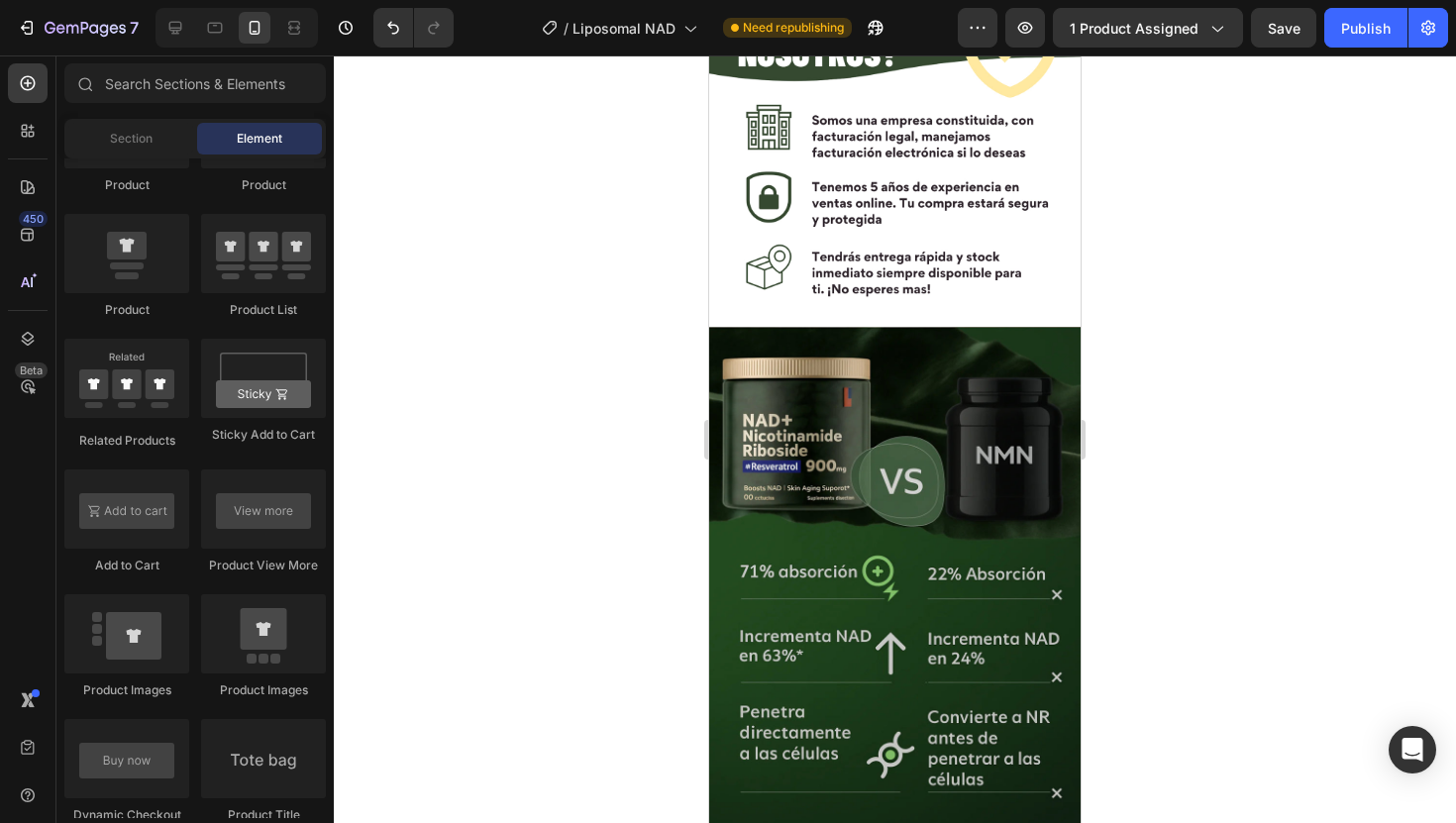 click on "1" at bounding box center (894, -213) 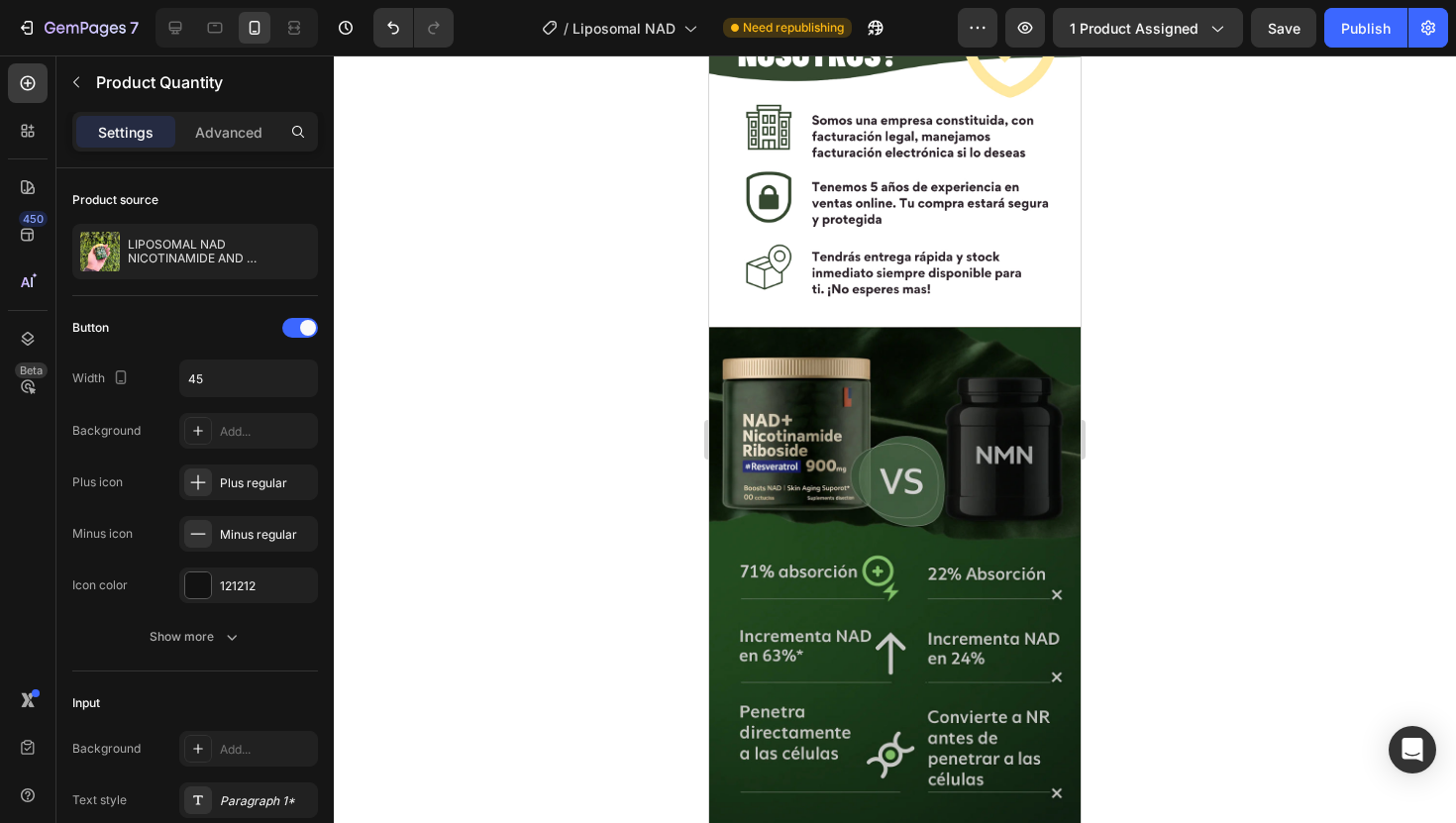 click 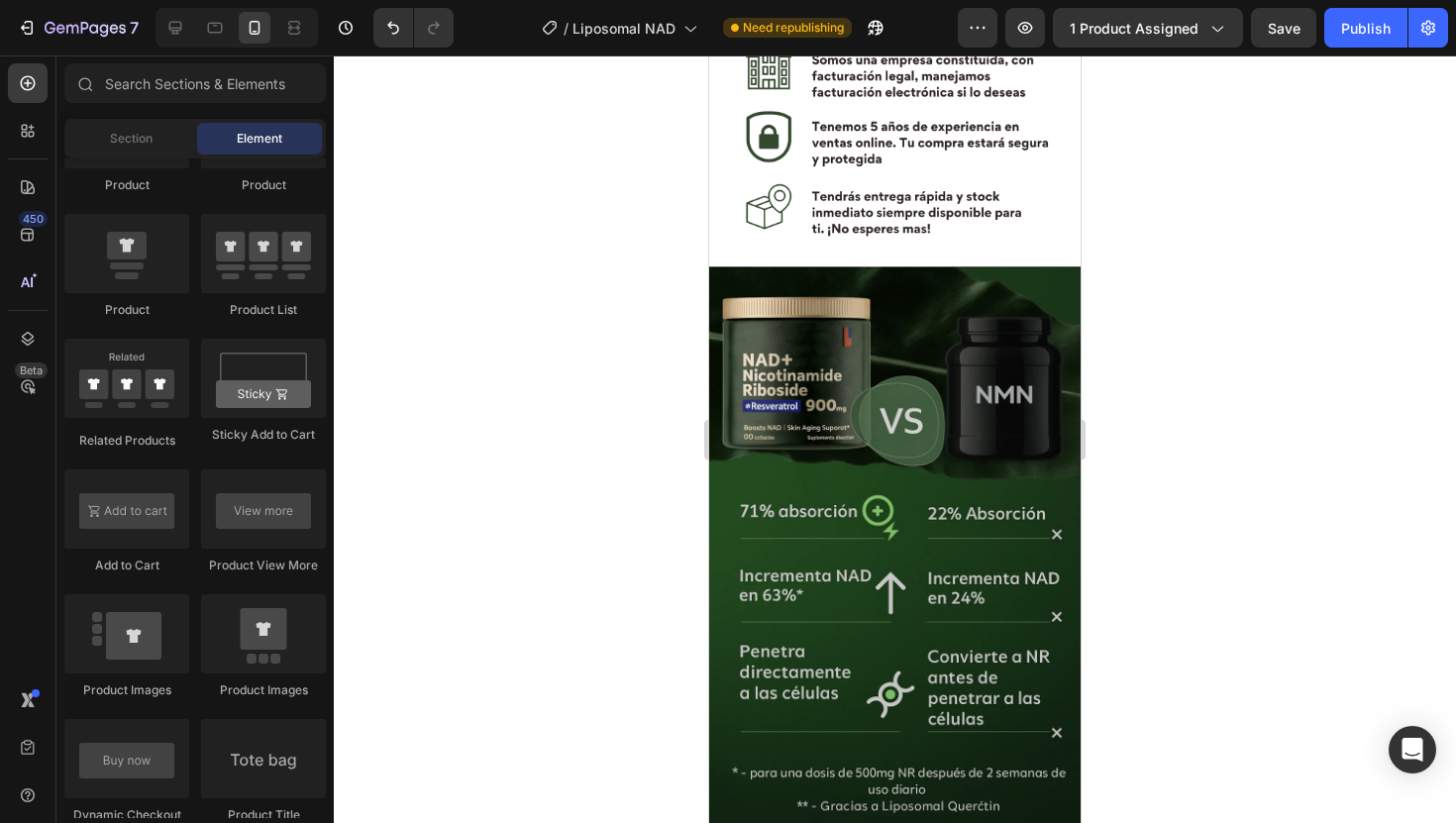 click on "Add to cart" at bounding box center (894, -211) 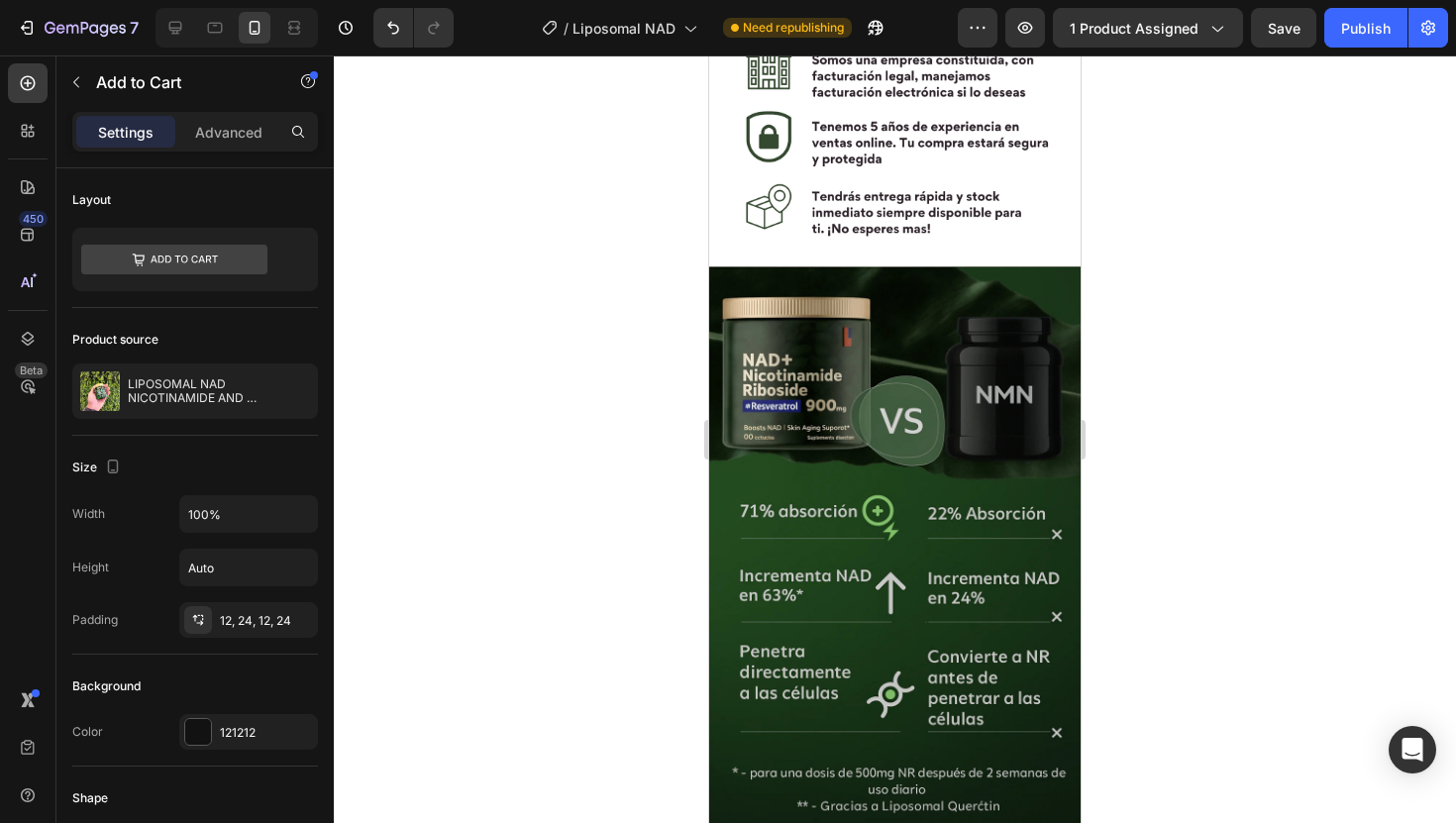 click 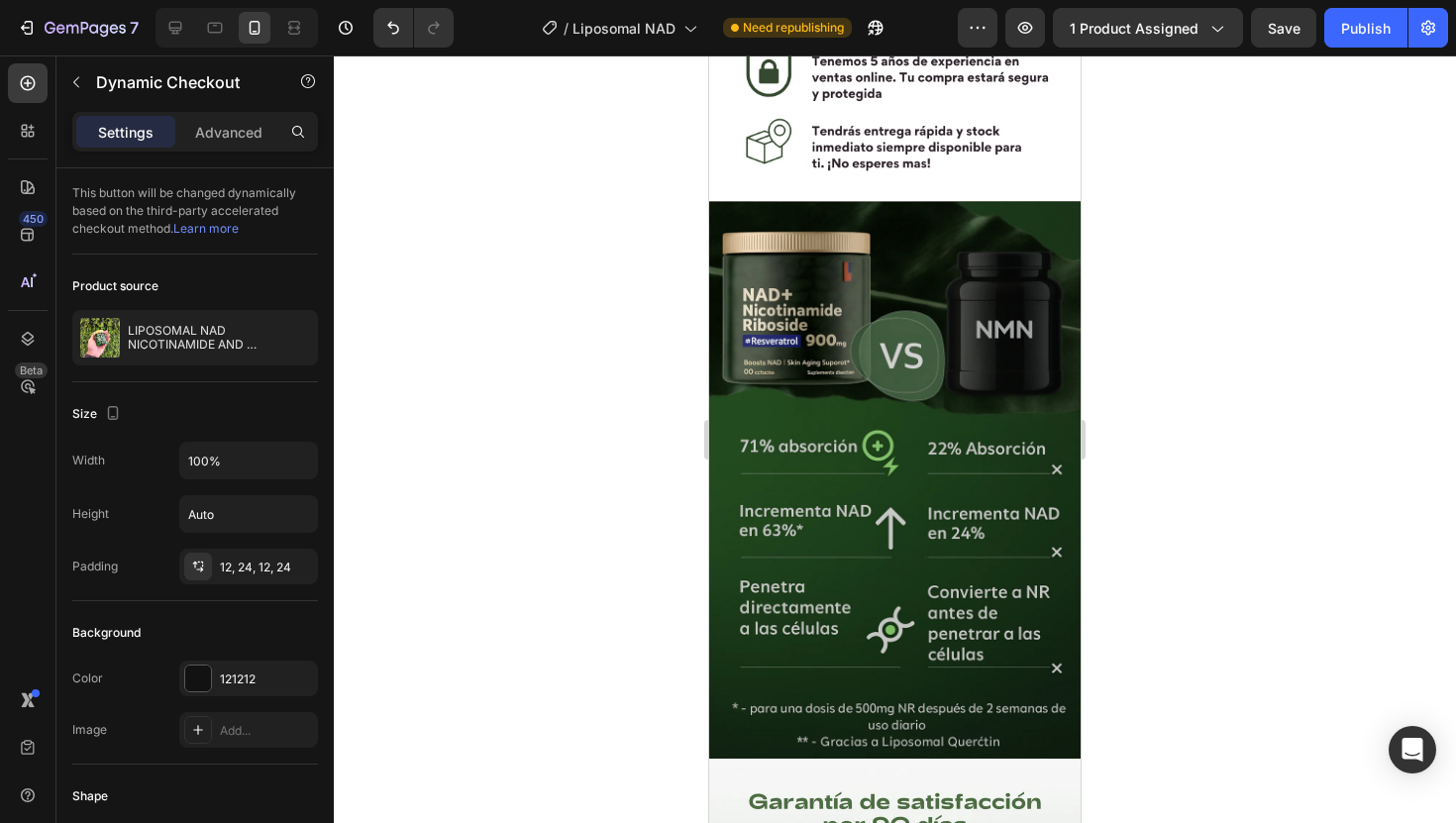 click on "Buy it now" at bounding box center (894, -211) 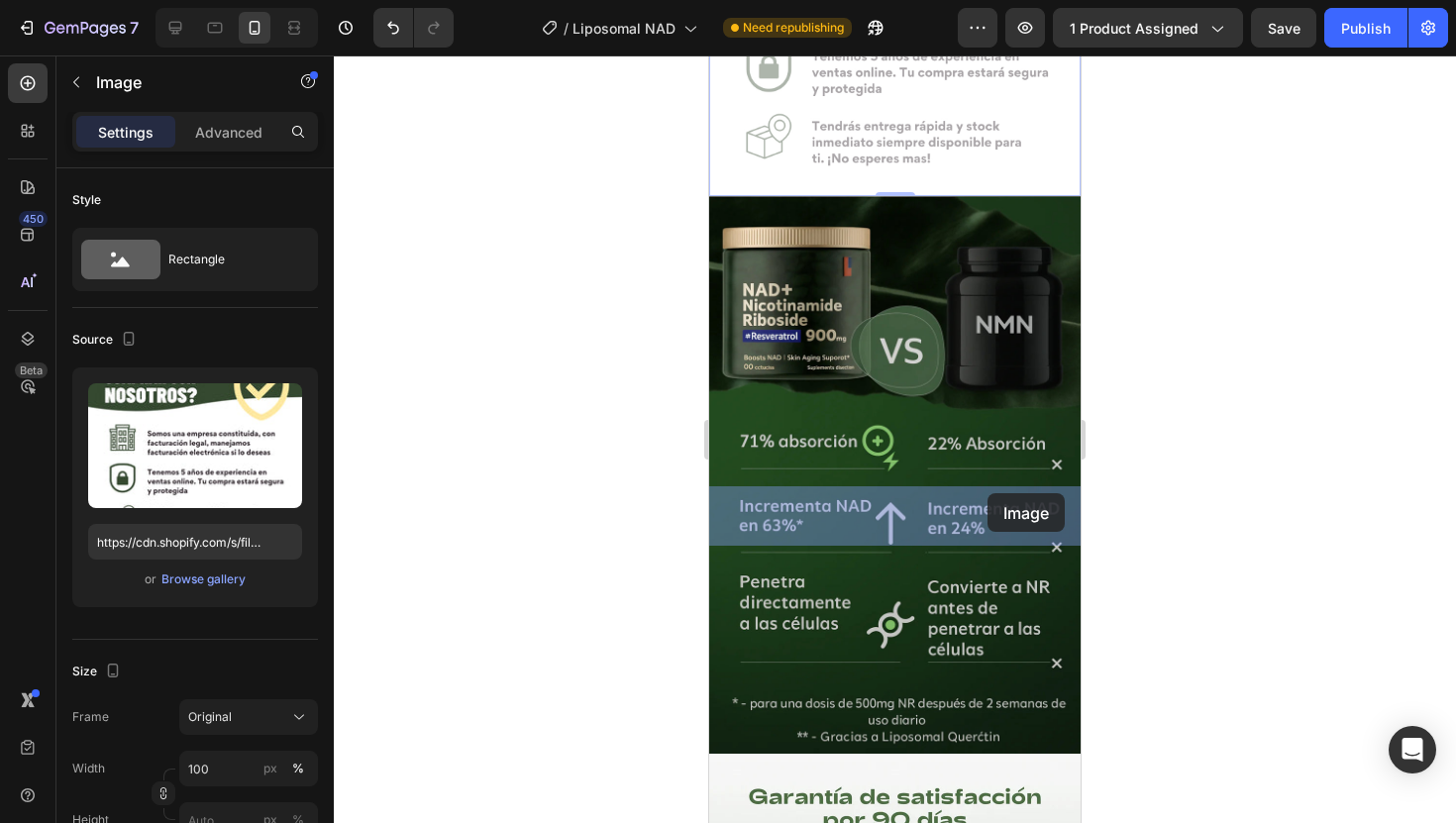 drag, startPoint x: 1009, startPoint y: 589, endPoint x: 987, endPoint y: 493, distance: 98.48858 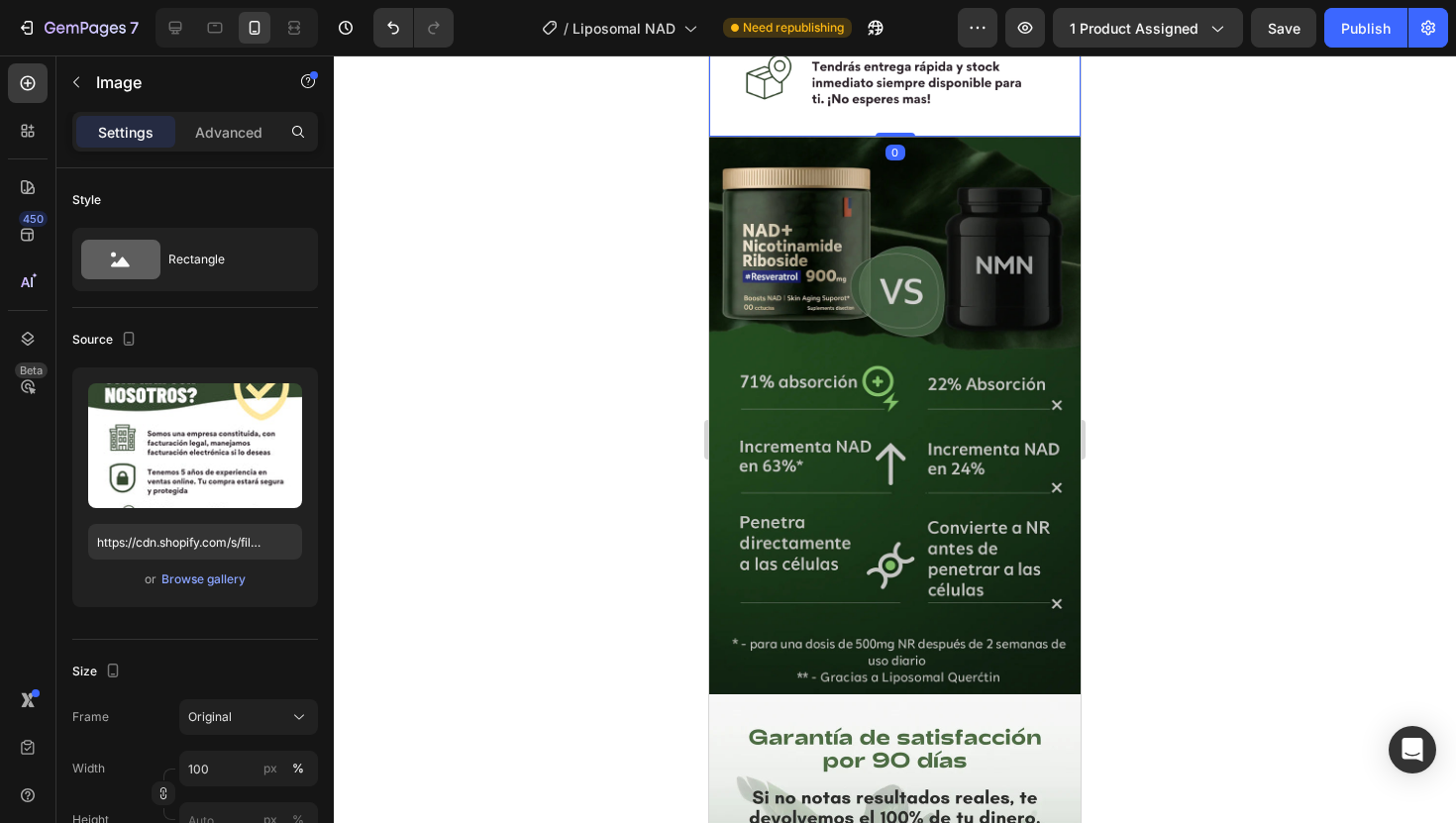 click 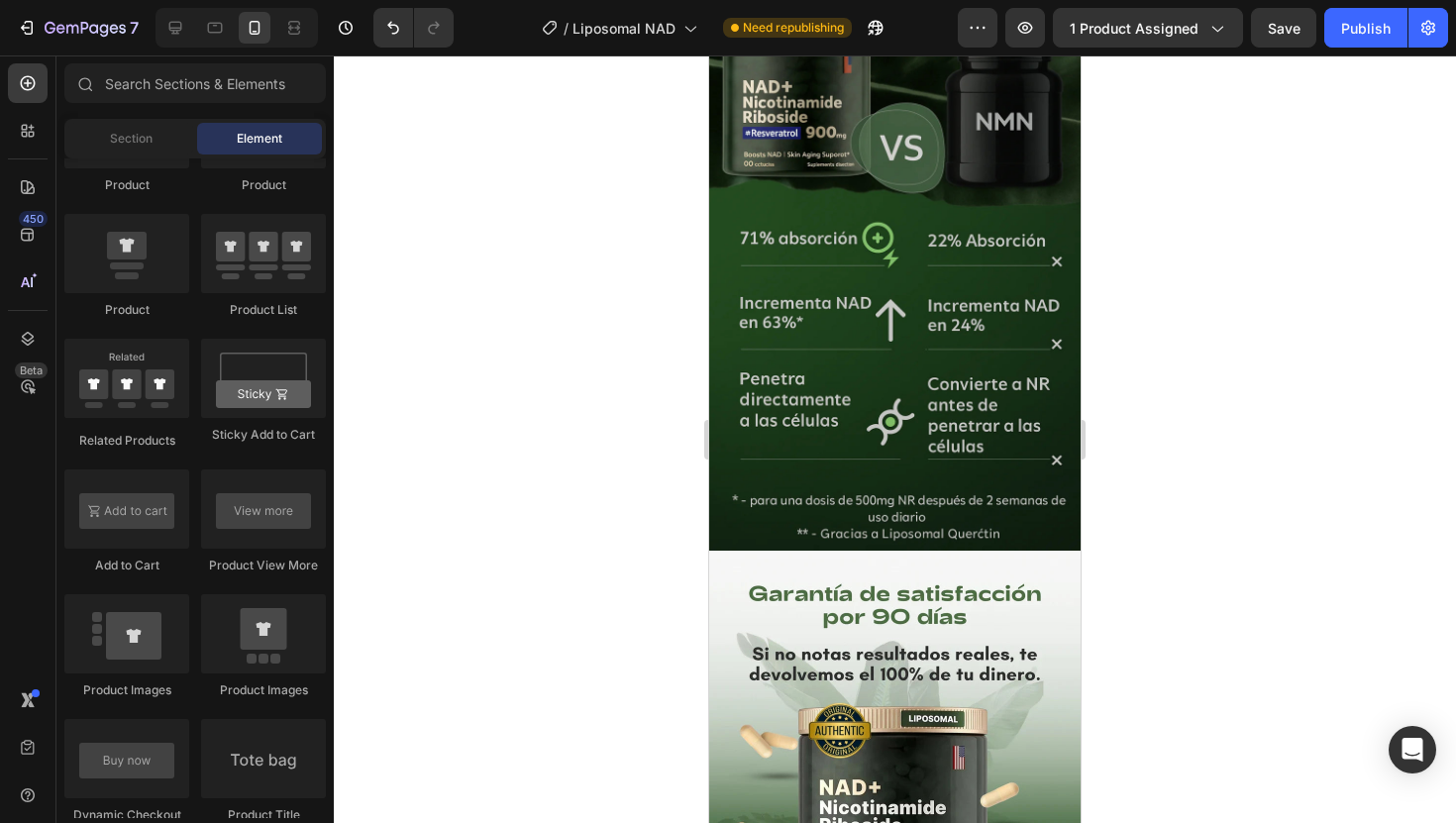 scroll, scrollTop: 2356, scrollLeft: 0, axis: vertical 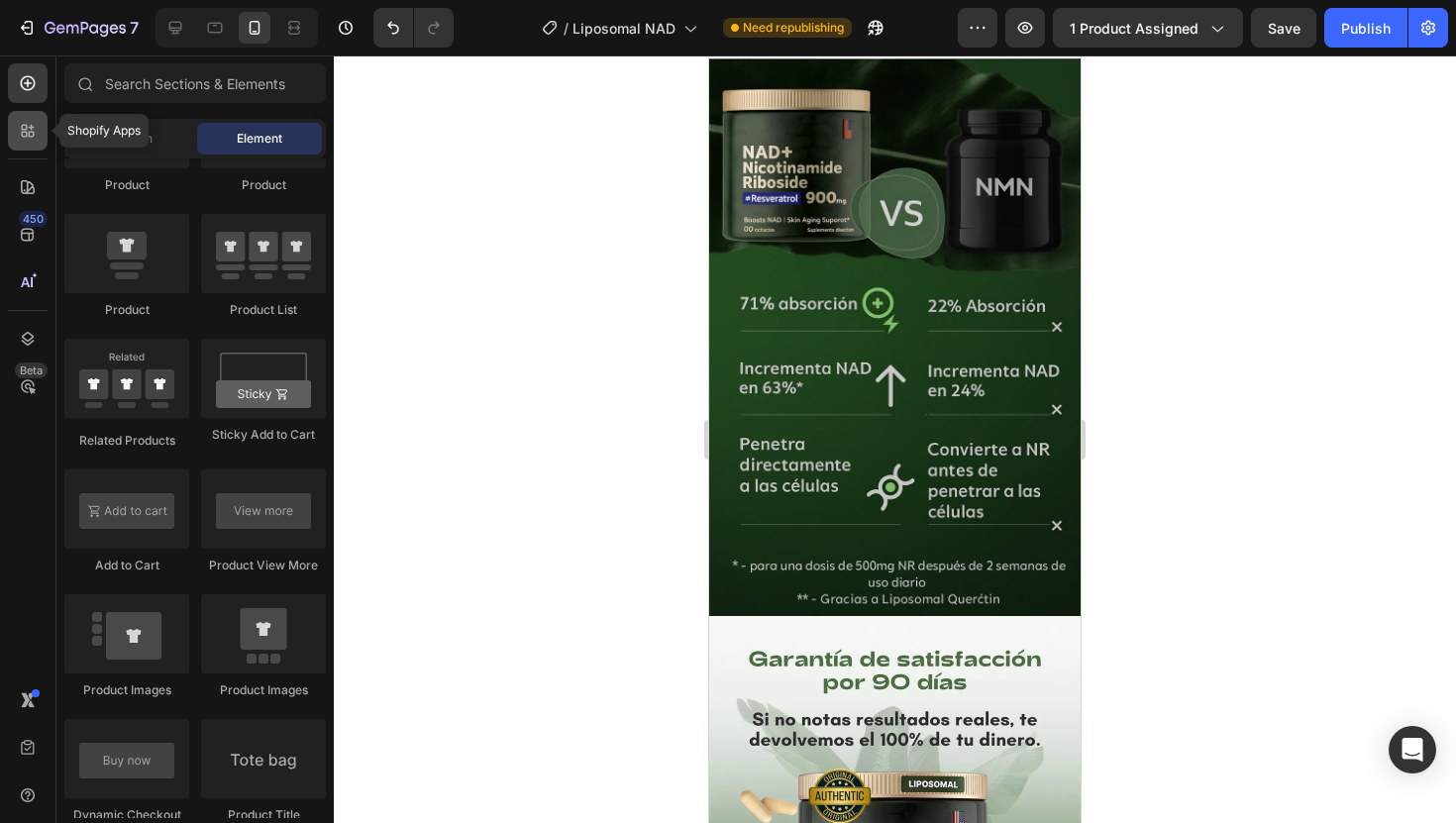 click 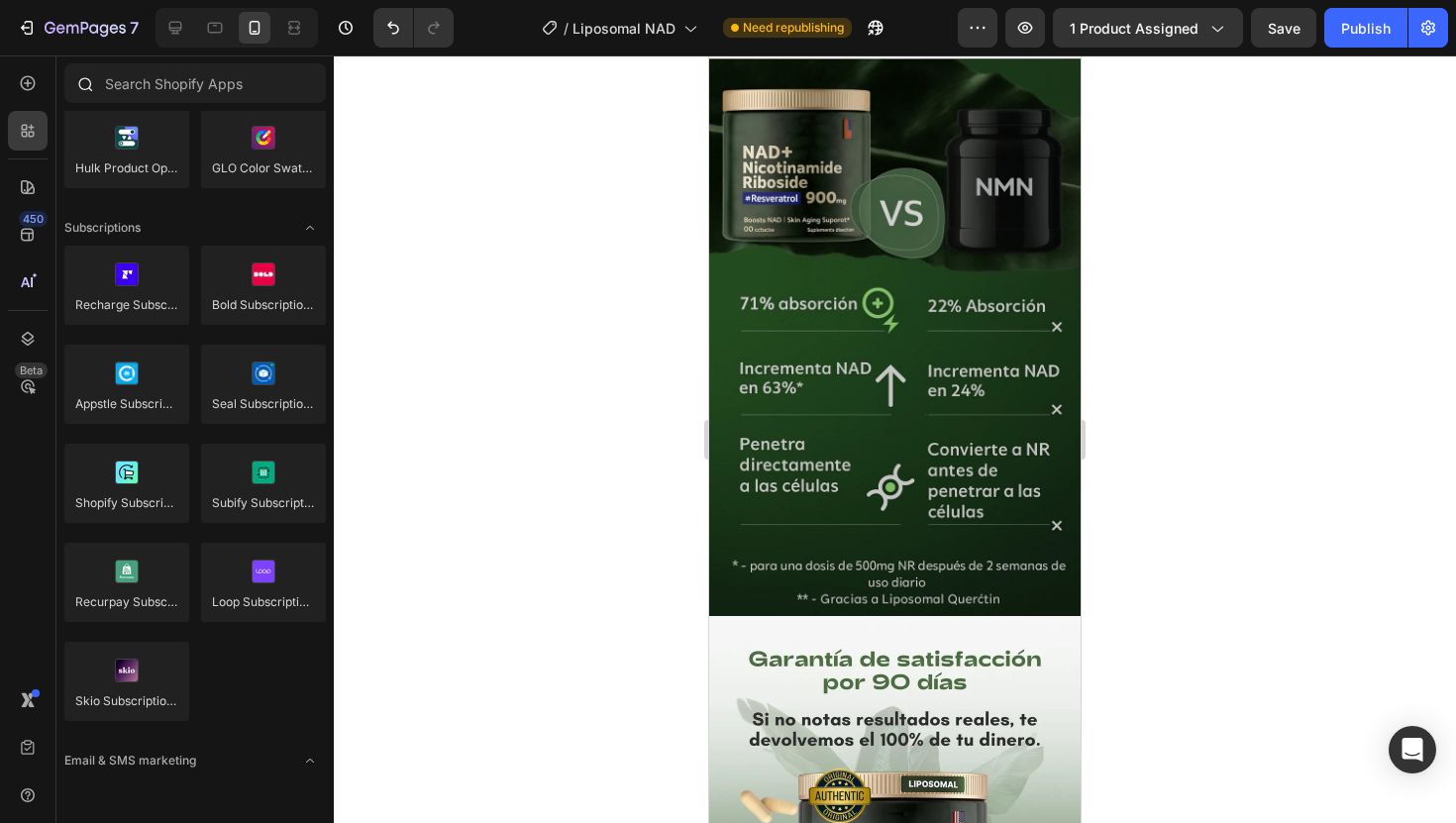 click 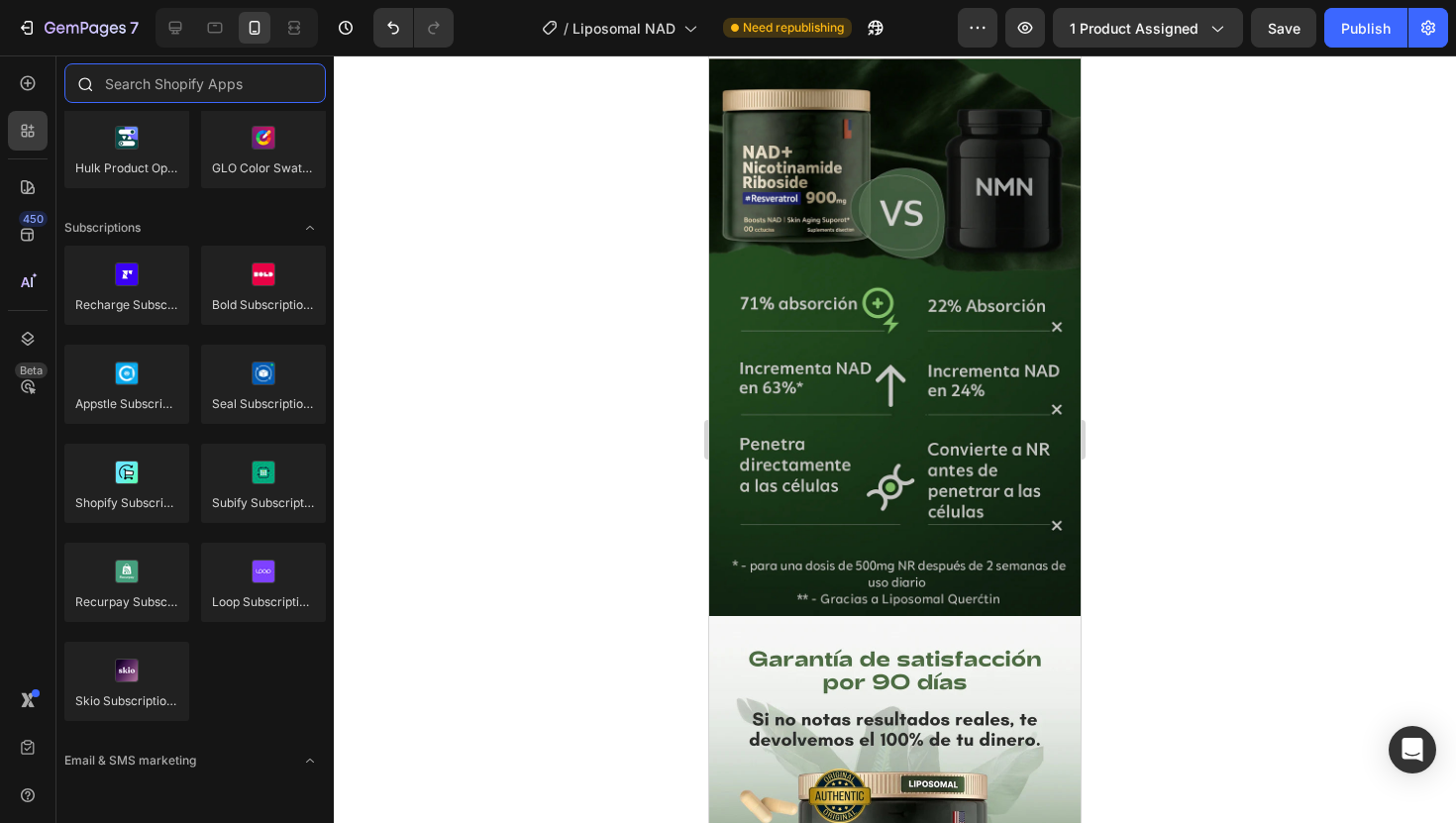 click at bounding box center [195, 83] 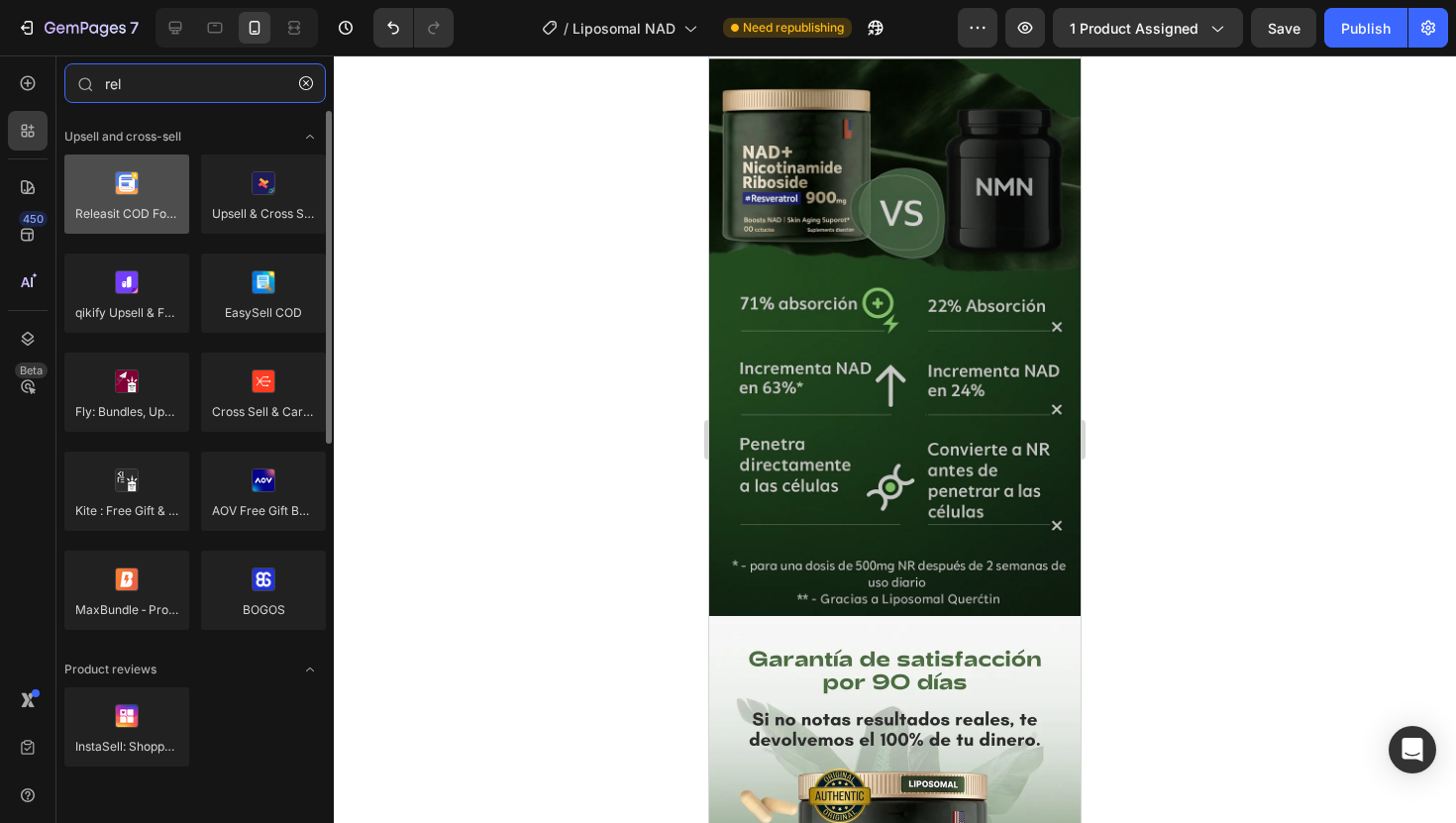 type on "rel" 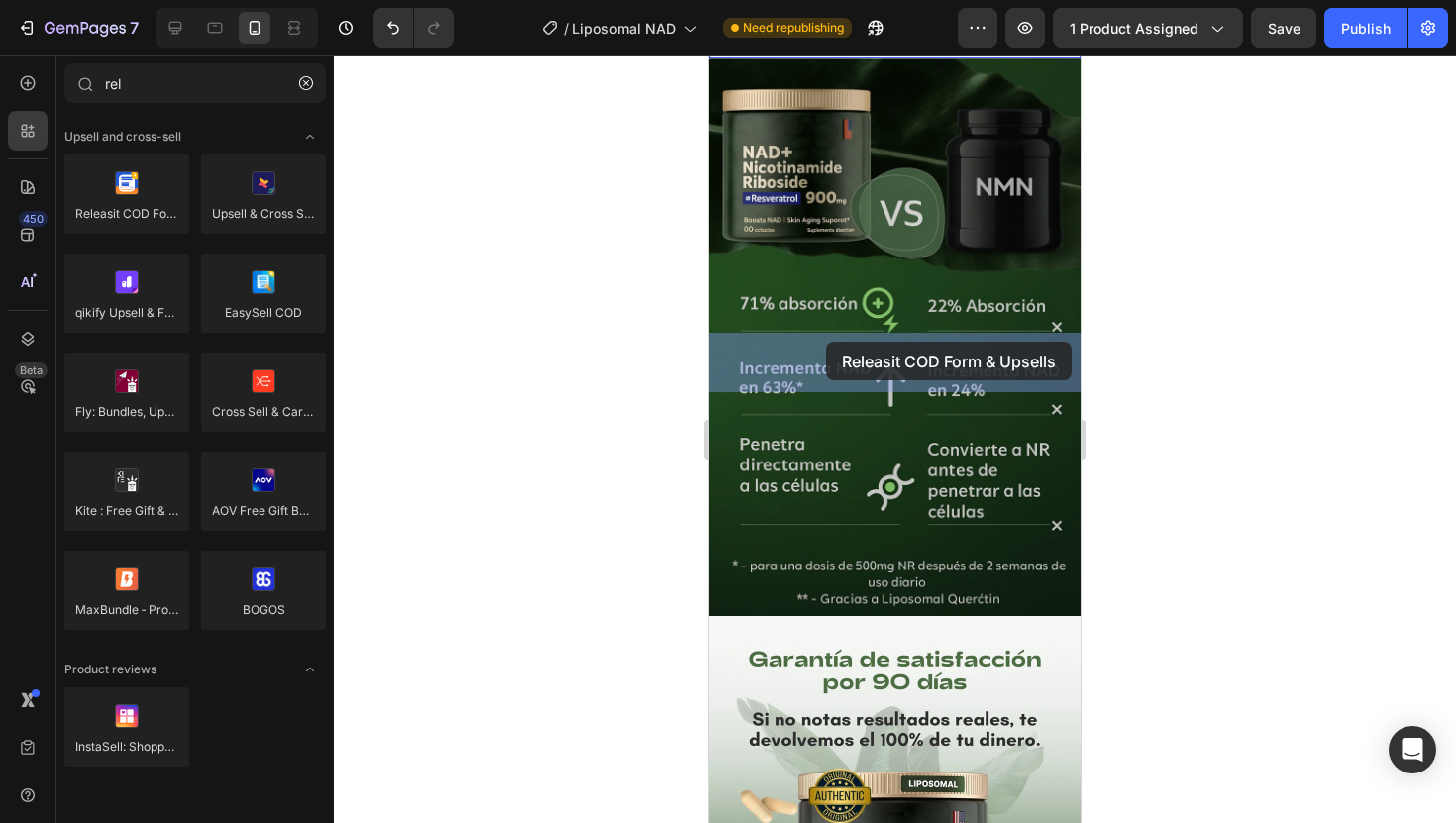 drag, startPoint x: 861, startPoint y: 223, endPoint x: 840, endPoint y: 348, distance: 126.751726 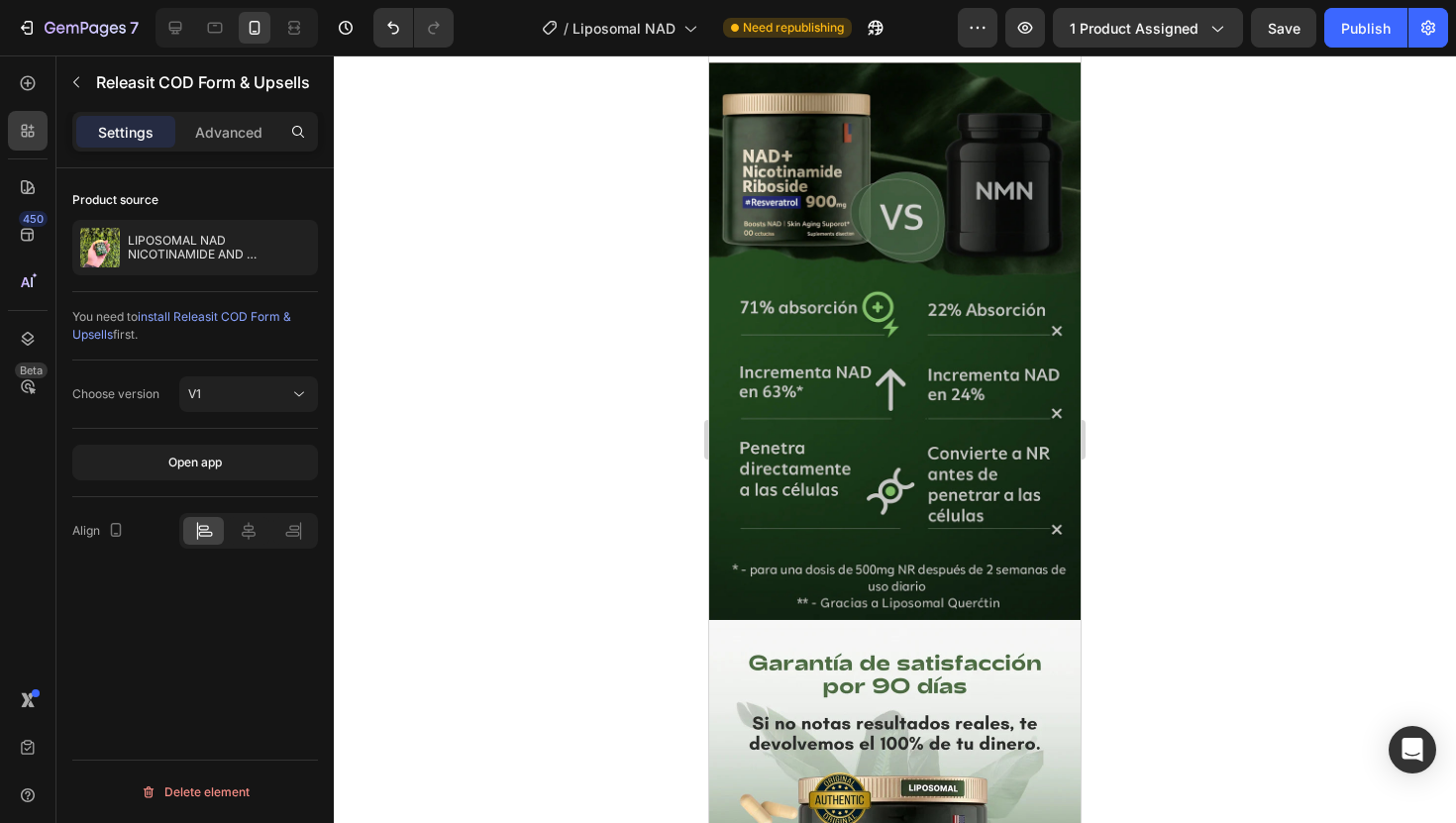 click 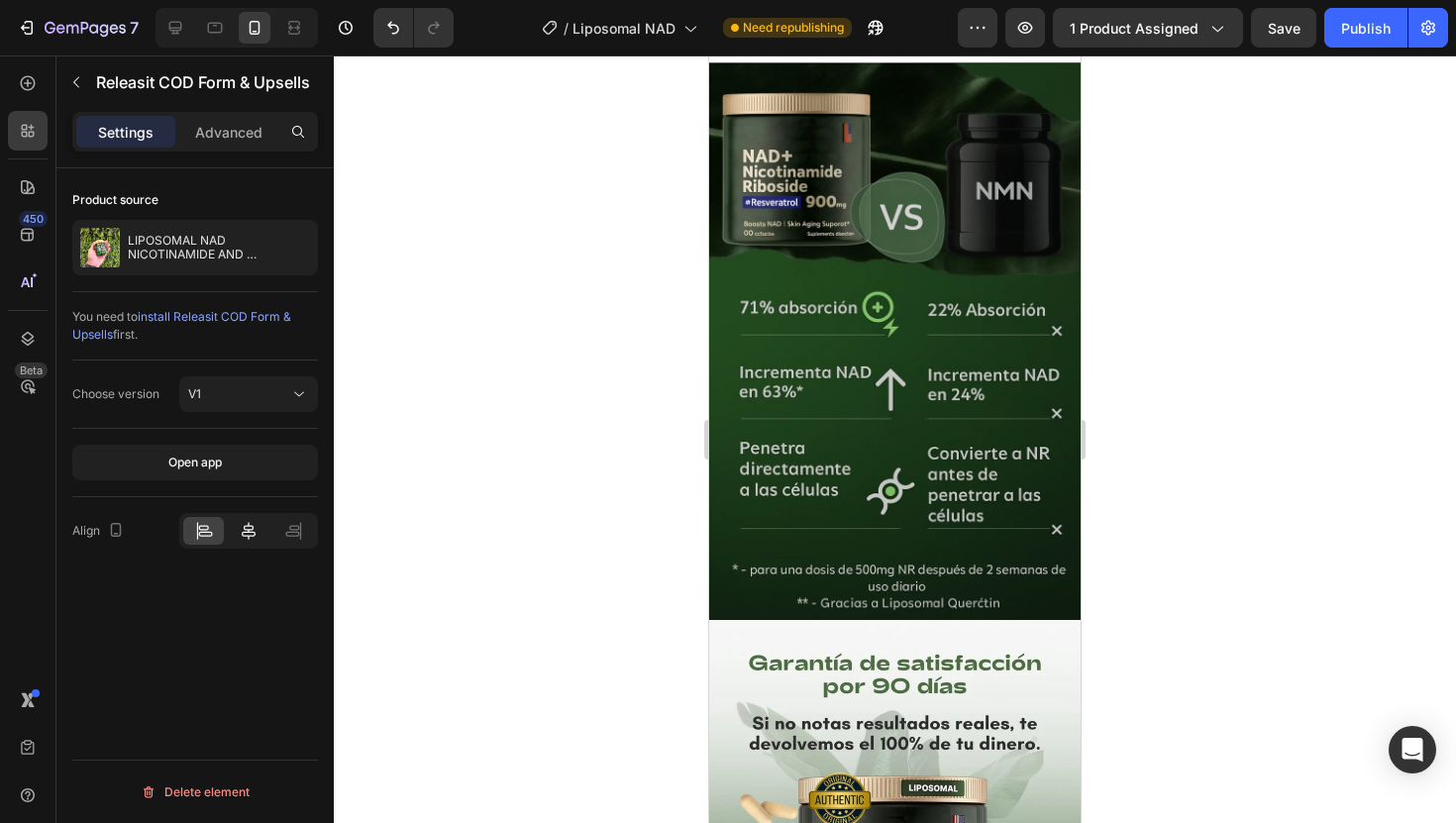 click 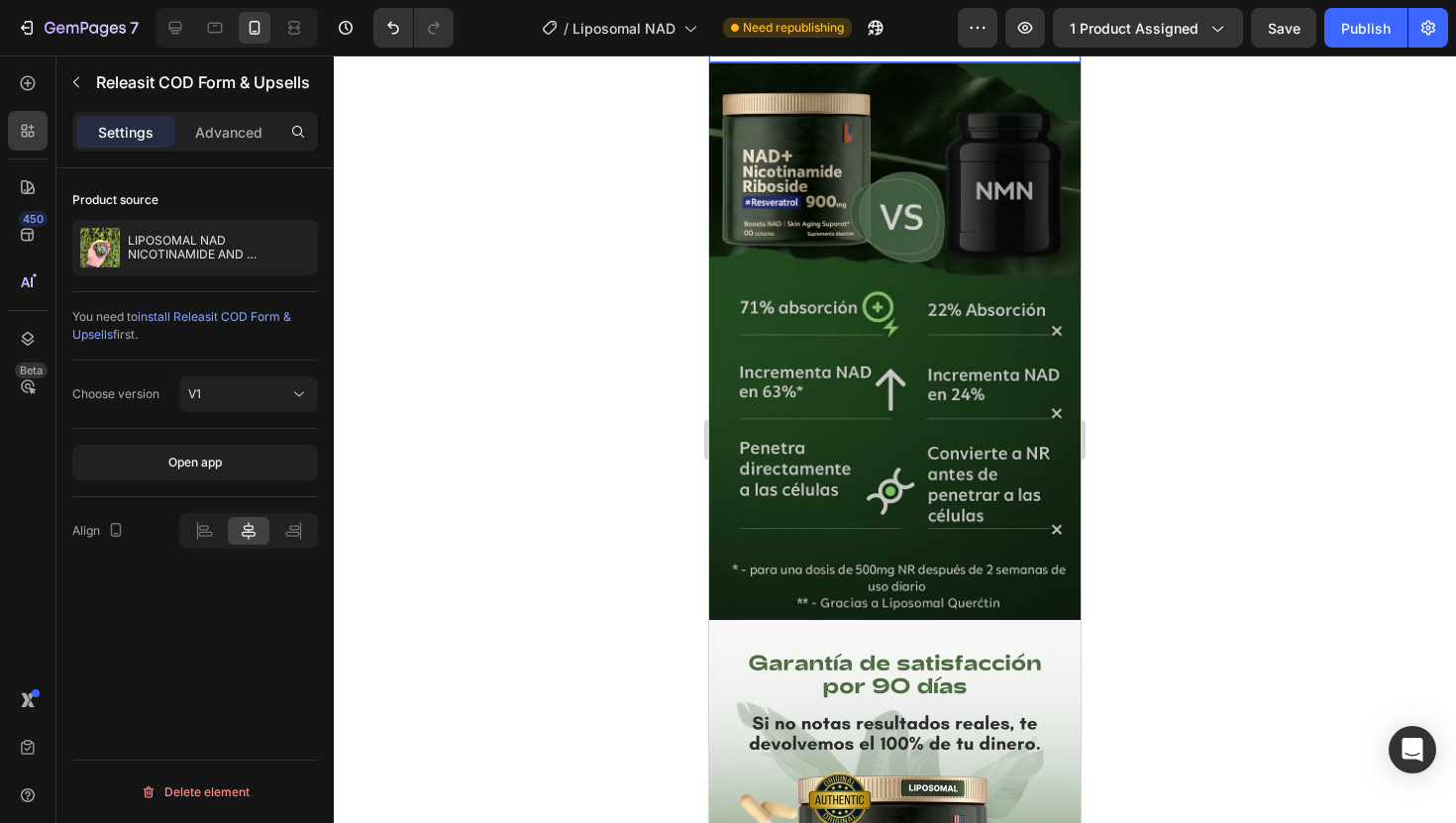 click at bounding box center [894, -124] 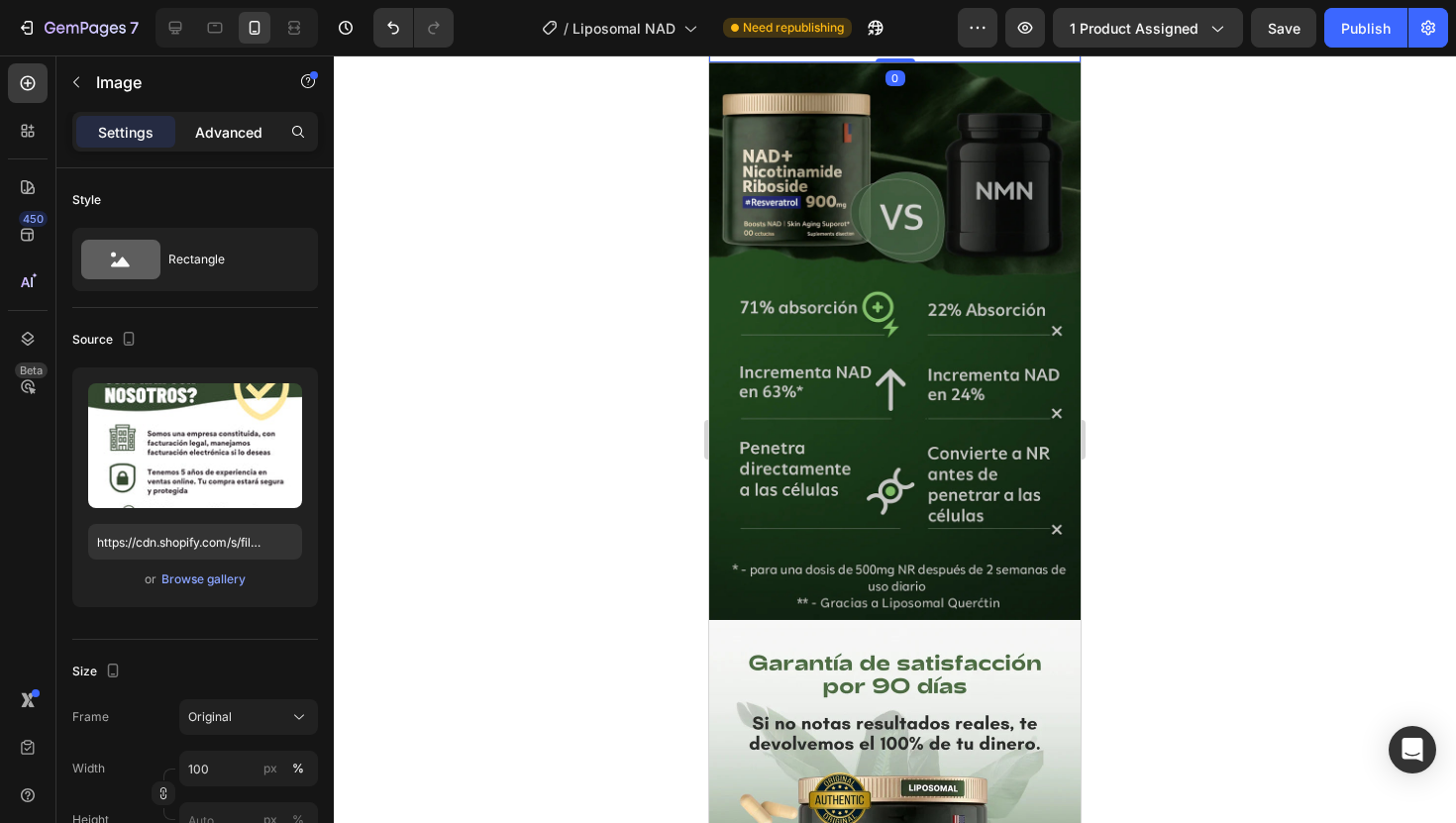 click on "Advanced" 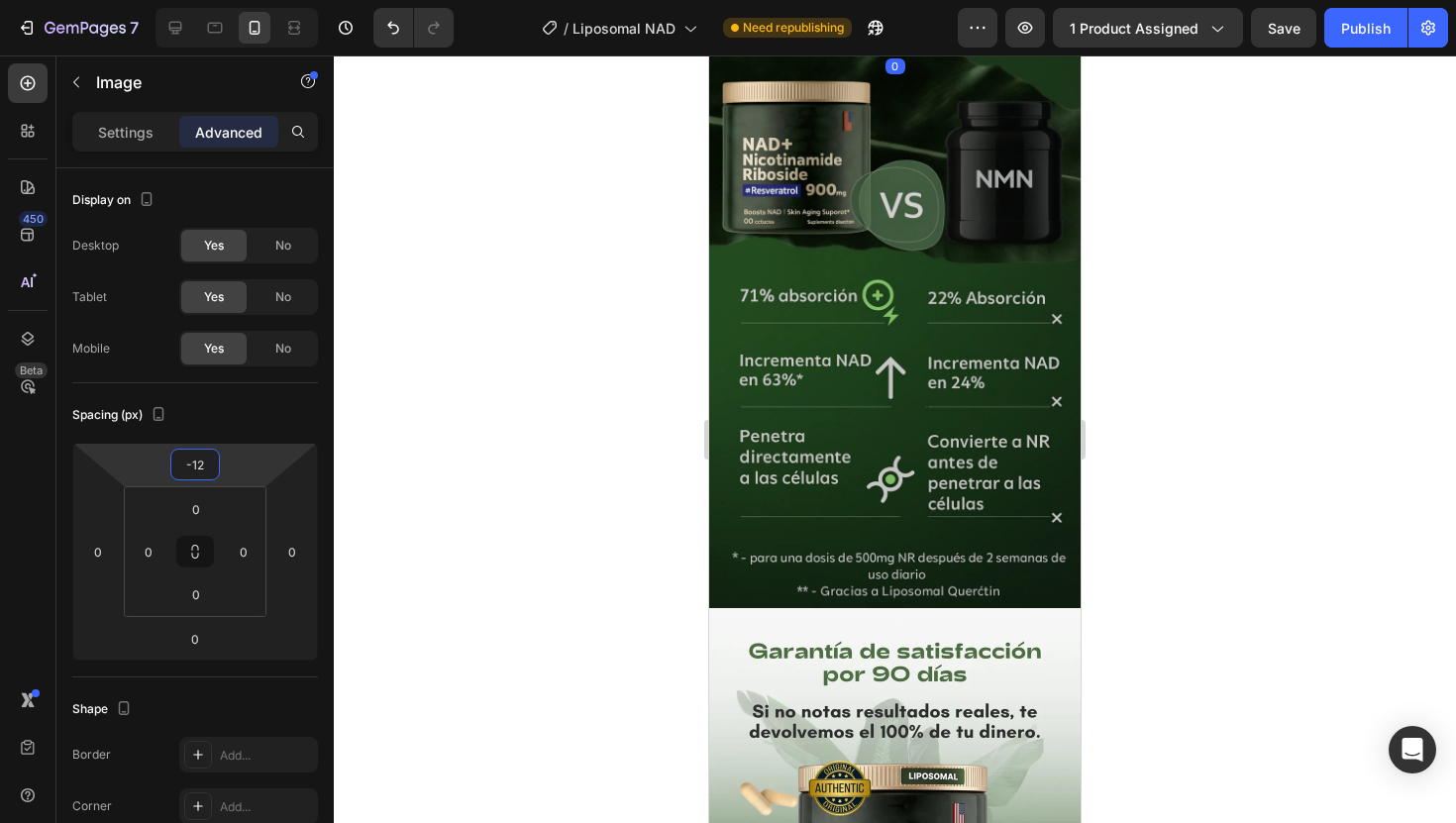 type on "-14" 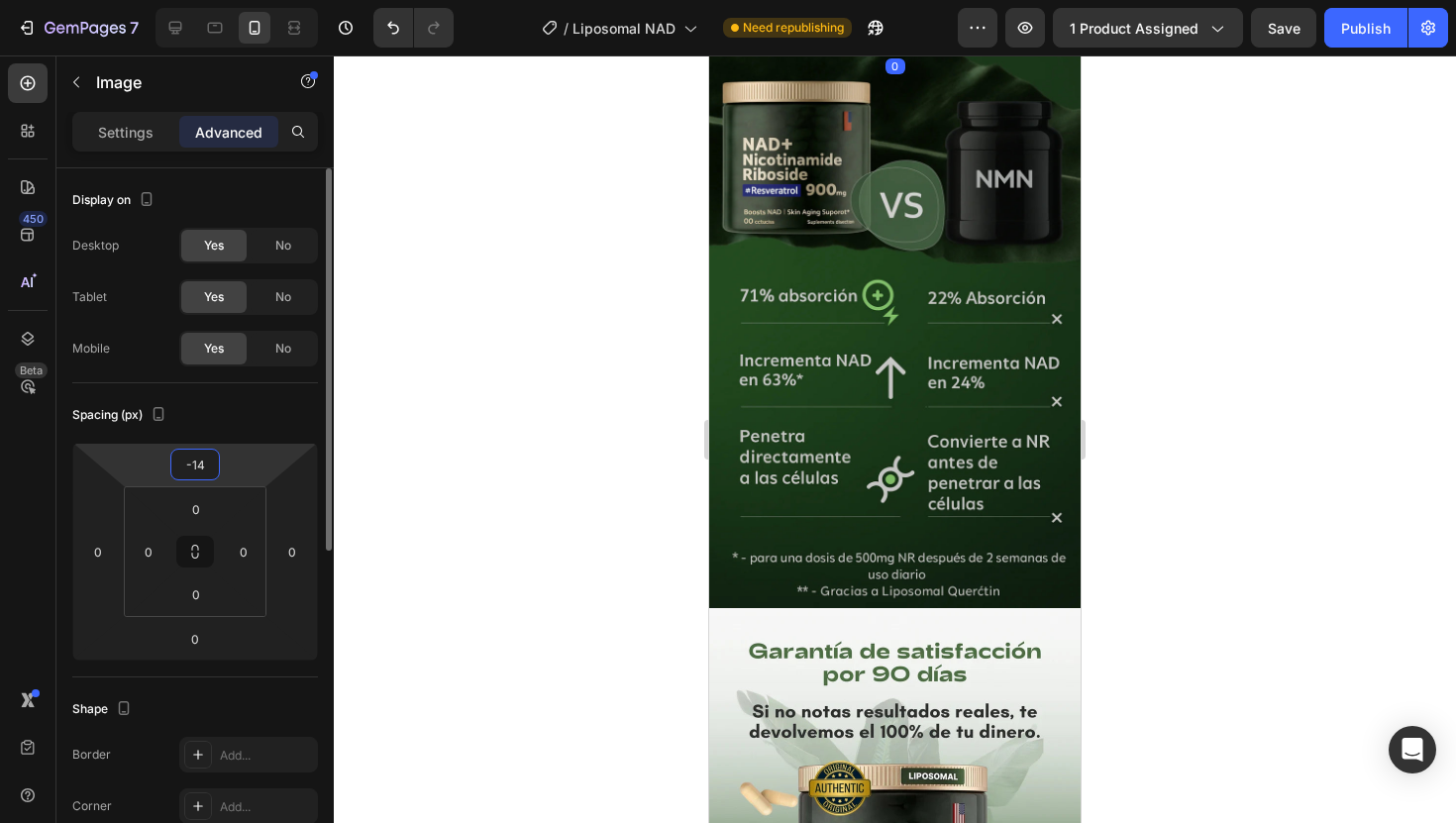 click on "7 Version history / Liposomal NAD Need republishing Preview 1 product assigned Save Publish 450 Beta rel Sections(30) Elements(19) Product Related Products Product List Product Variants Product Price Compare Price Product Product Product" at bounding box center [728, 0] 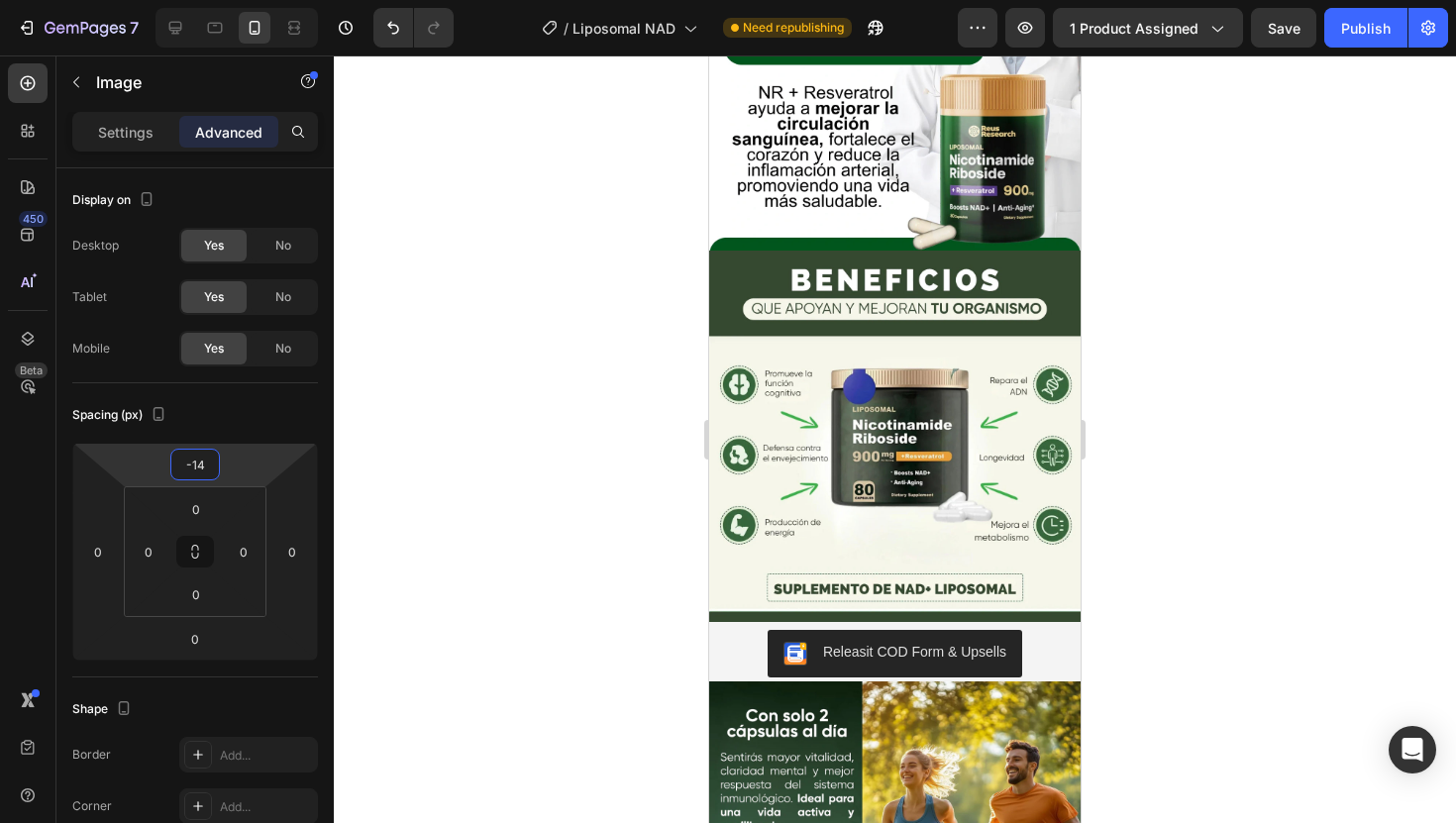 scroll, scrollTop: 13, scrollLeft: 0, axis: vertical 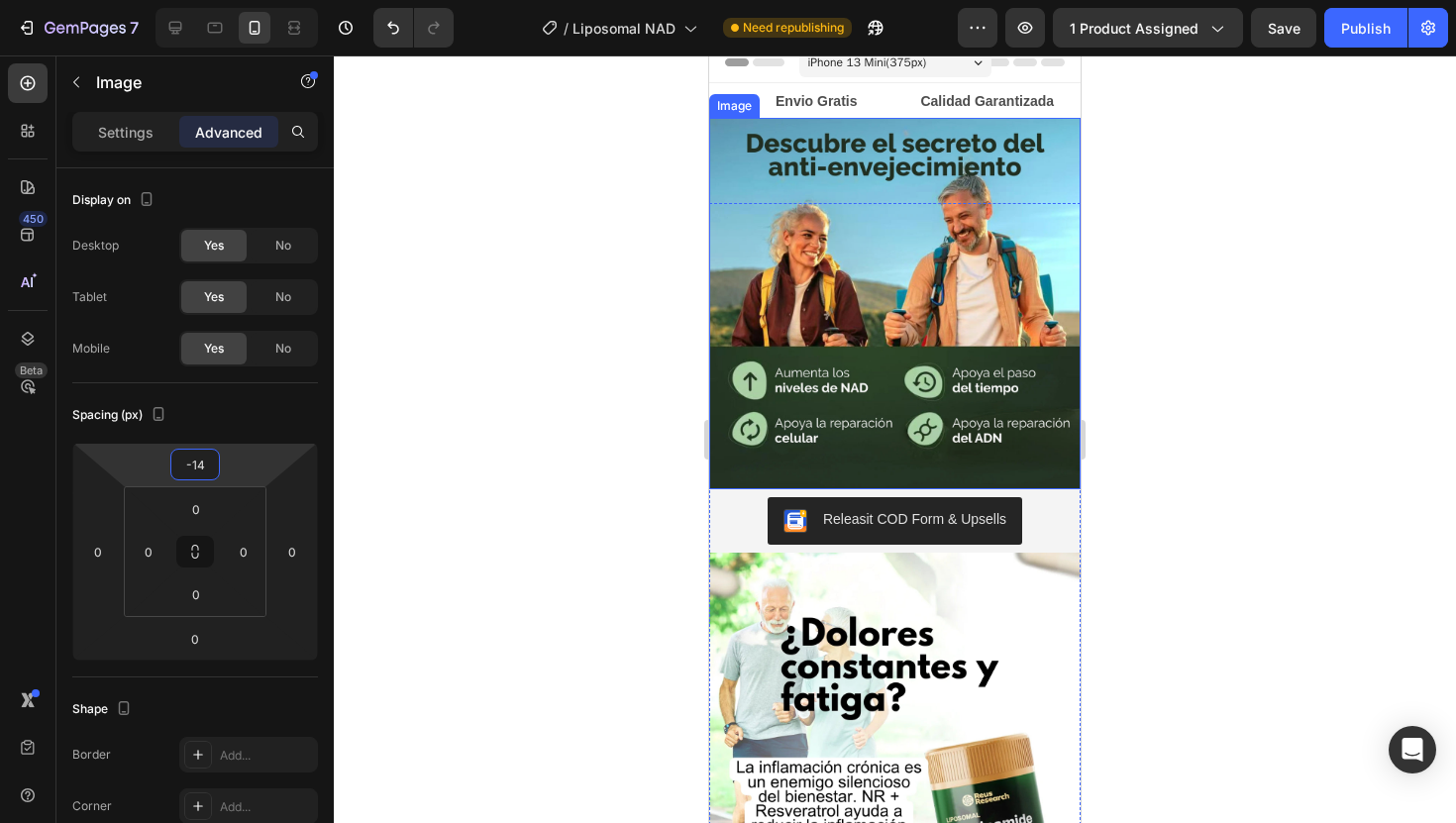 click 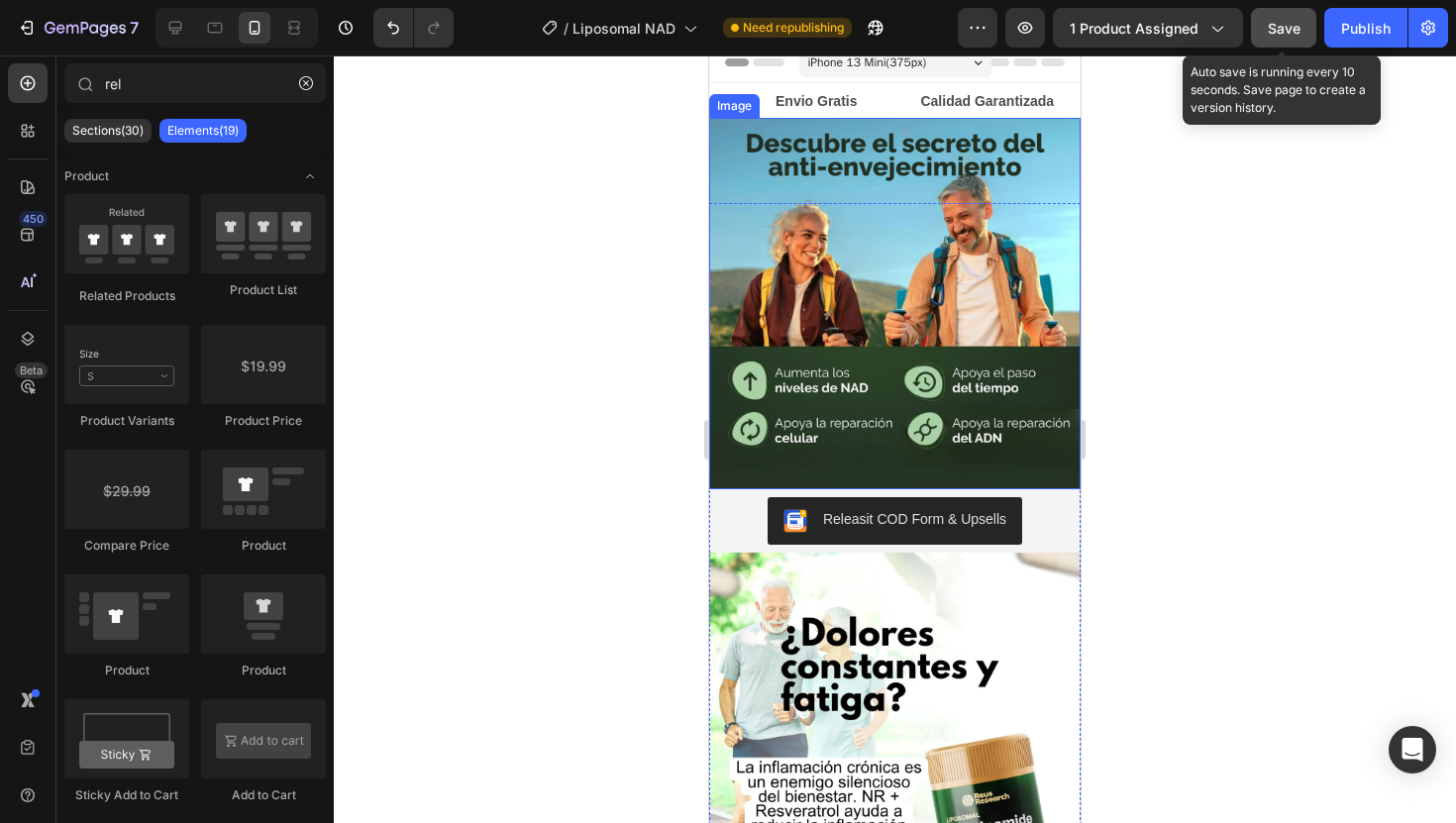 click on "Save" at bounding box center [1284, 28] 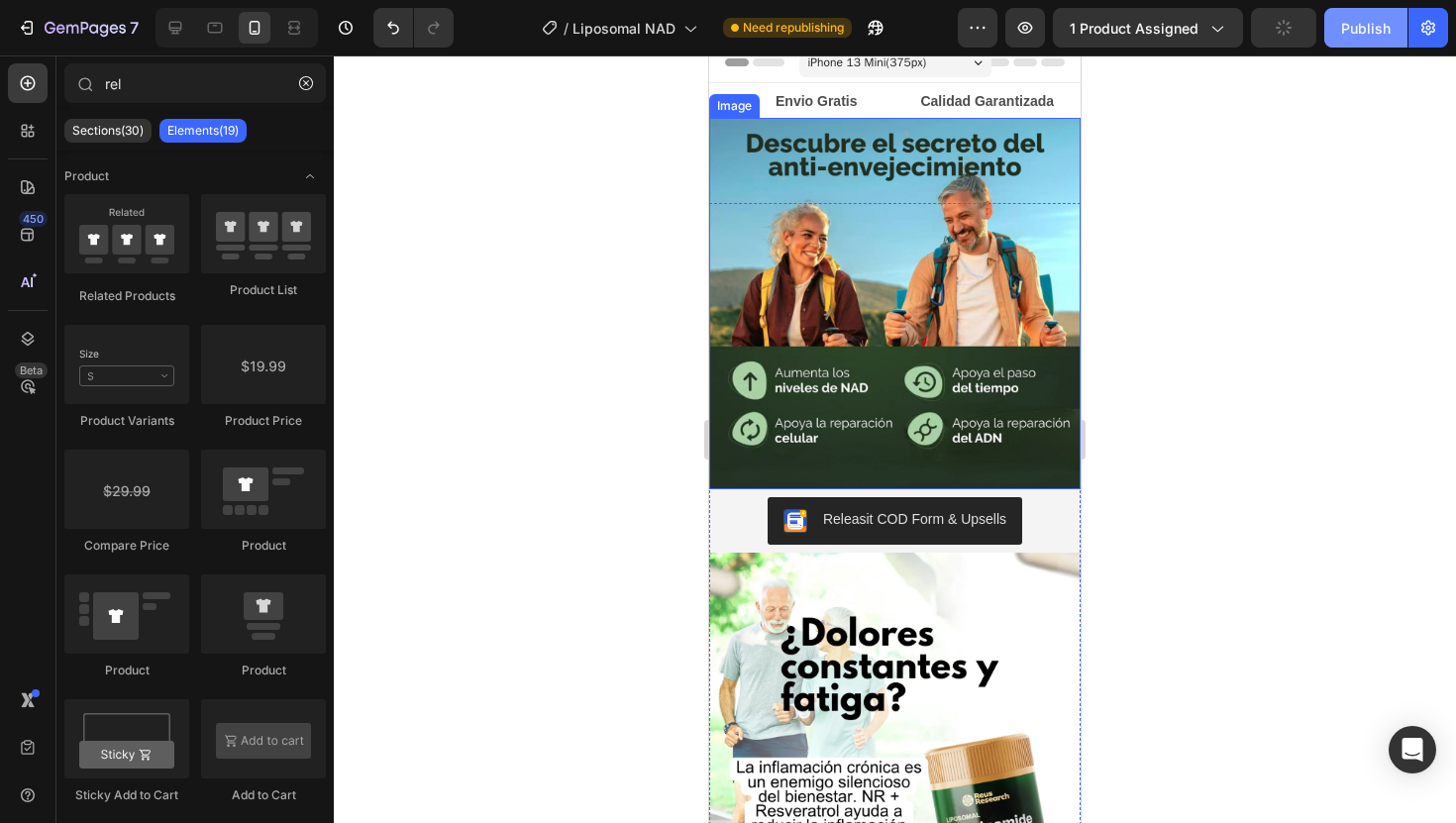click on "Publish" at bounding box center [1366, 28] 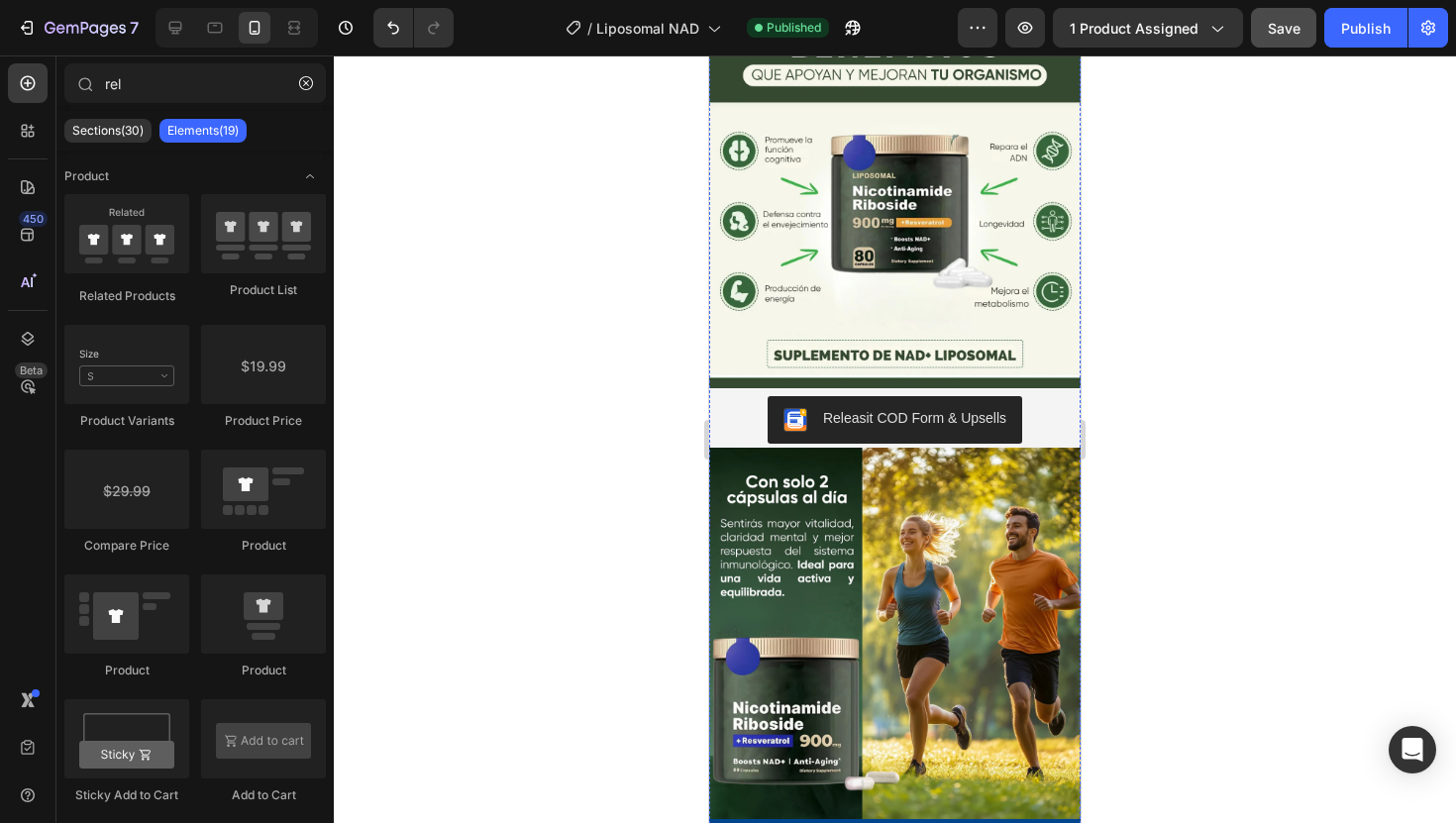 scroll, scrollTop: 1304, scrollLeft: 0, axis: vertical 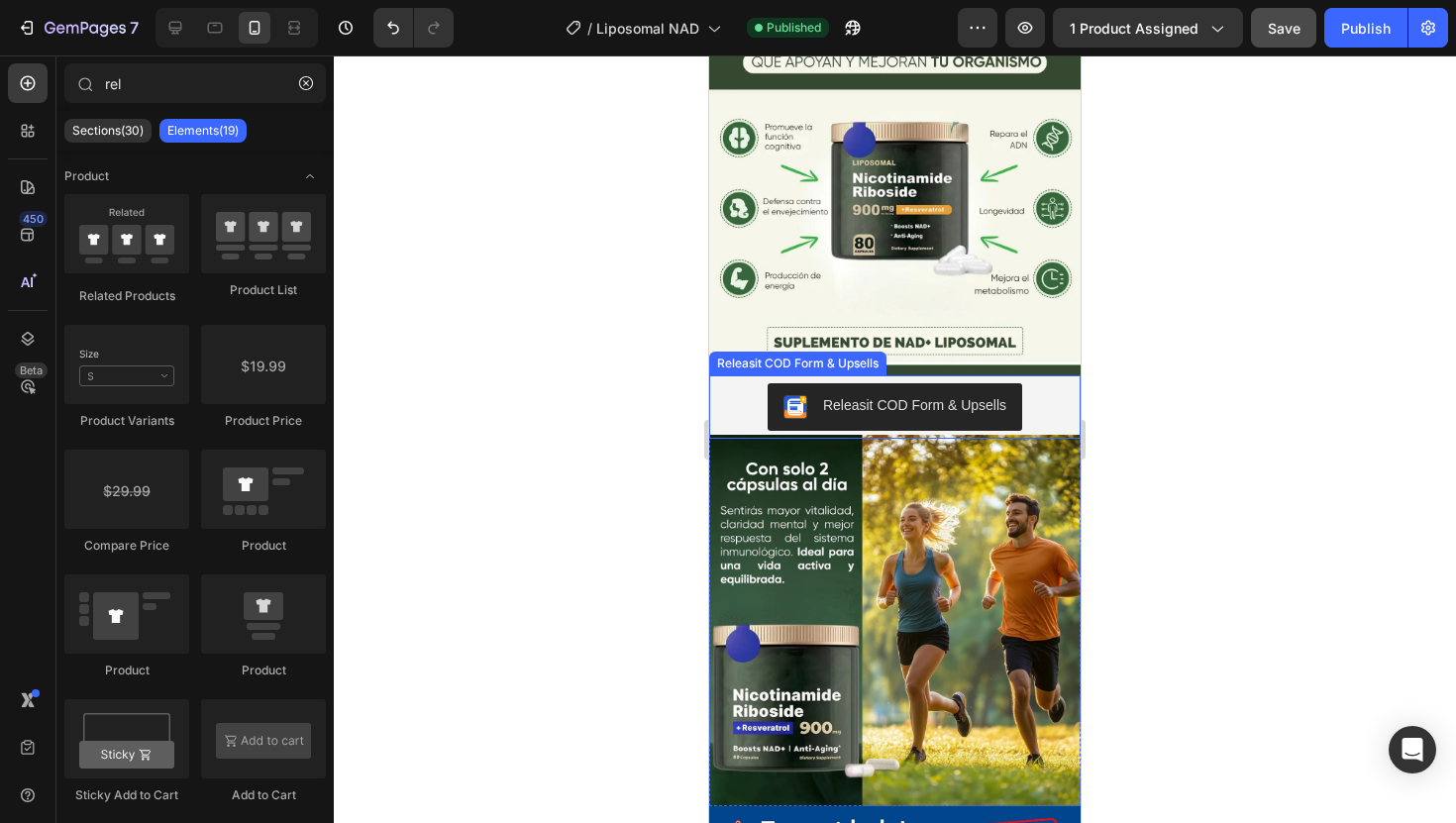 click on "Releasit COD Form & Upsells" at bounding box center [894, 407] 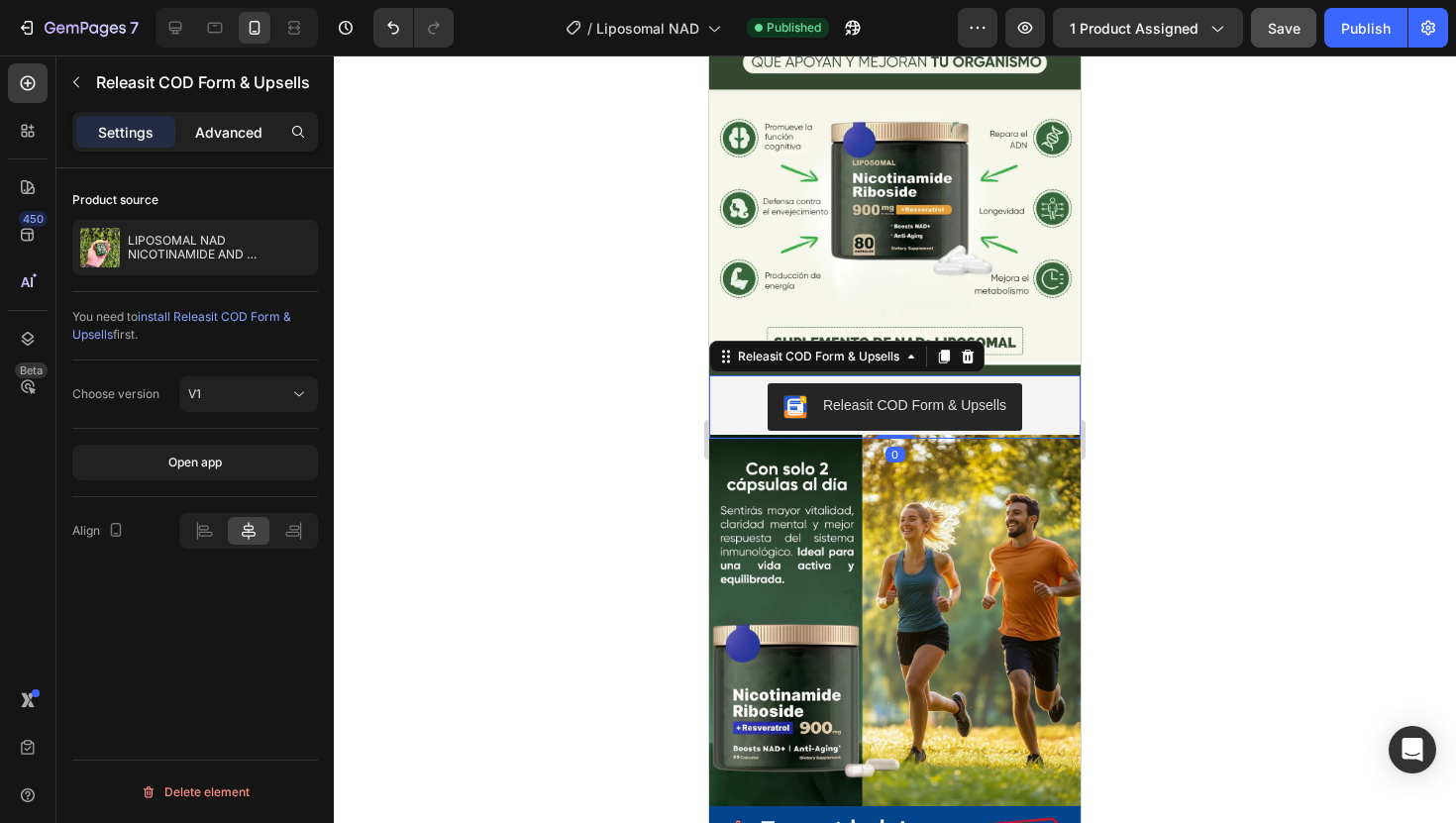 click on "Advanced" at bounding box center (229, 132) 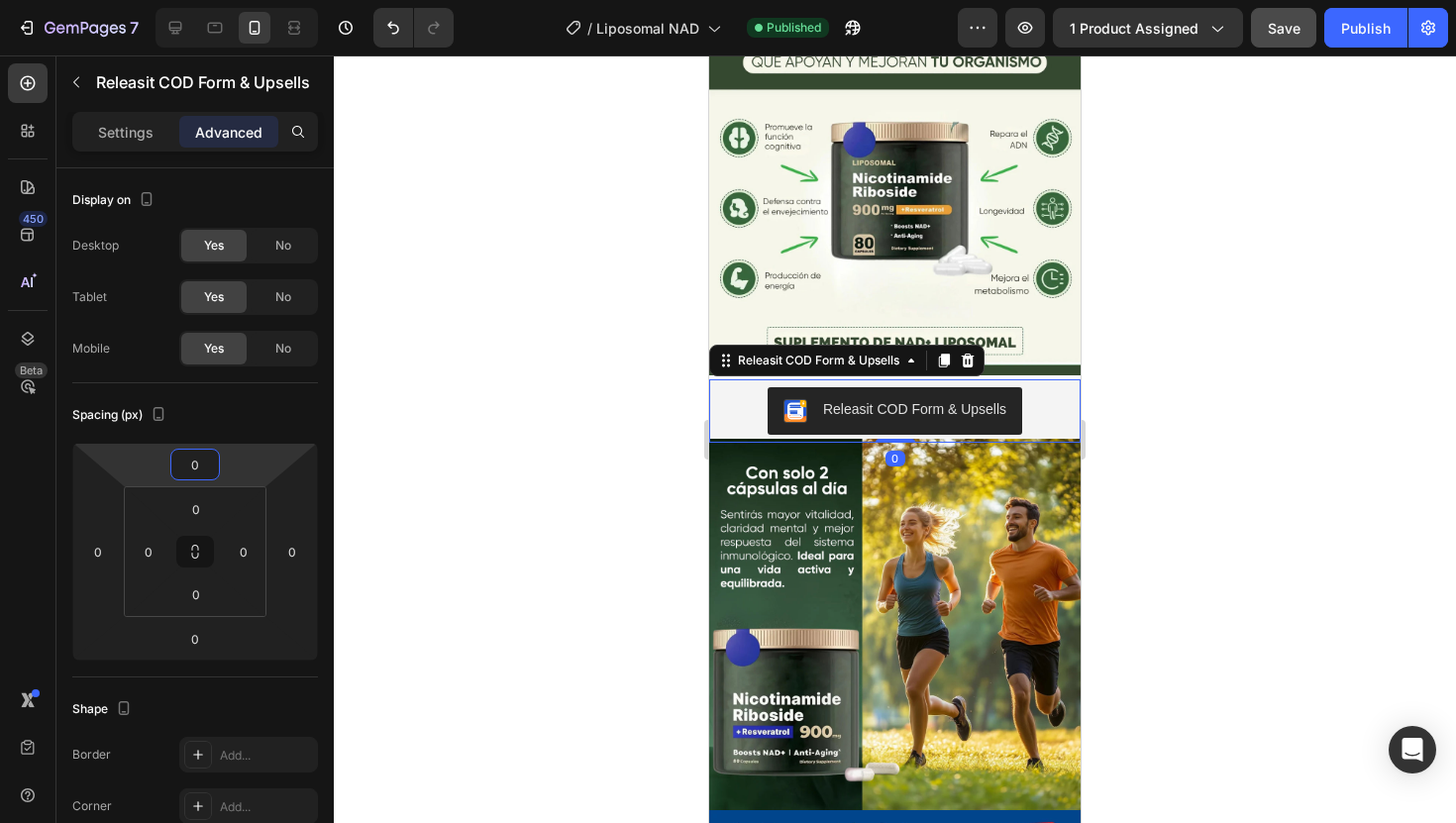 type on "-2" 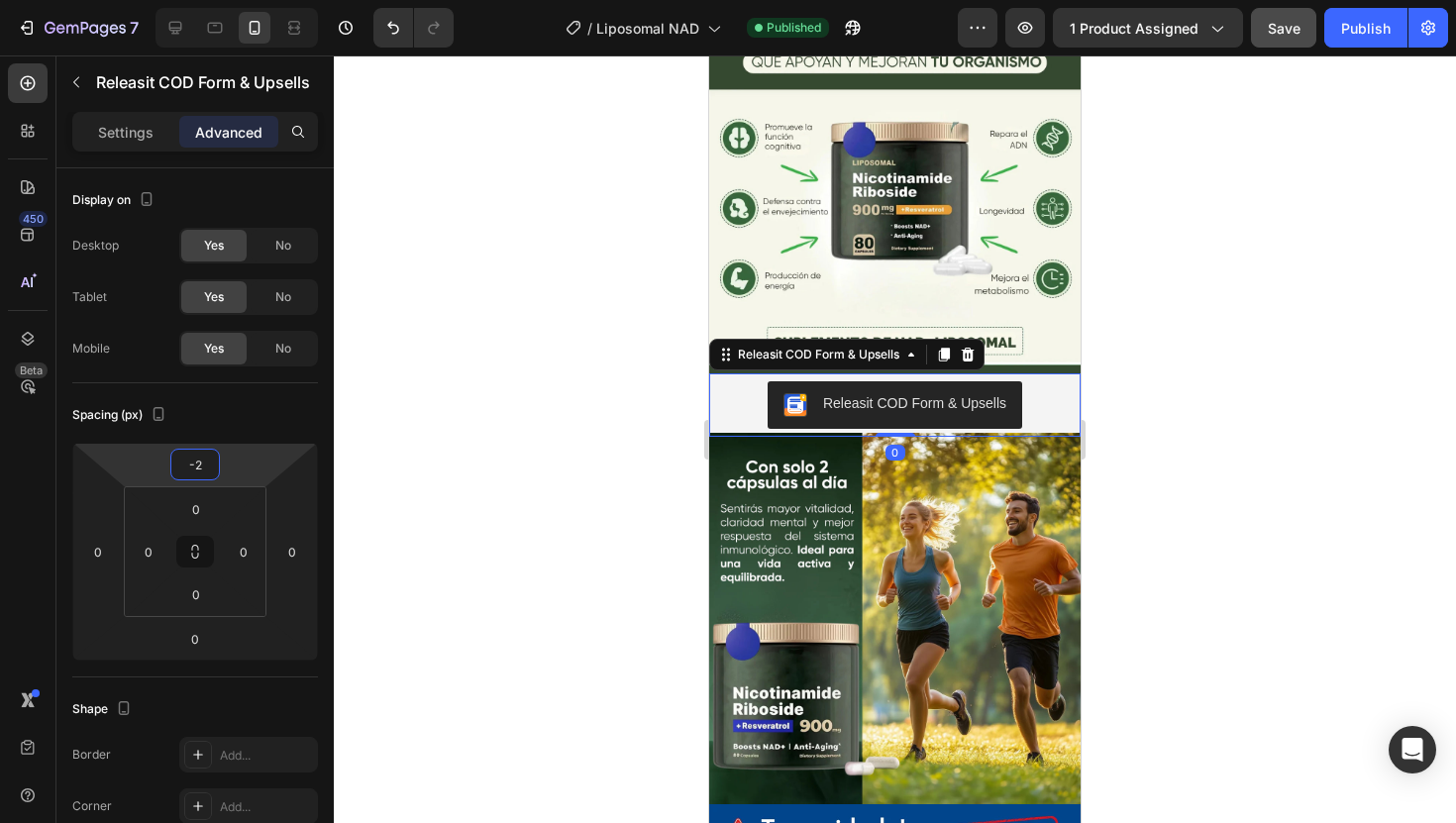 click on "7 Version history / Liposomal NAD Published Preview 1 product assigned Save Publish 450 Beta rel Sections(30) Elements(19) Product Related Products Product List Product Variants Product Price Compare Price Product Product Product" at bounding box center (728, 0) 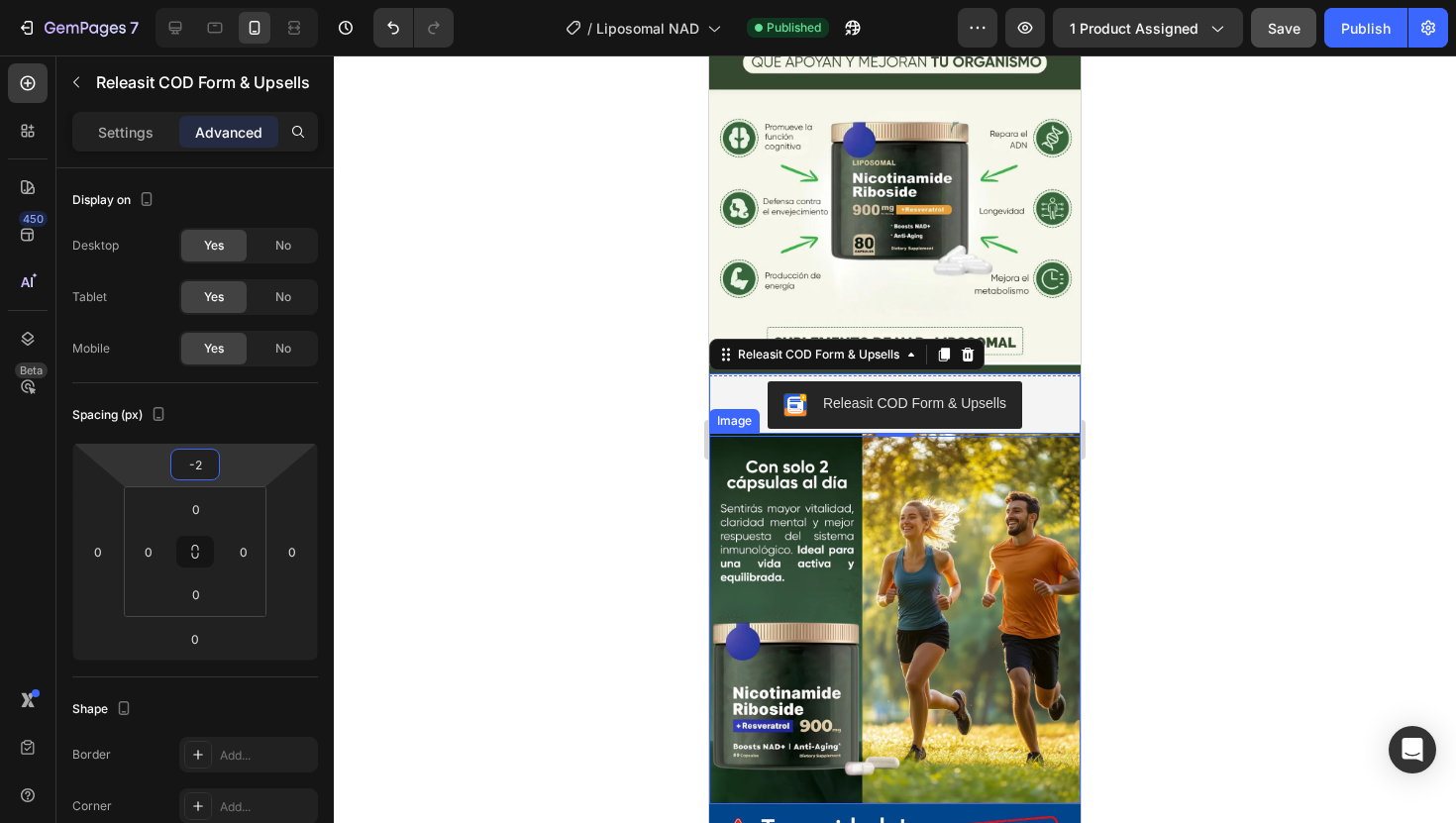 click at bounding box center (894, 618) 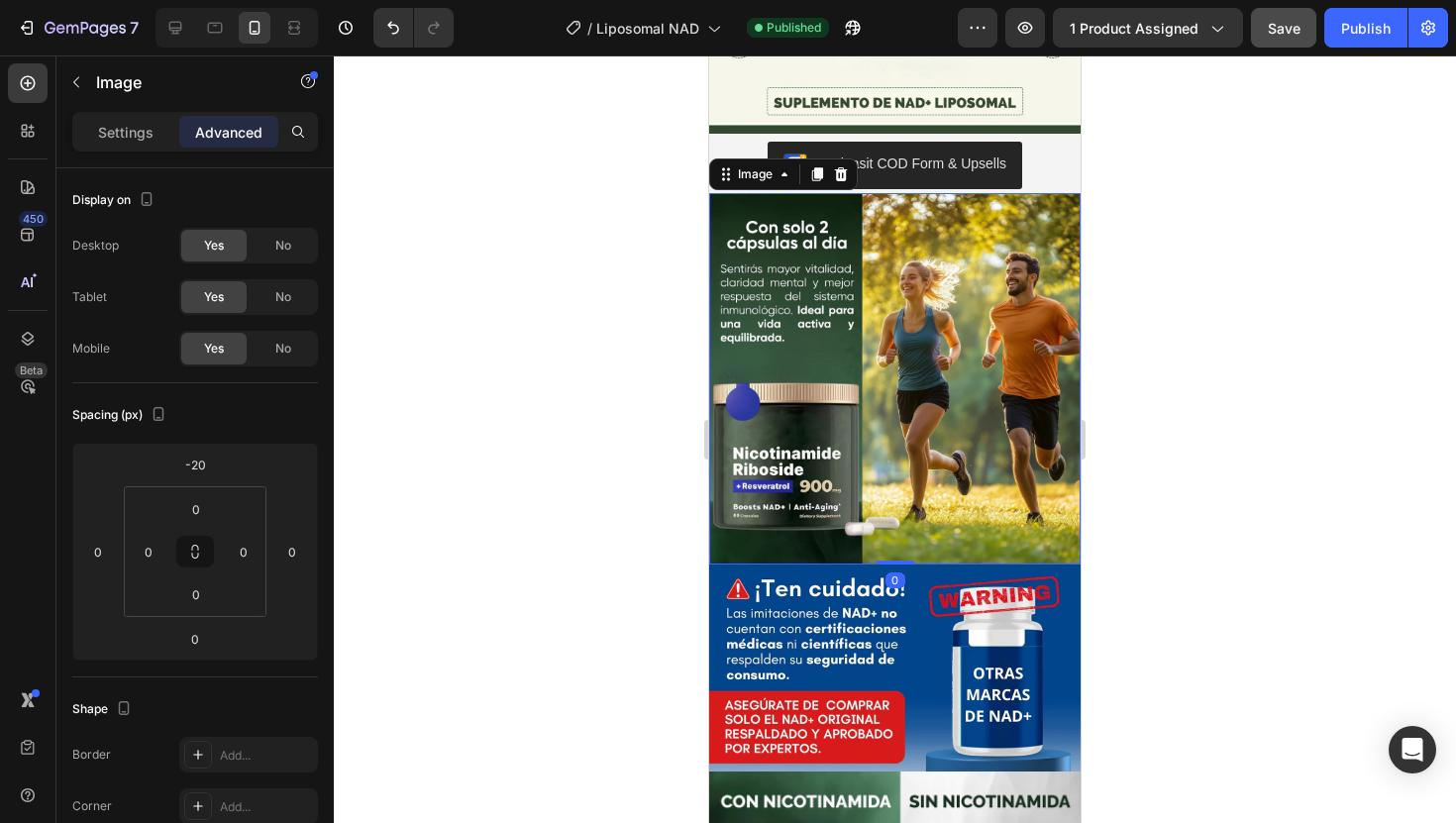 scroll, scrollTop: 1545, scrollLeft: 0, axis: vertical 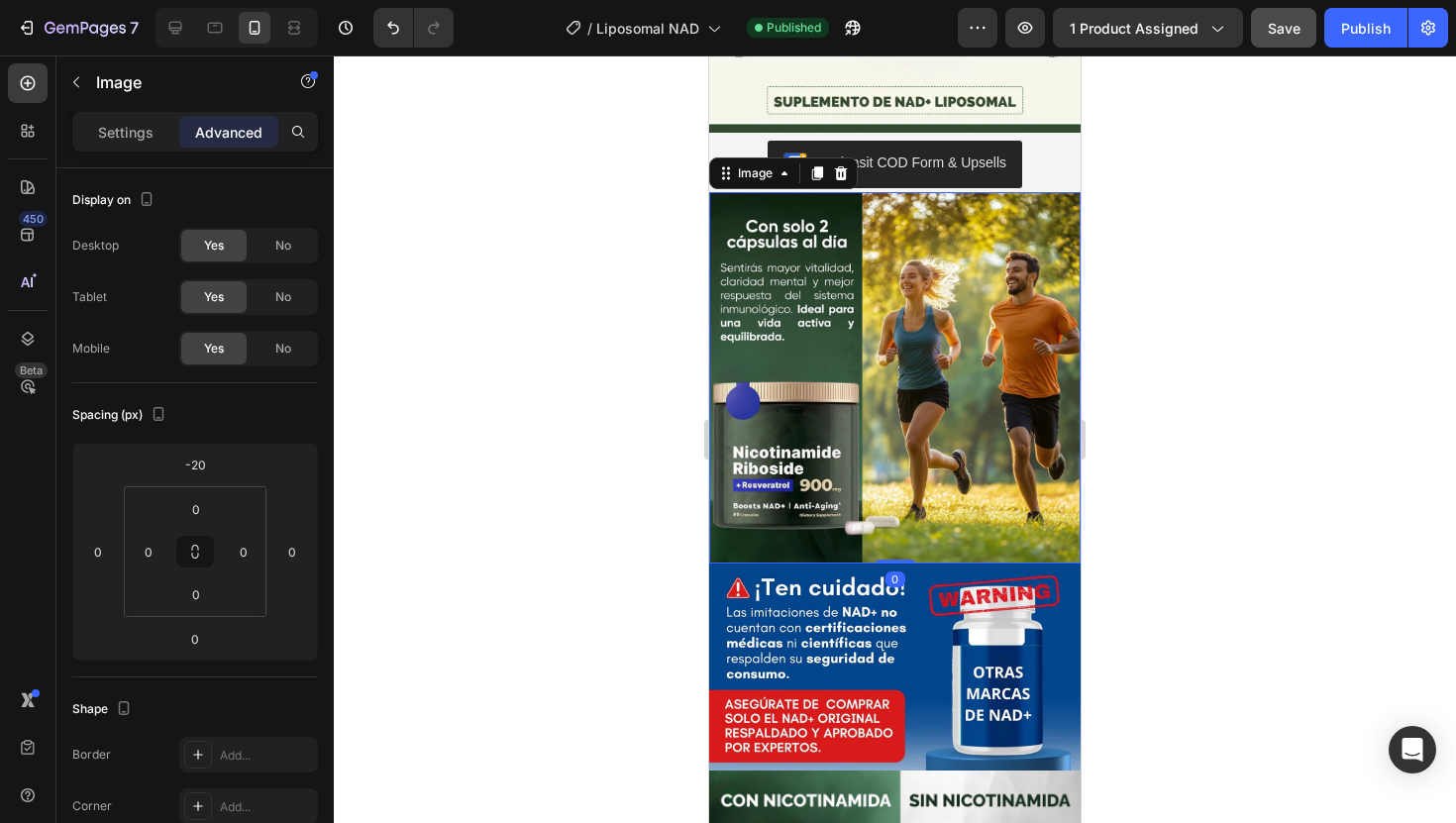 click at bounding box center [894, 377] 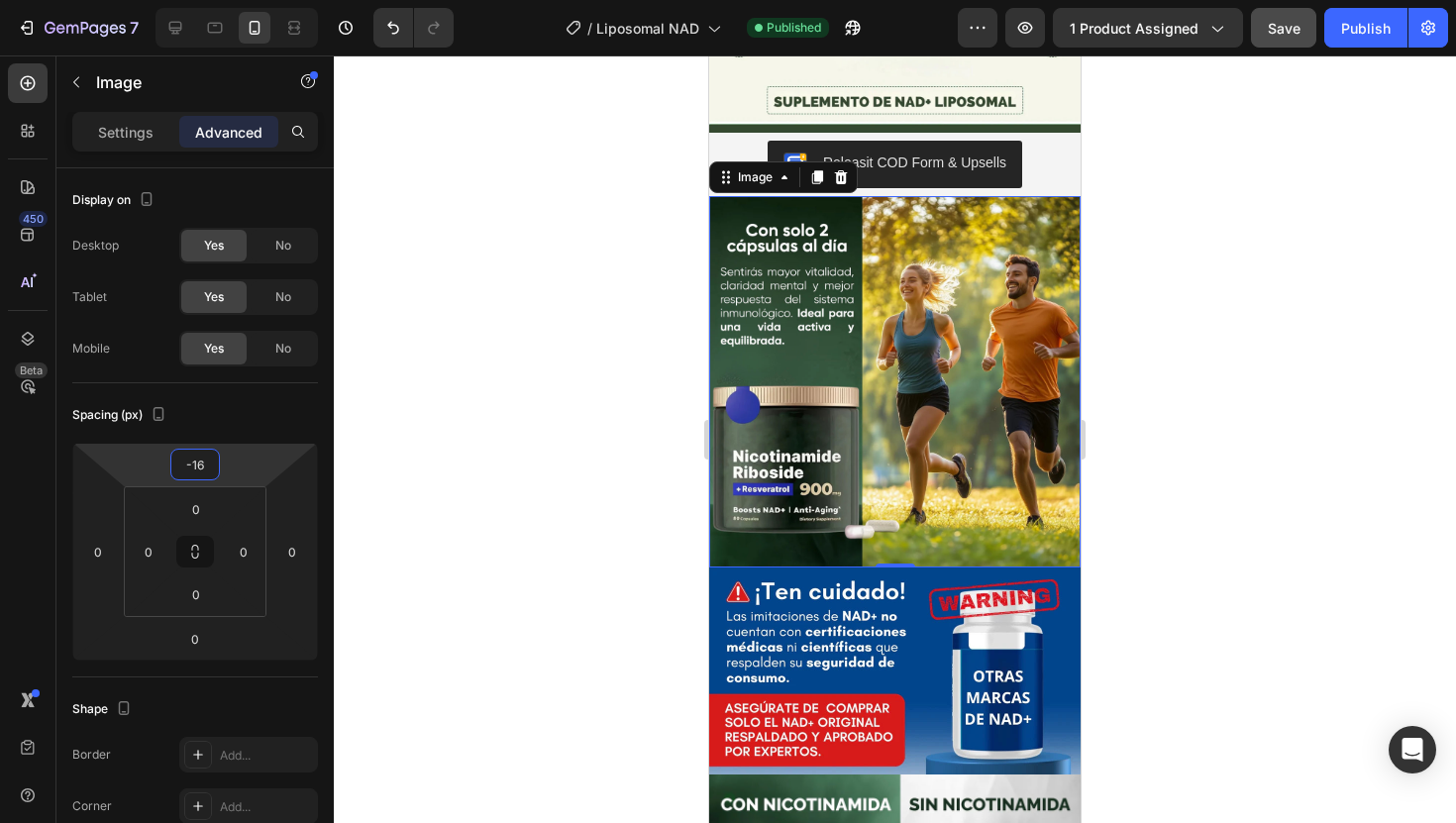 type on "-18" 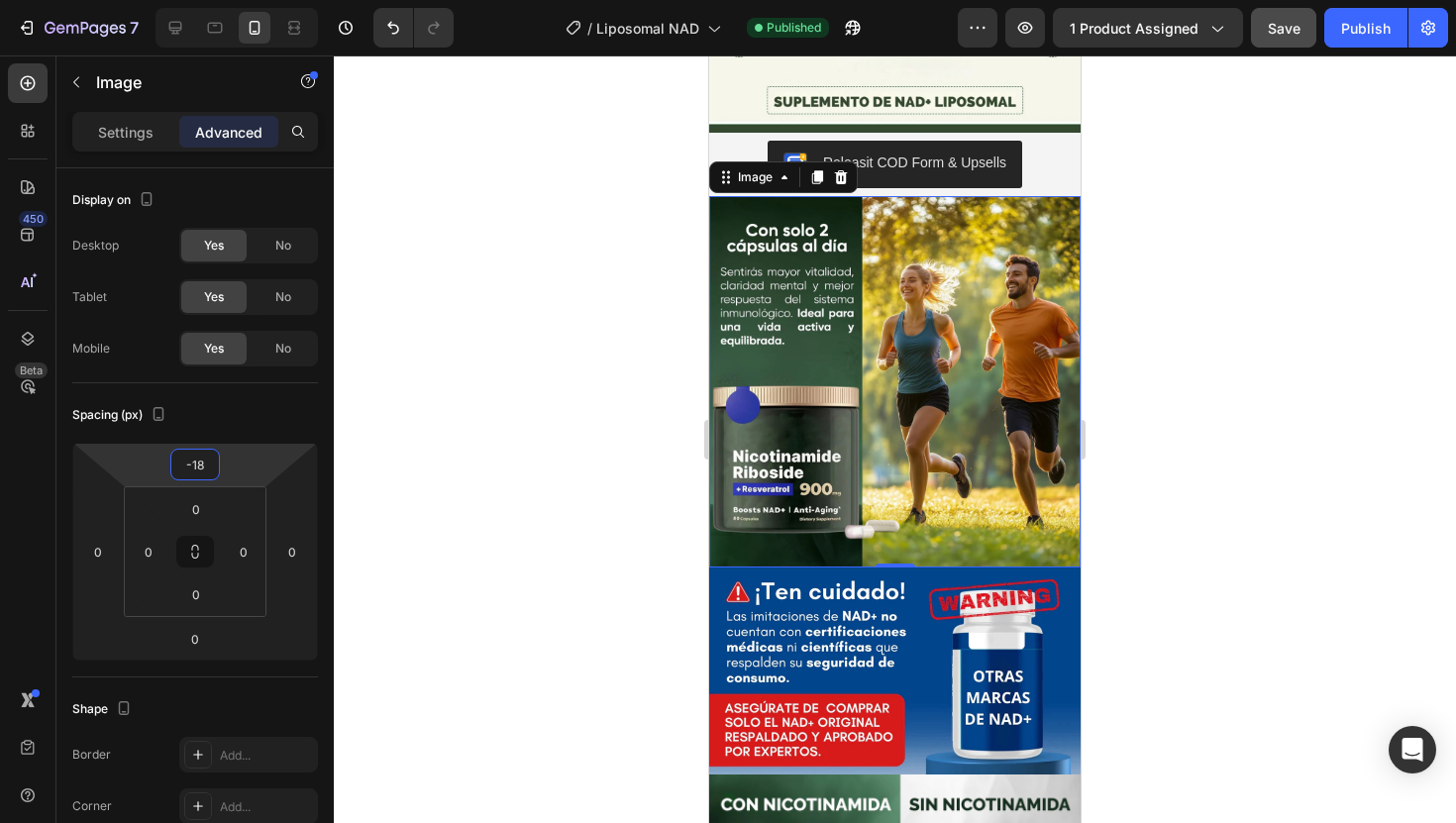 click on "7 Version history / Liposomal NAD Published Preview 1 product assigned Save Publish 450 Beta rel Sections(30) Elements(19) Product Related Products Product List Product Variants Product Price Compare Price Product Product Product" at bounding box center (728, 0) 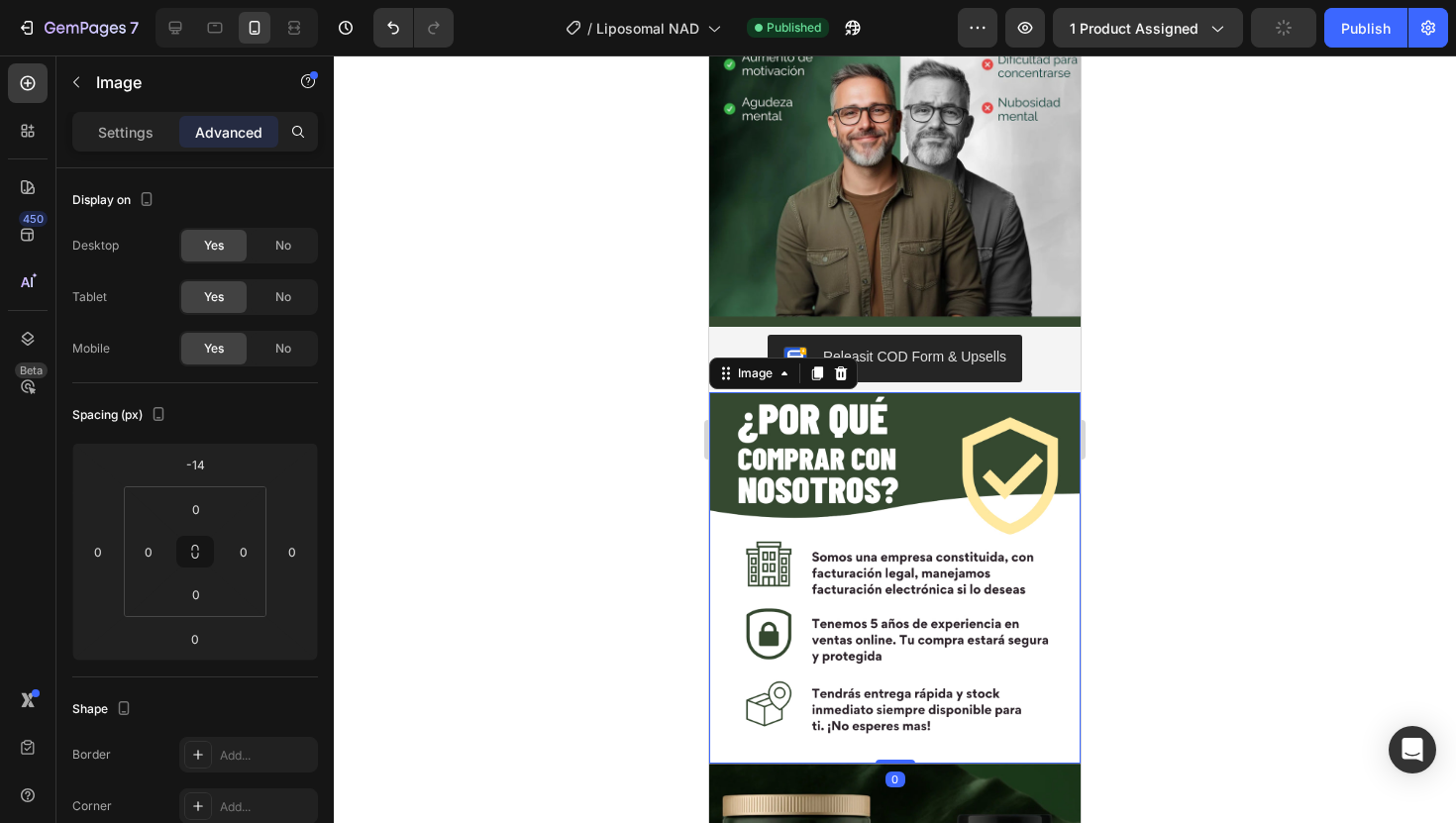 click at bounding box center (894, 577) 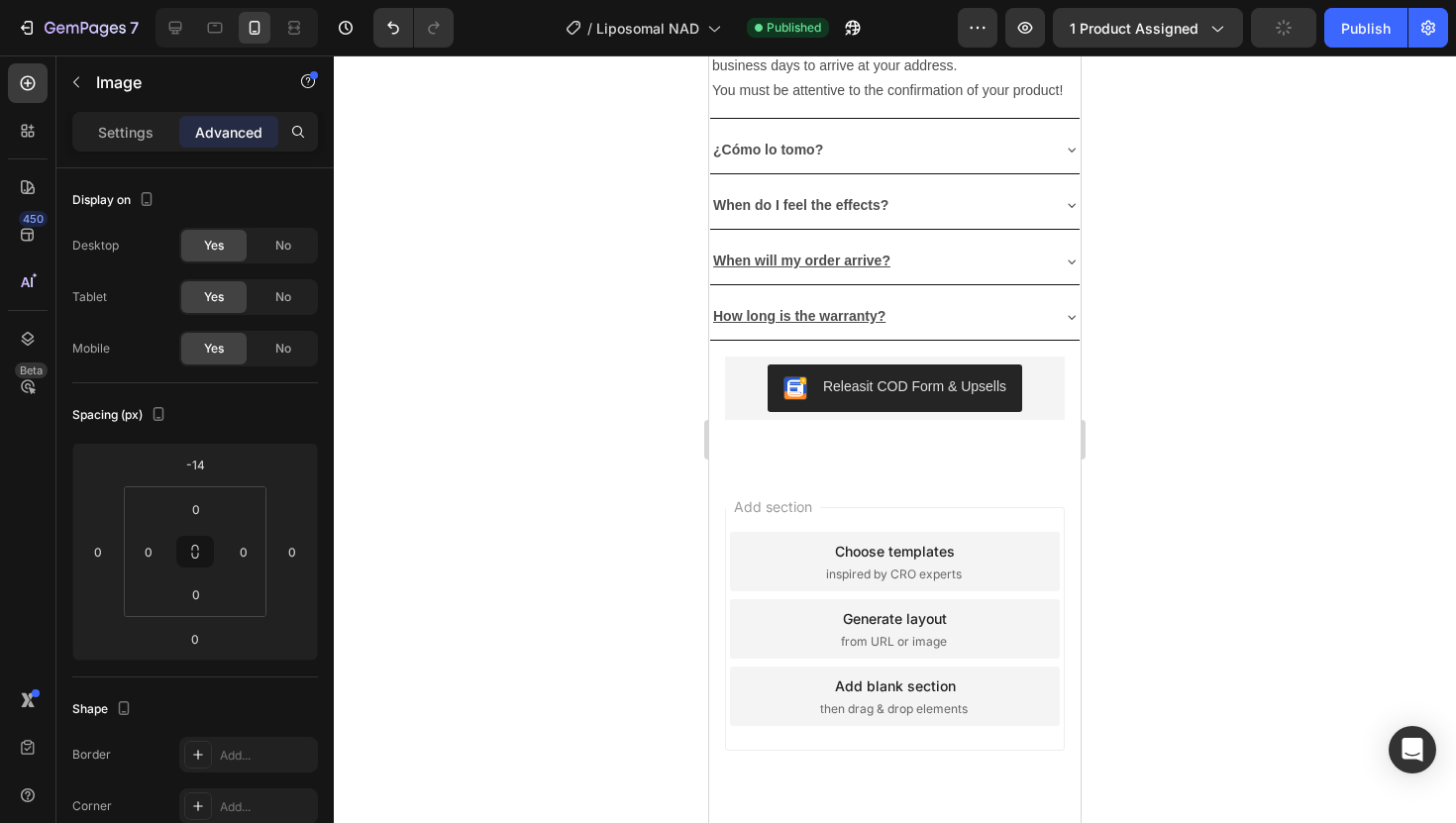 scroll, scrollTop: 4181, scrollLeft: 0, axis: vertical 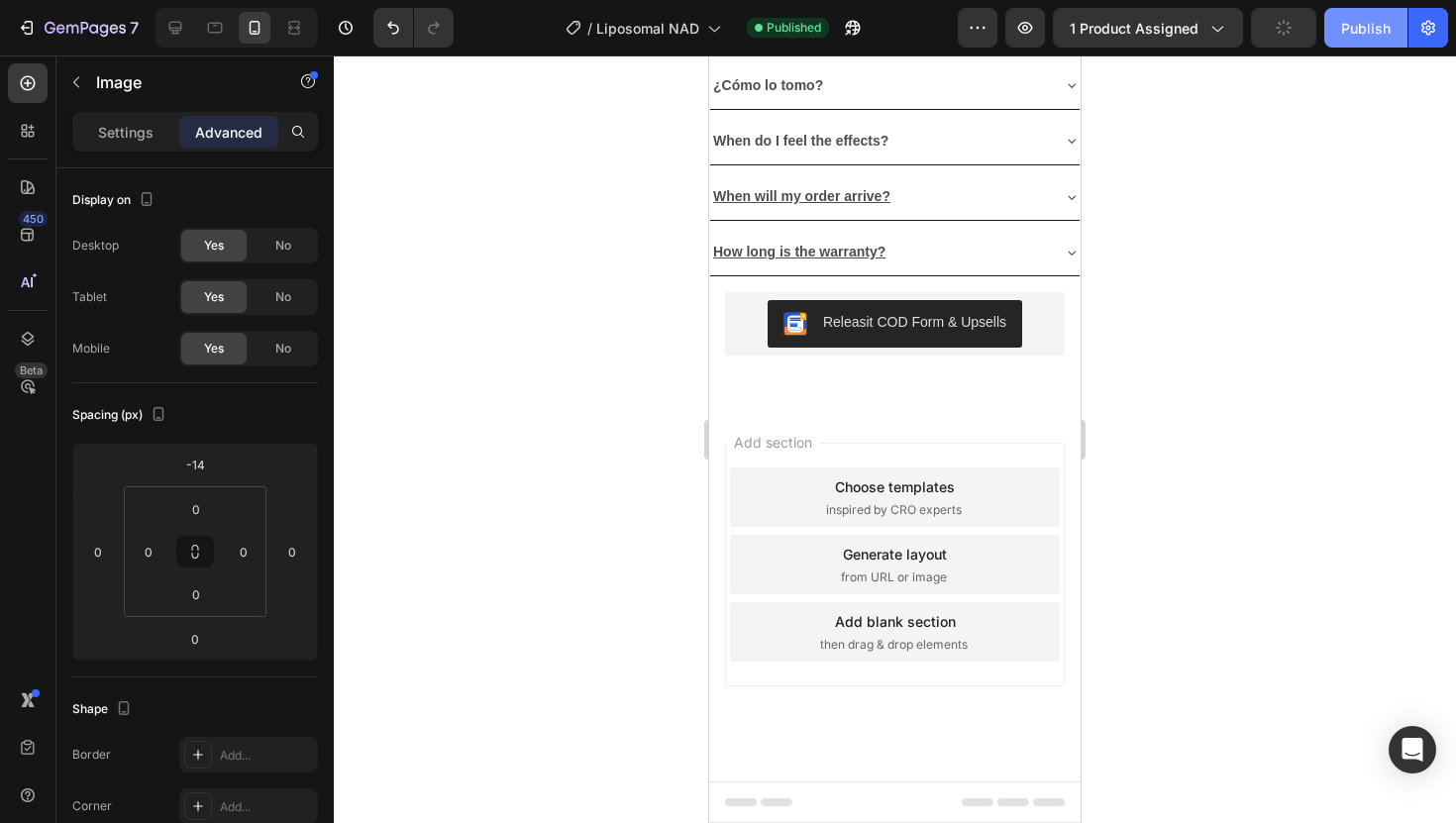 click on "Publish" at bounding box center (1366, 28) 